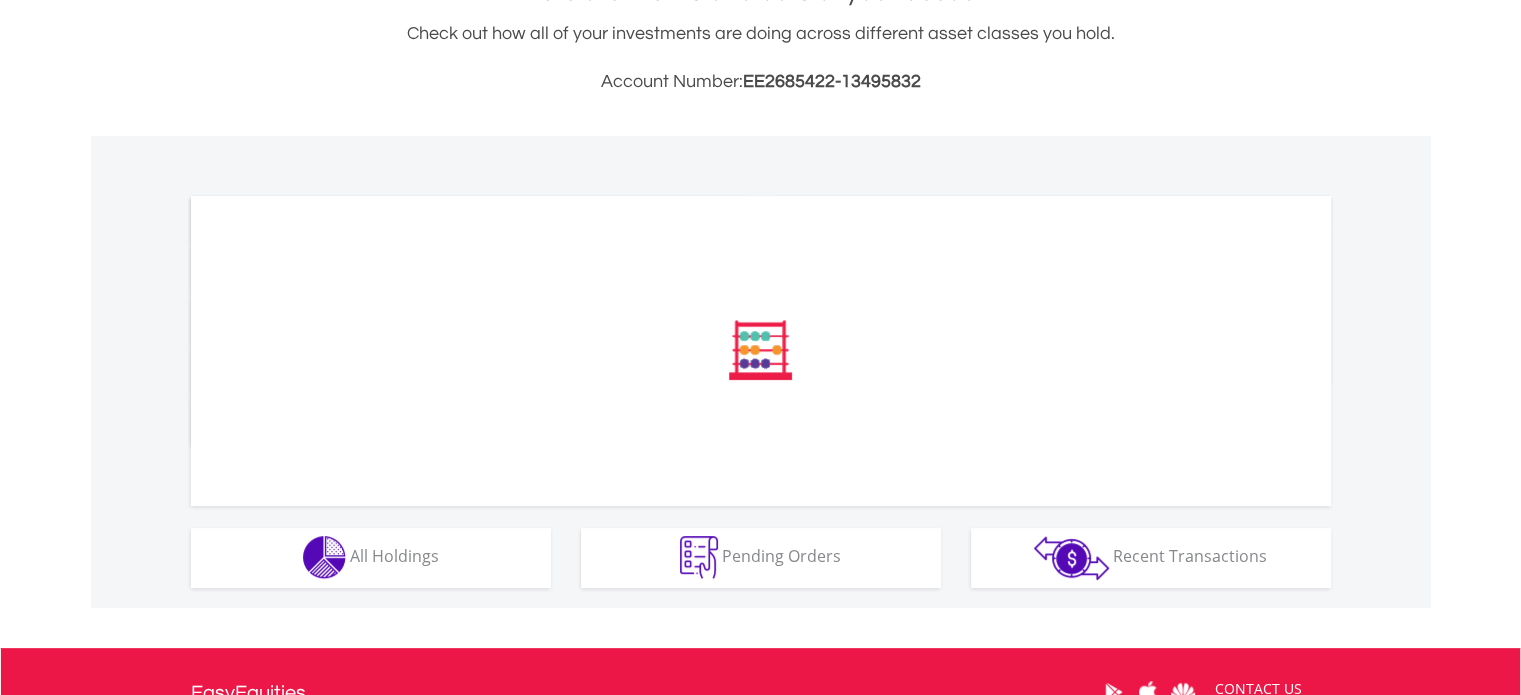 scroll, scrollTop: 500, scrollLeft: 0, axis: vertical 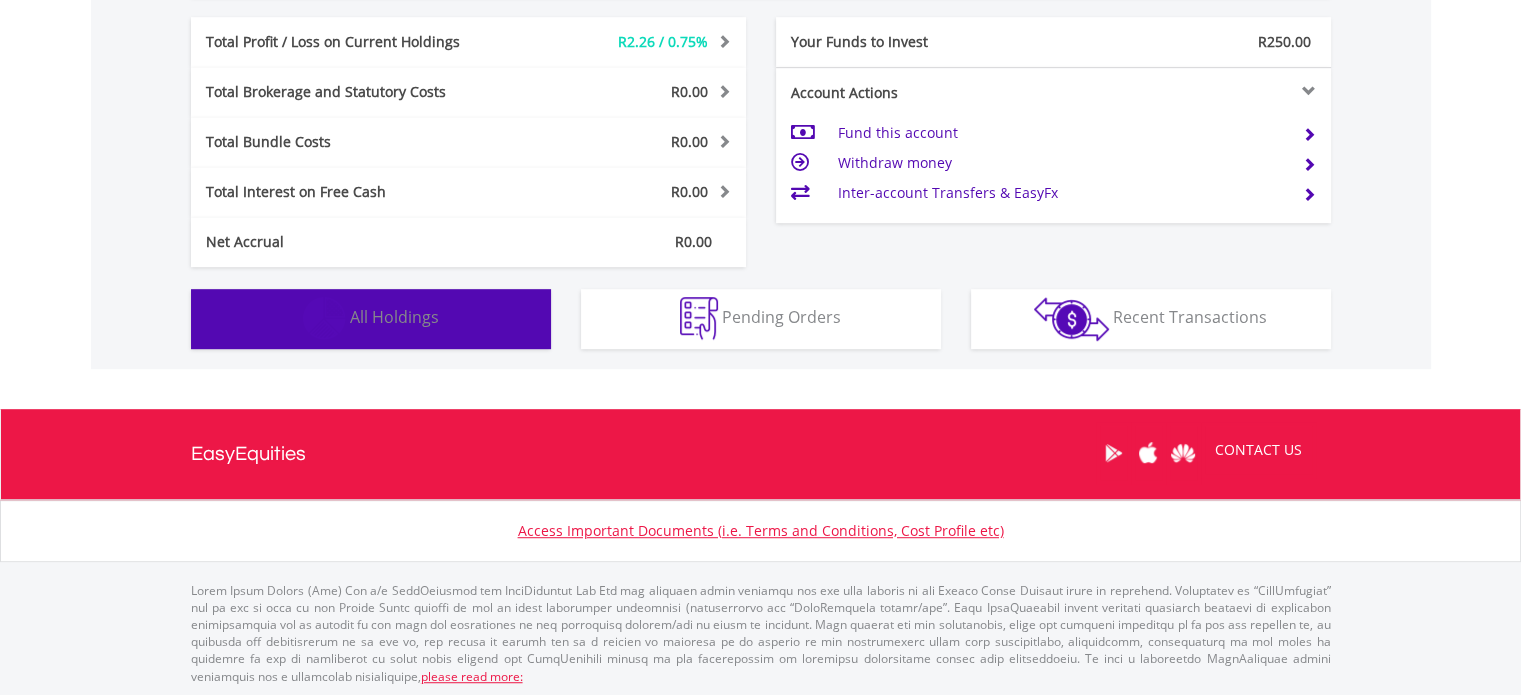 click on "All Holdings" at bounding box center (394, 317) 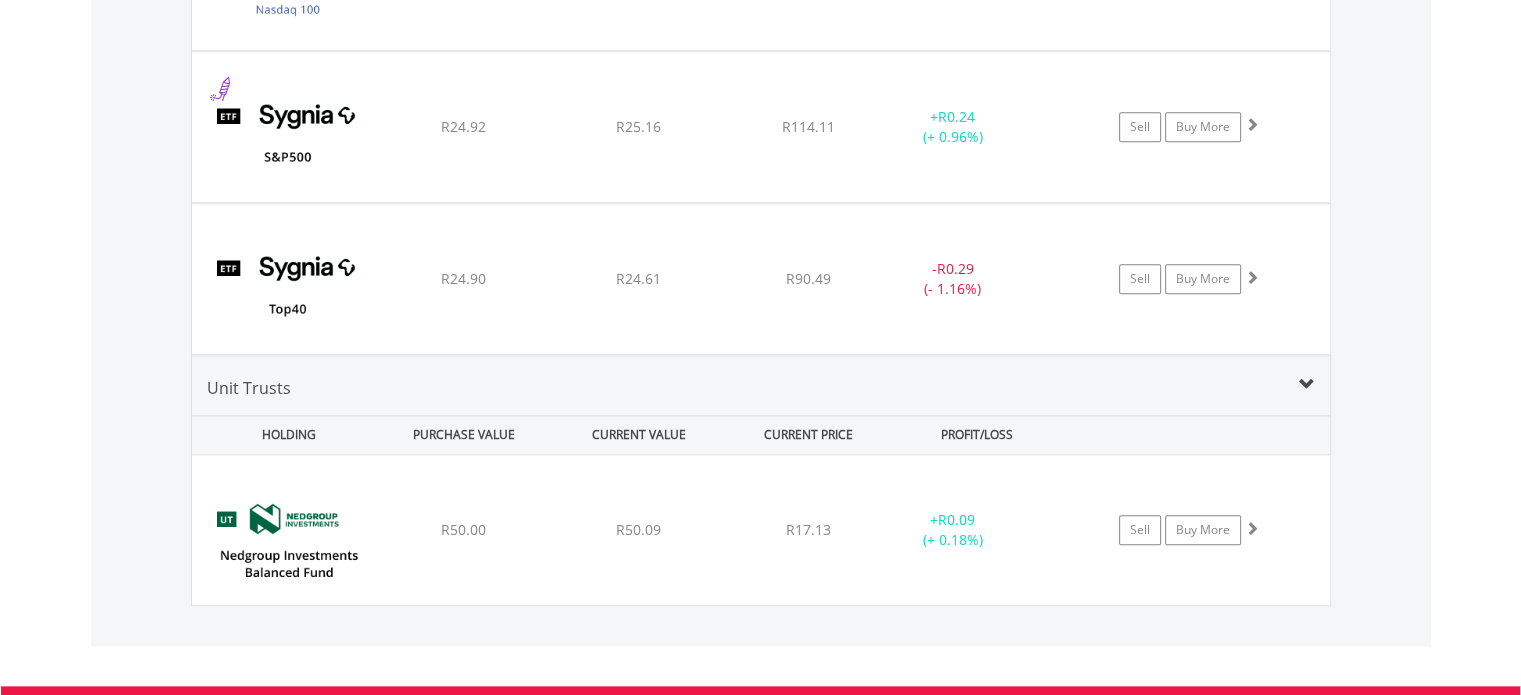 scroll, scrollTop: 1972, scrollLeft: 0, axis: vertical 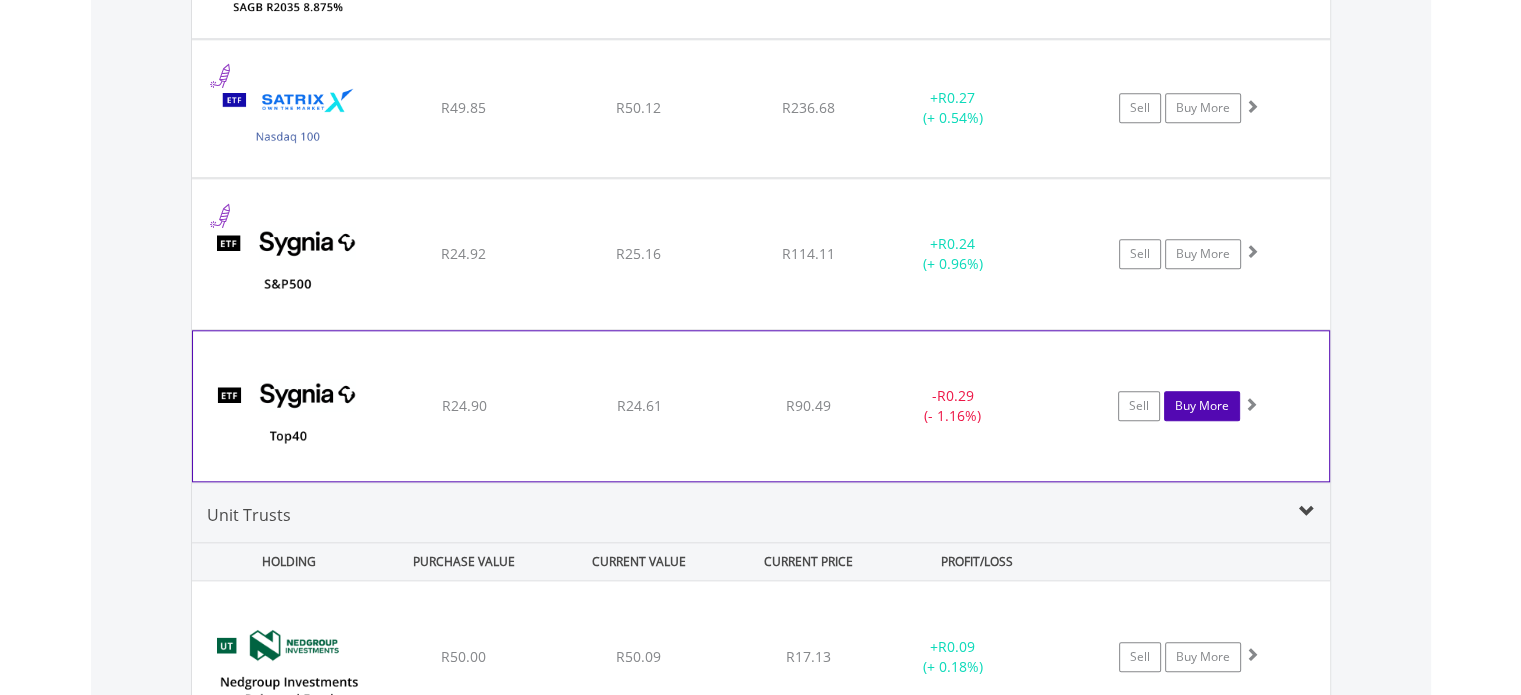 click on "Buy More" at bounding box center [1202, 406] 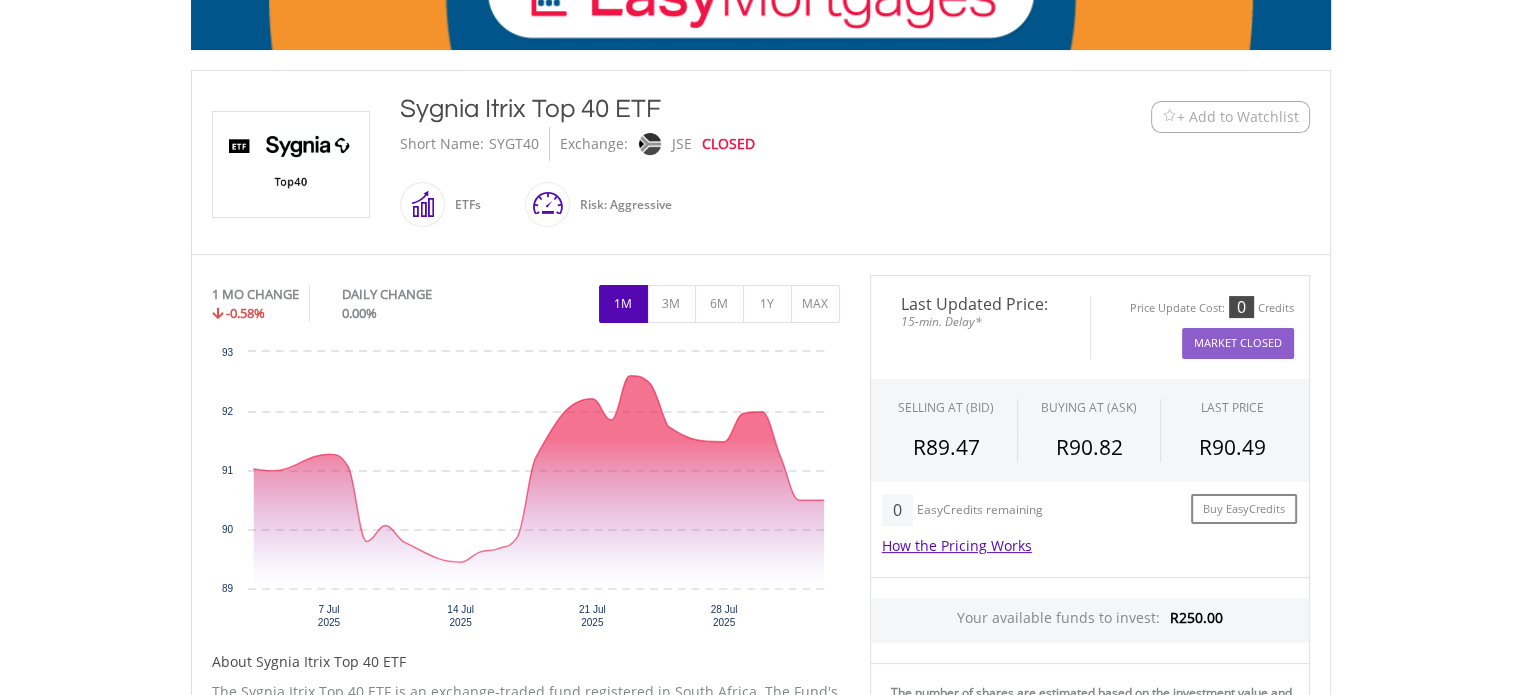 scroll, scrollTop: 400, scrollLeft: 0, axis: vertical 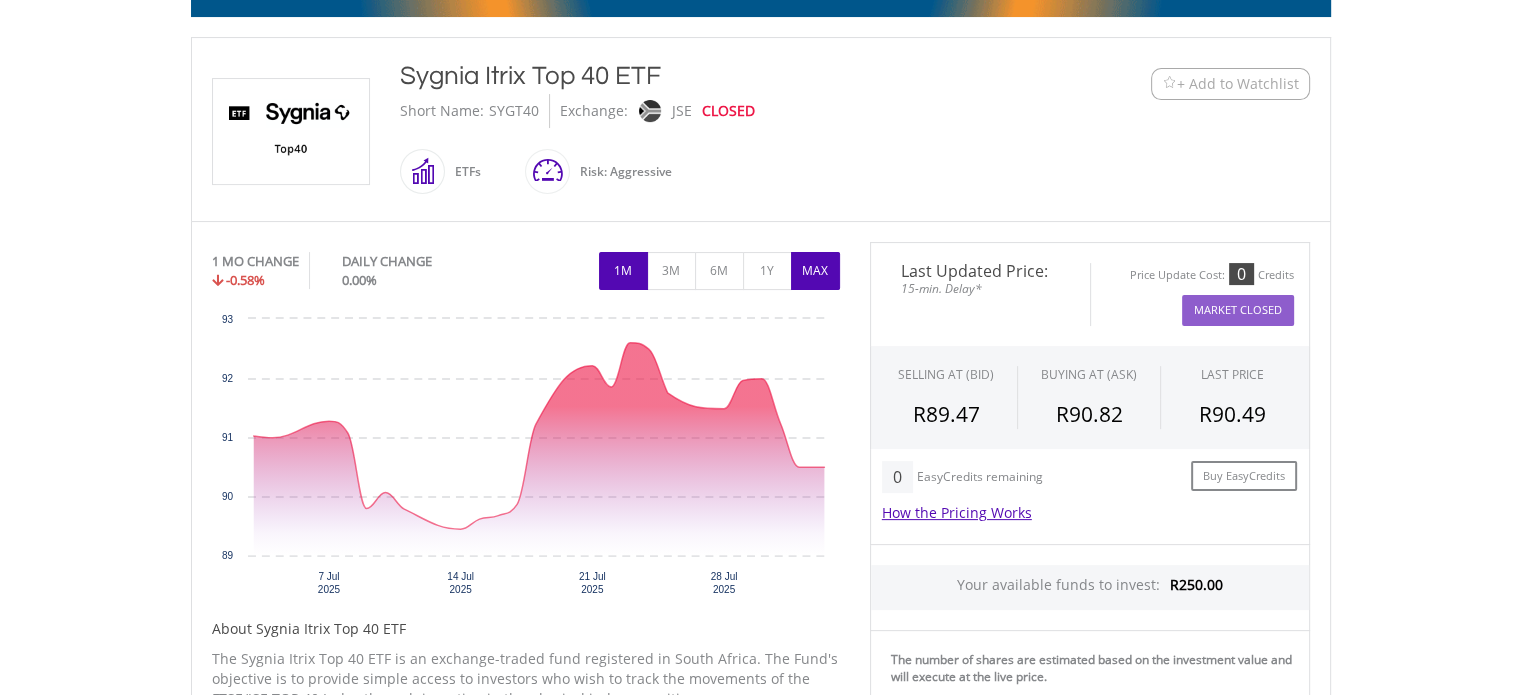 click on "MAX" at bounding box center [815, 271] 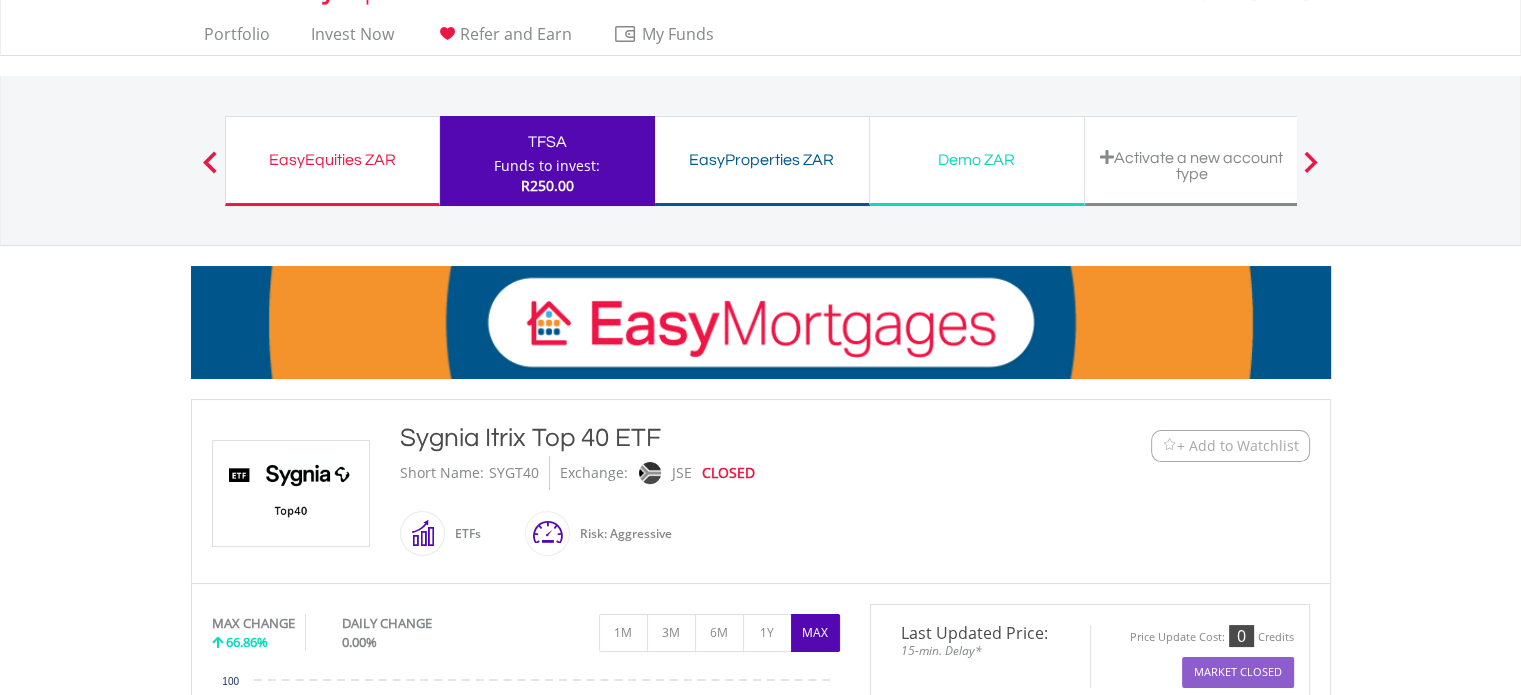 scroll, scrollTop: 0, scrollLeft: 0, axis: both 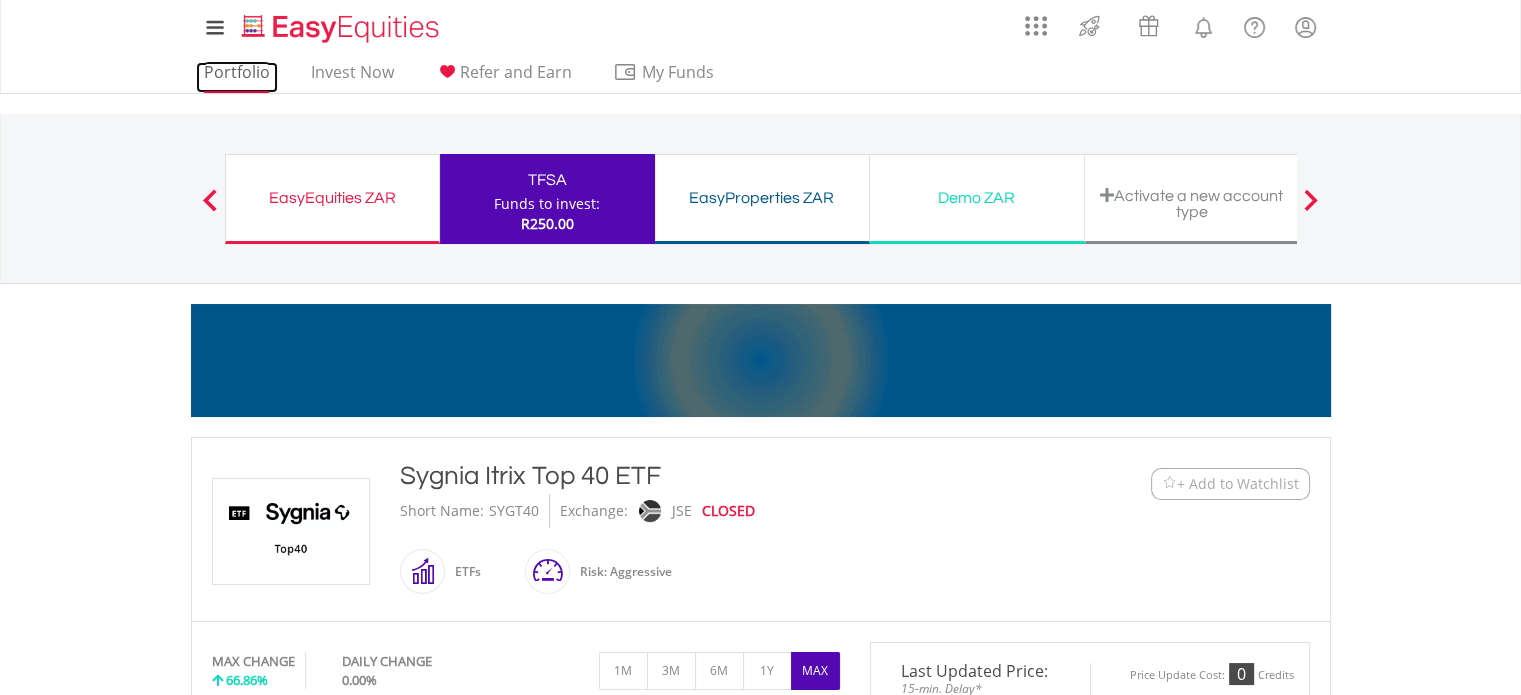 click on "Portfolio" at bounding box center [237, 77] 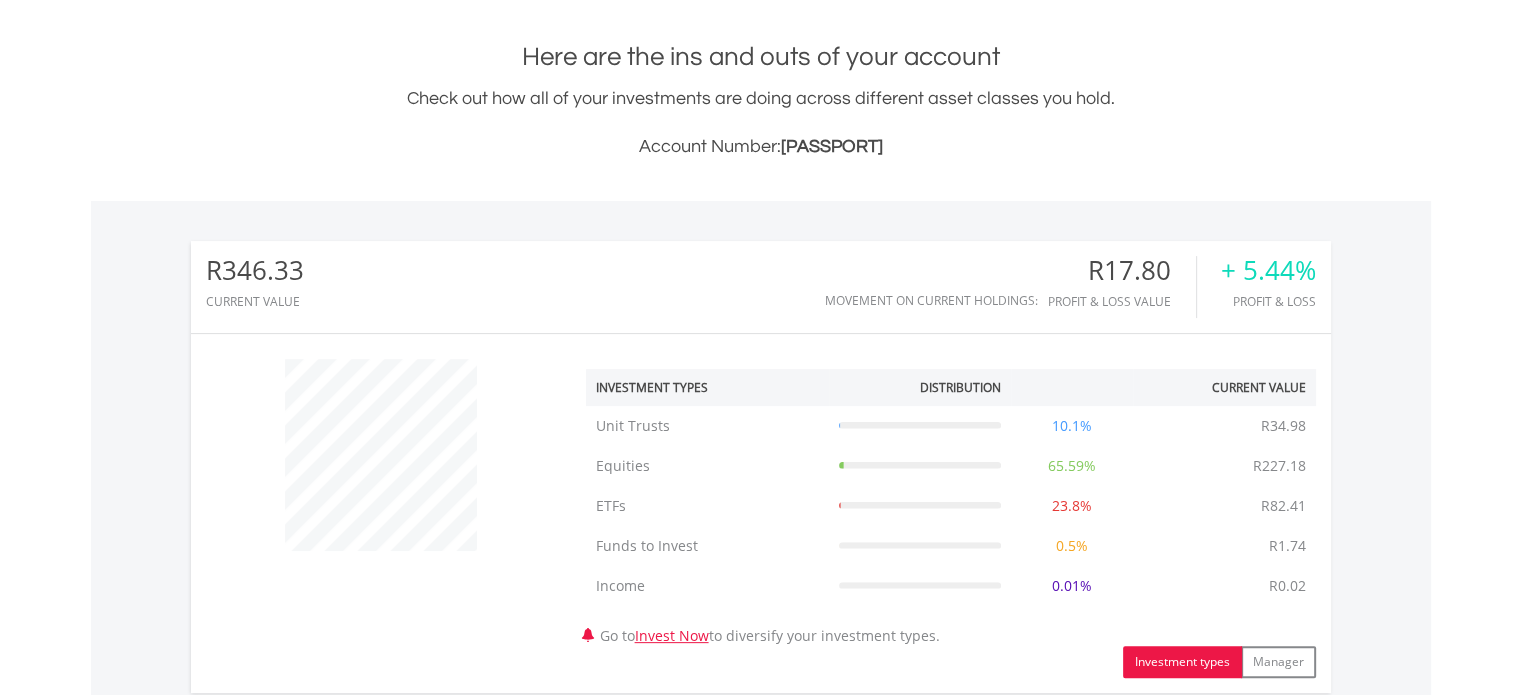scroll, scrollTop: 600, scrollLeft: 0, axis: vertical 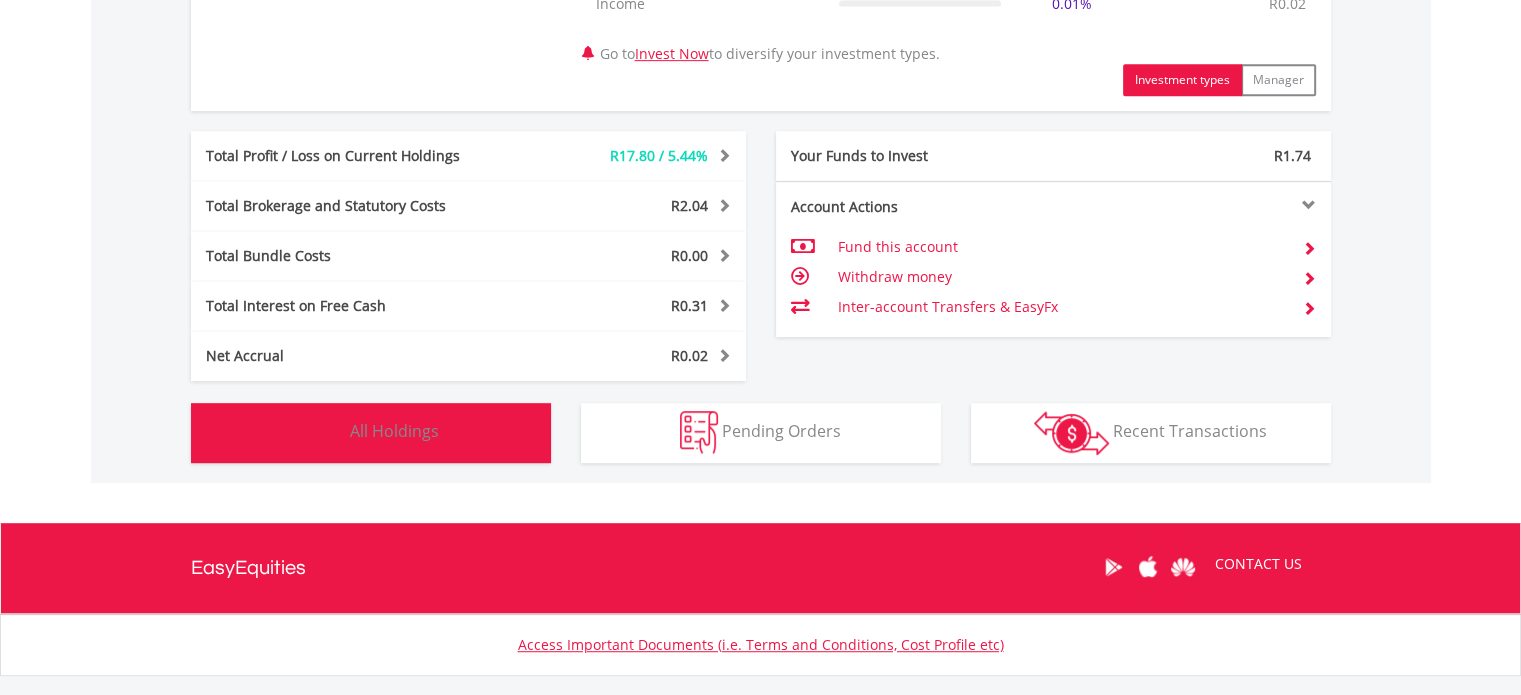 click on "Holdings
All Holdings" at bounding box center [371, 433] 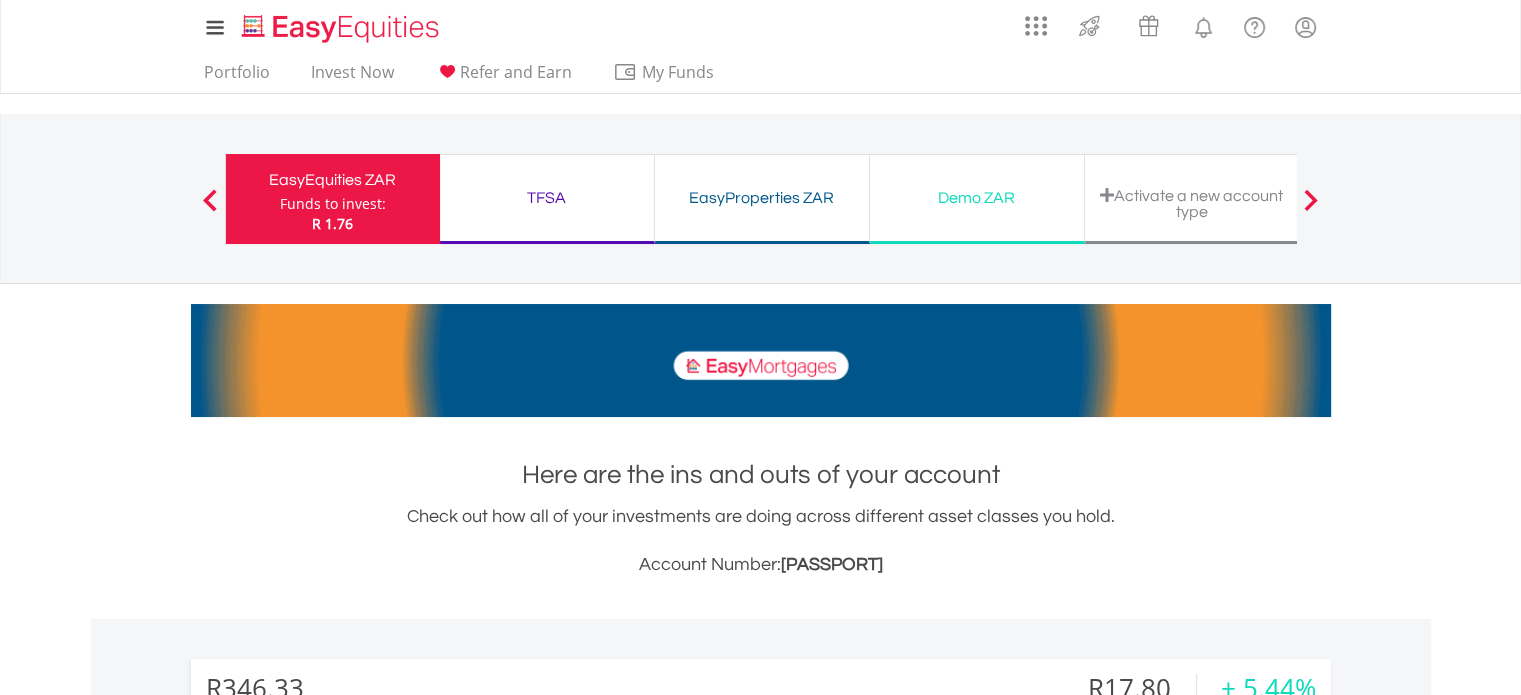 scroll, scrollTop: 0, scrollLeft: 0, axis: both 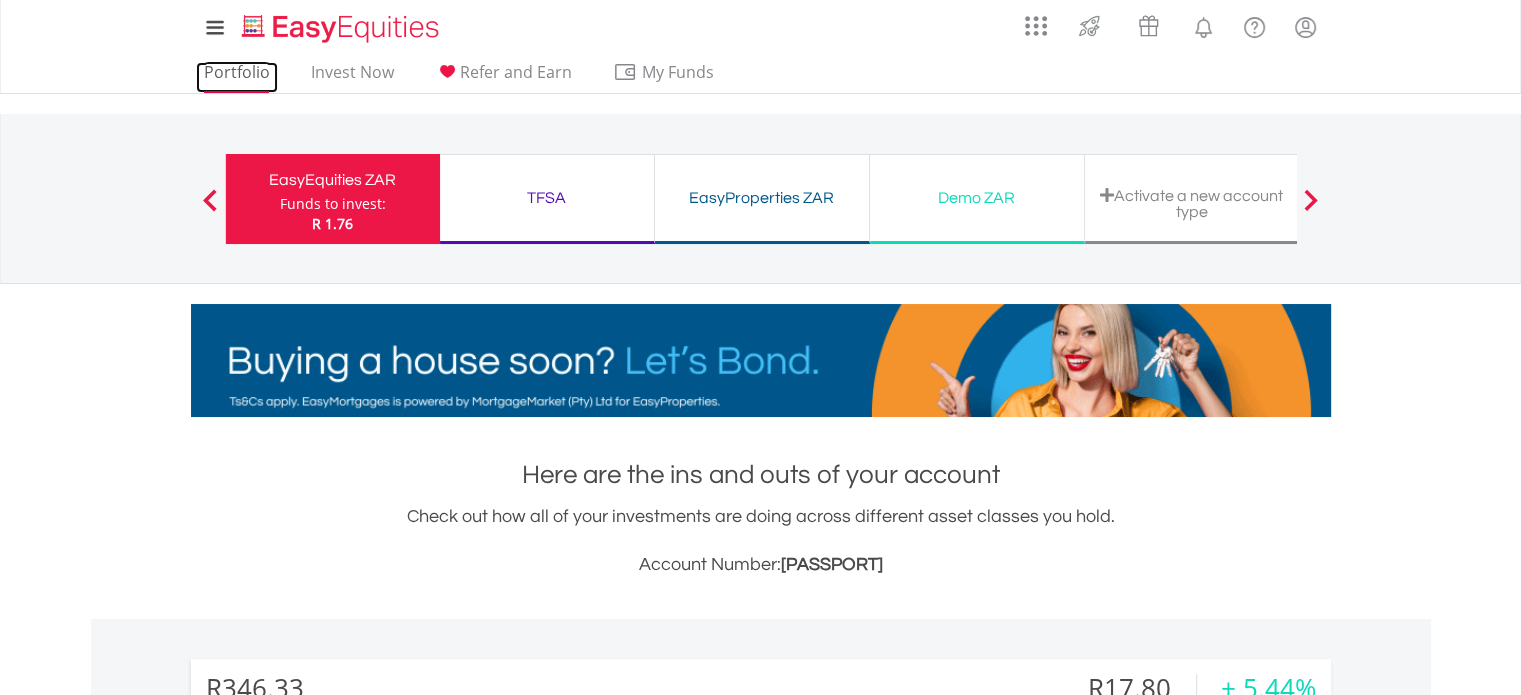 click on "Portfolio" at bounding box center [237, 77] 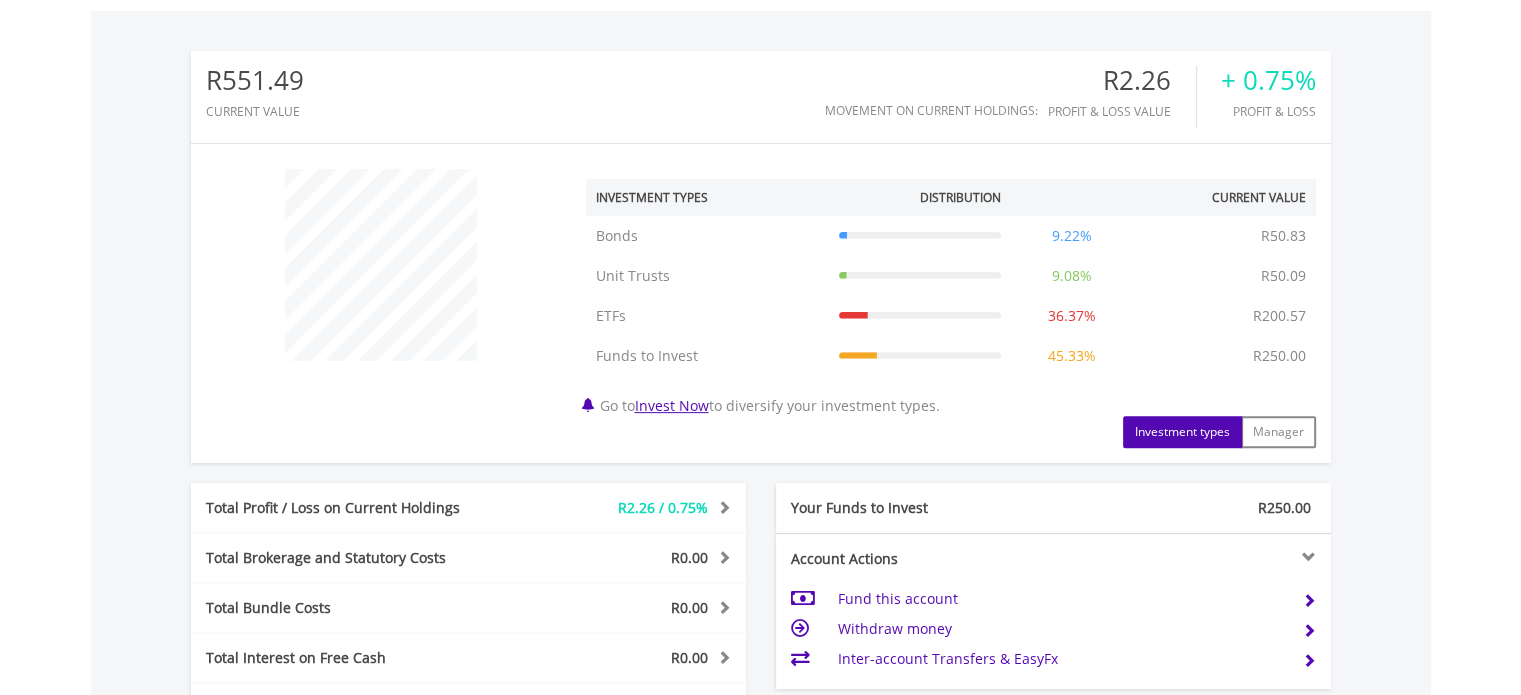 scroll, scrollTop: 800, scrollLeft: 0, axis: vertical 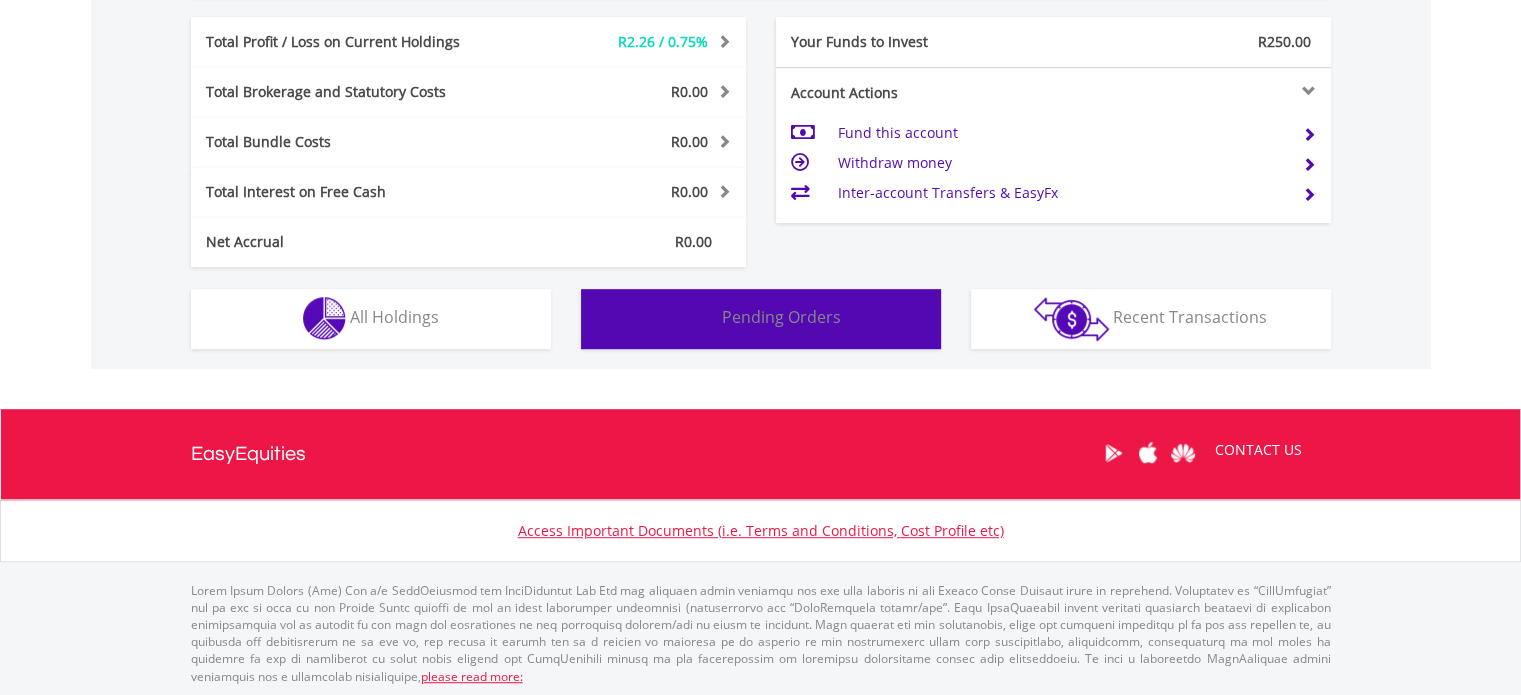 click on "Pending Orders
Pending Orders" at bounding box center (761, 319) 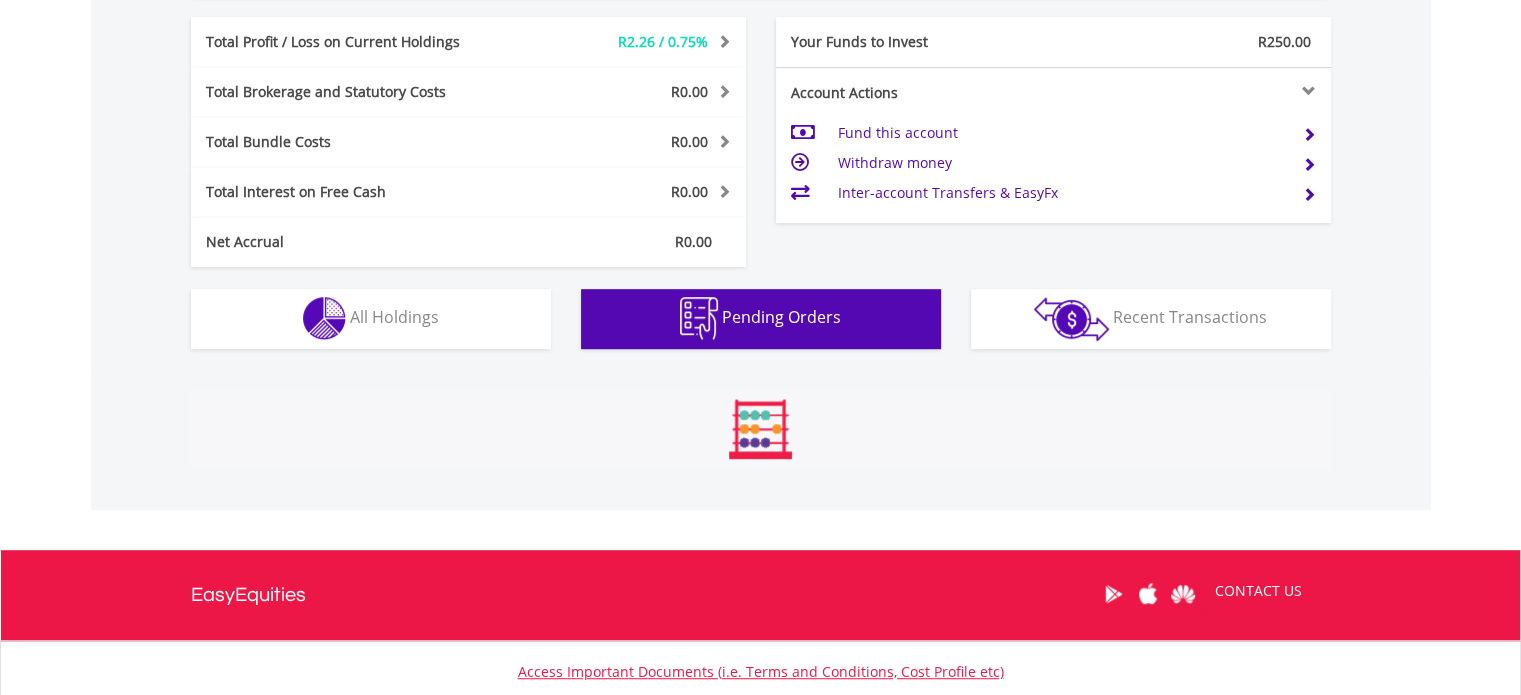 scroll, scrollTop: 1185, scrollLeft: 0, axis: vertical 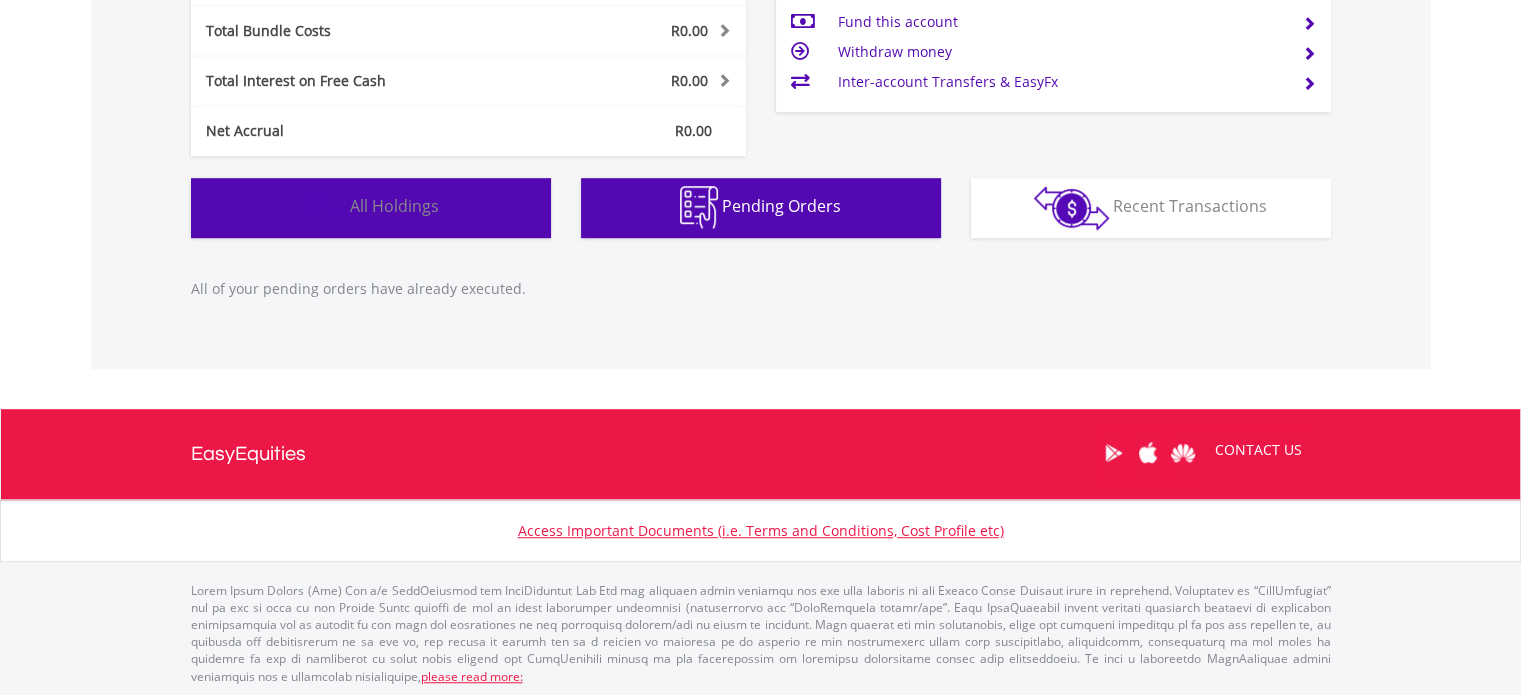 click at bounding box center [324, 207] 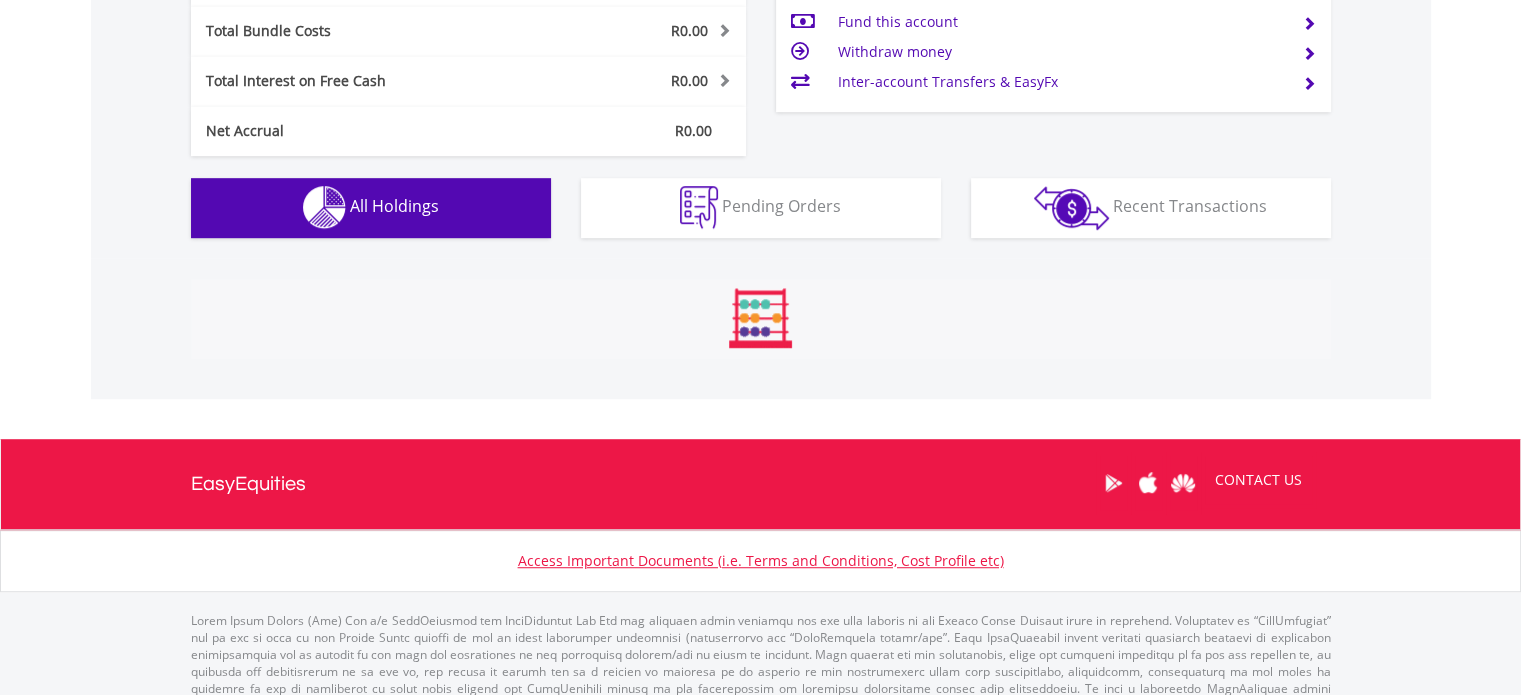 scroll, scrollTop: 1481, scrollLeft: 0, axis: vertical 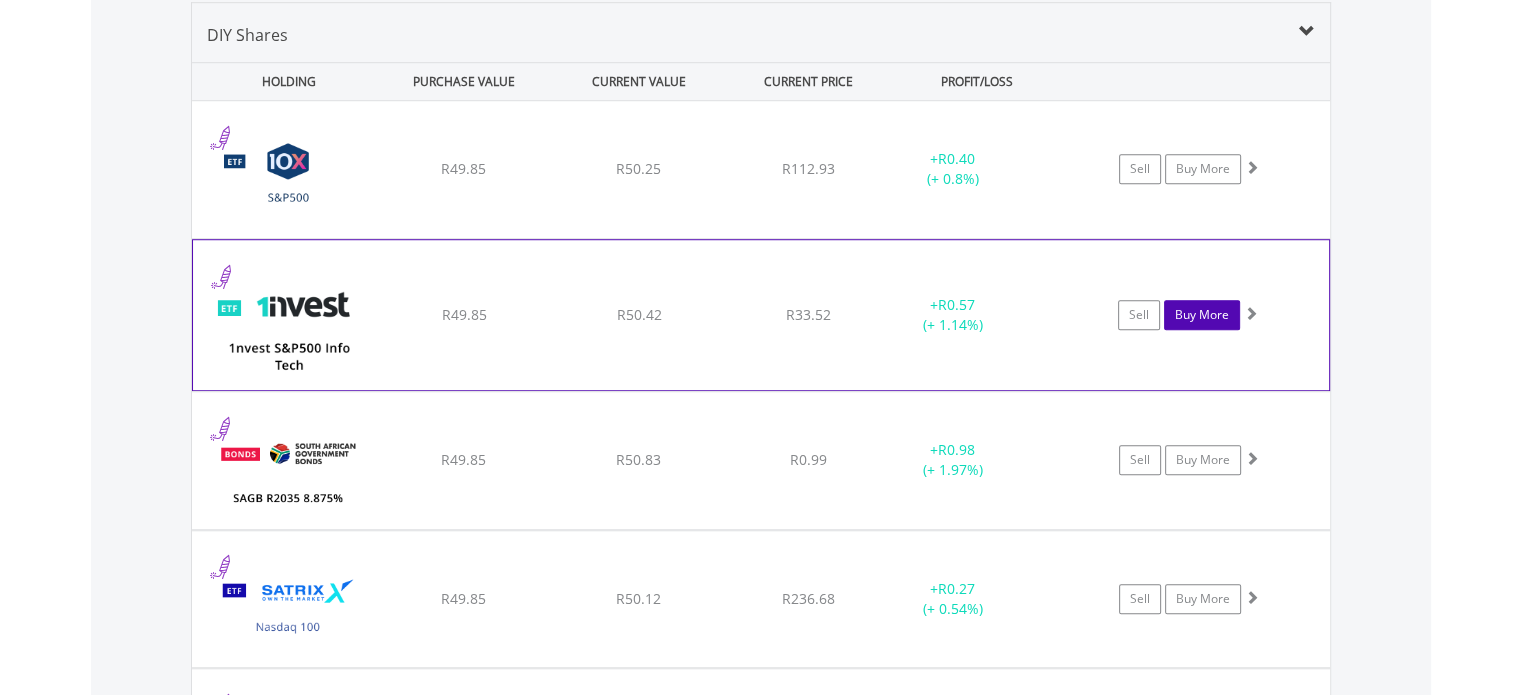 click on "Buy More" at bounding box center [1202, 315] 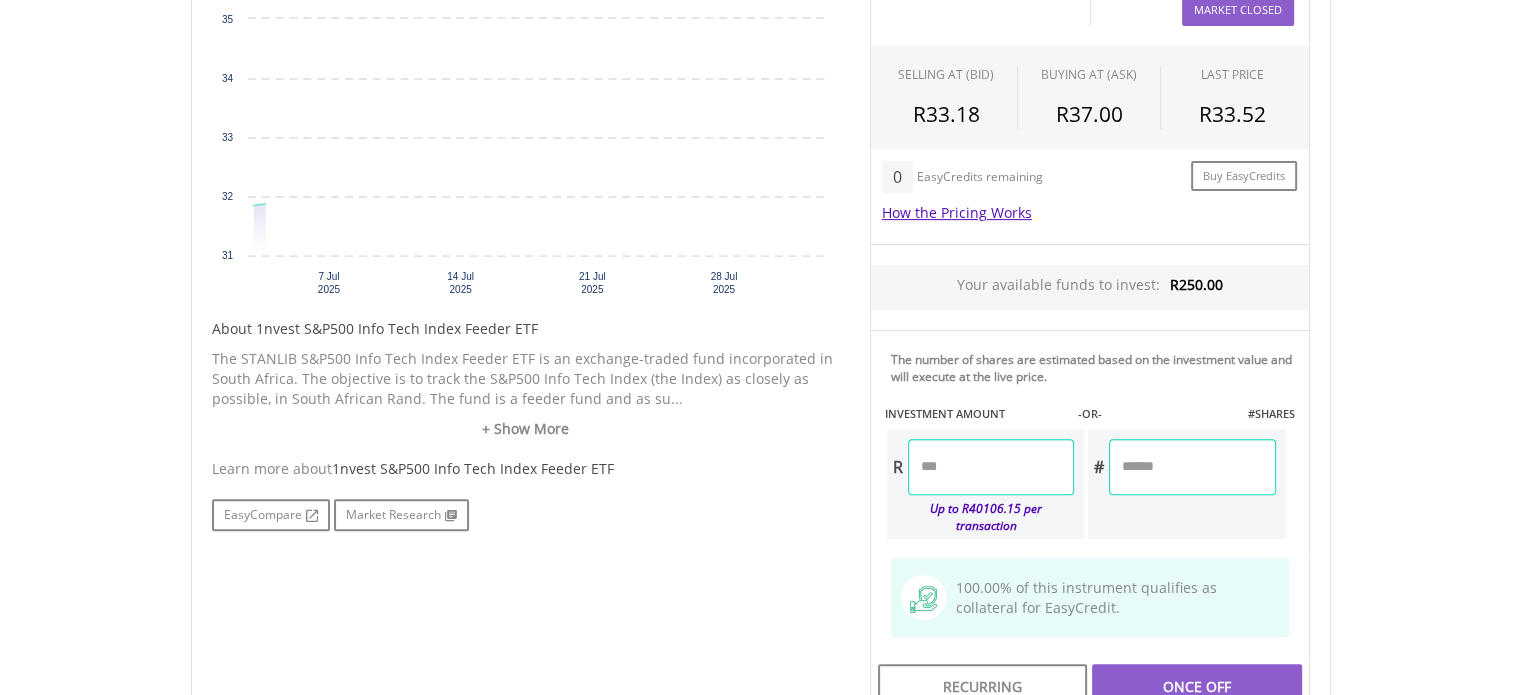 scroll, scrollTop: 616, scrollLeft: 0, axis: vertical 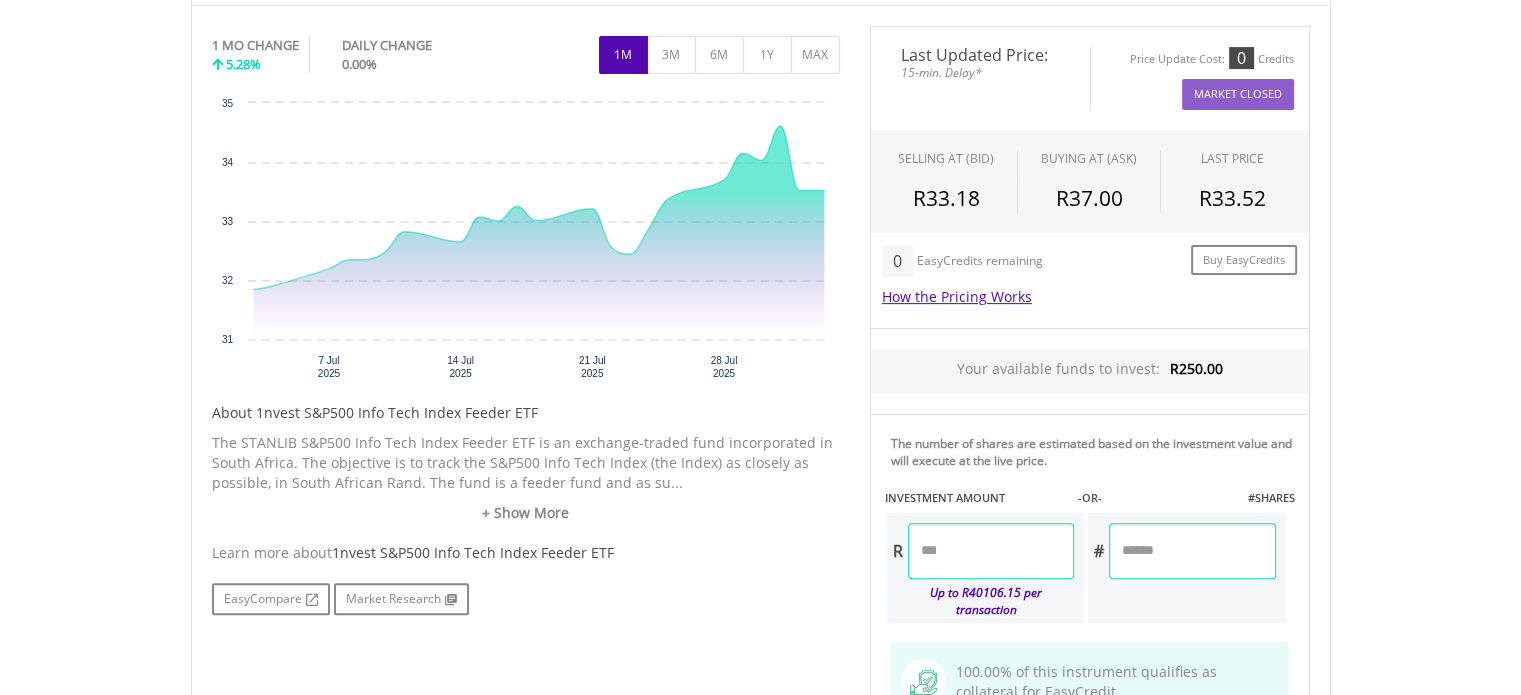 click at bounding box center (991, 551) 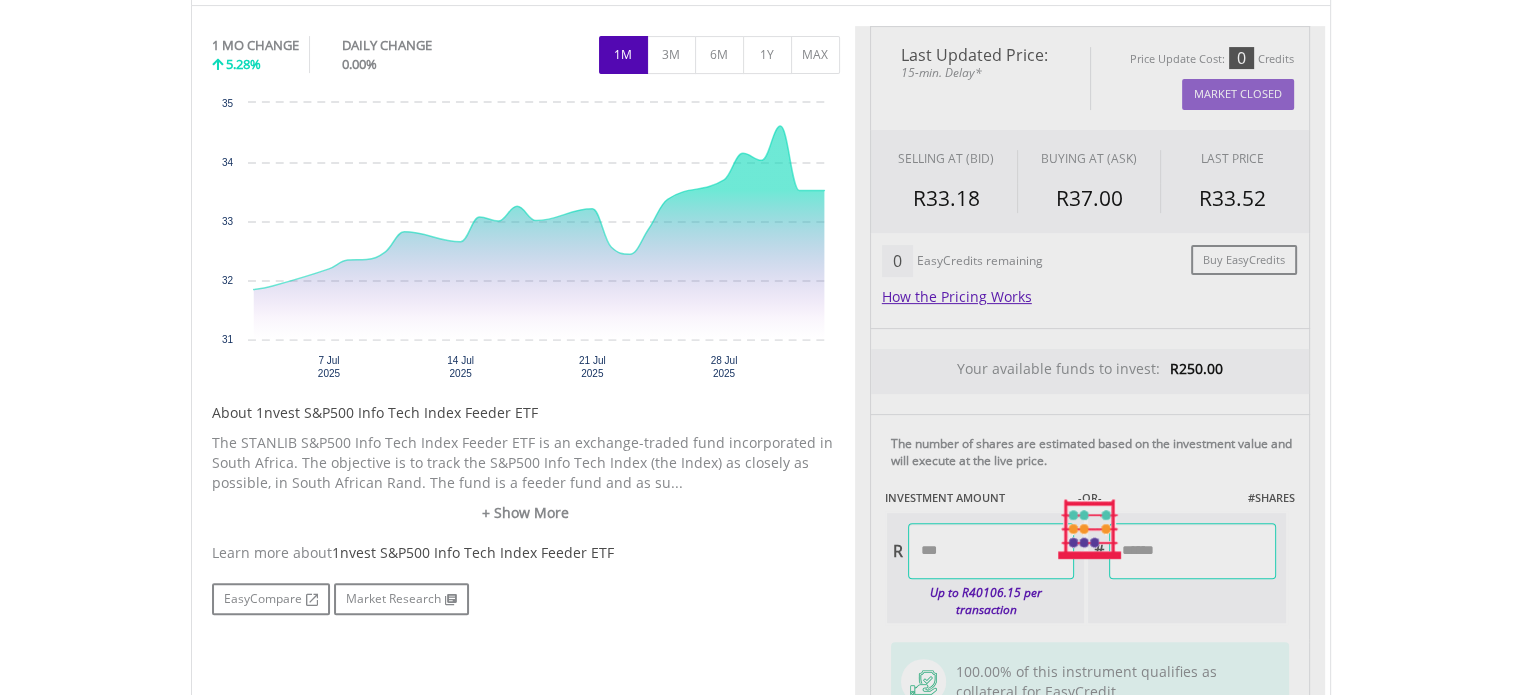 type on "*****" 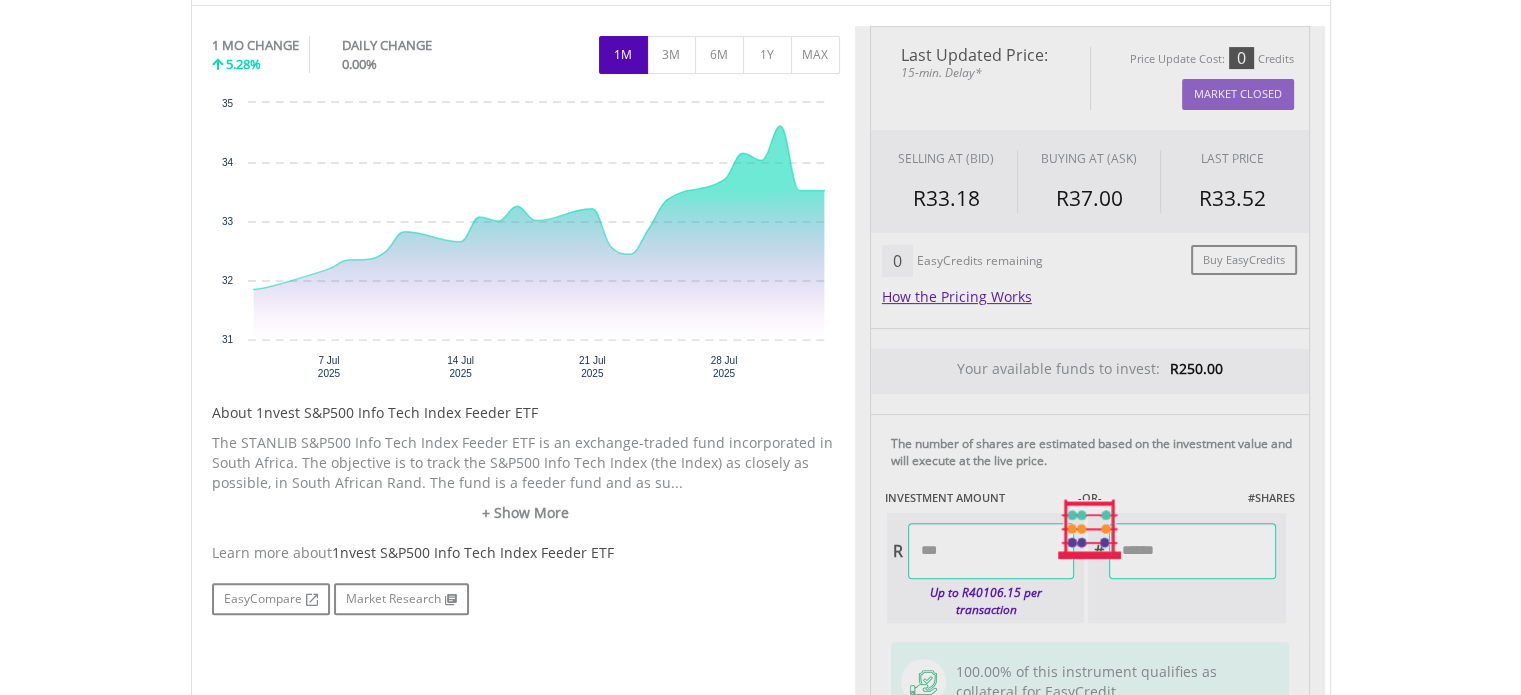 type on "******" 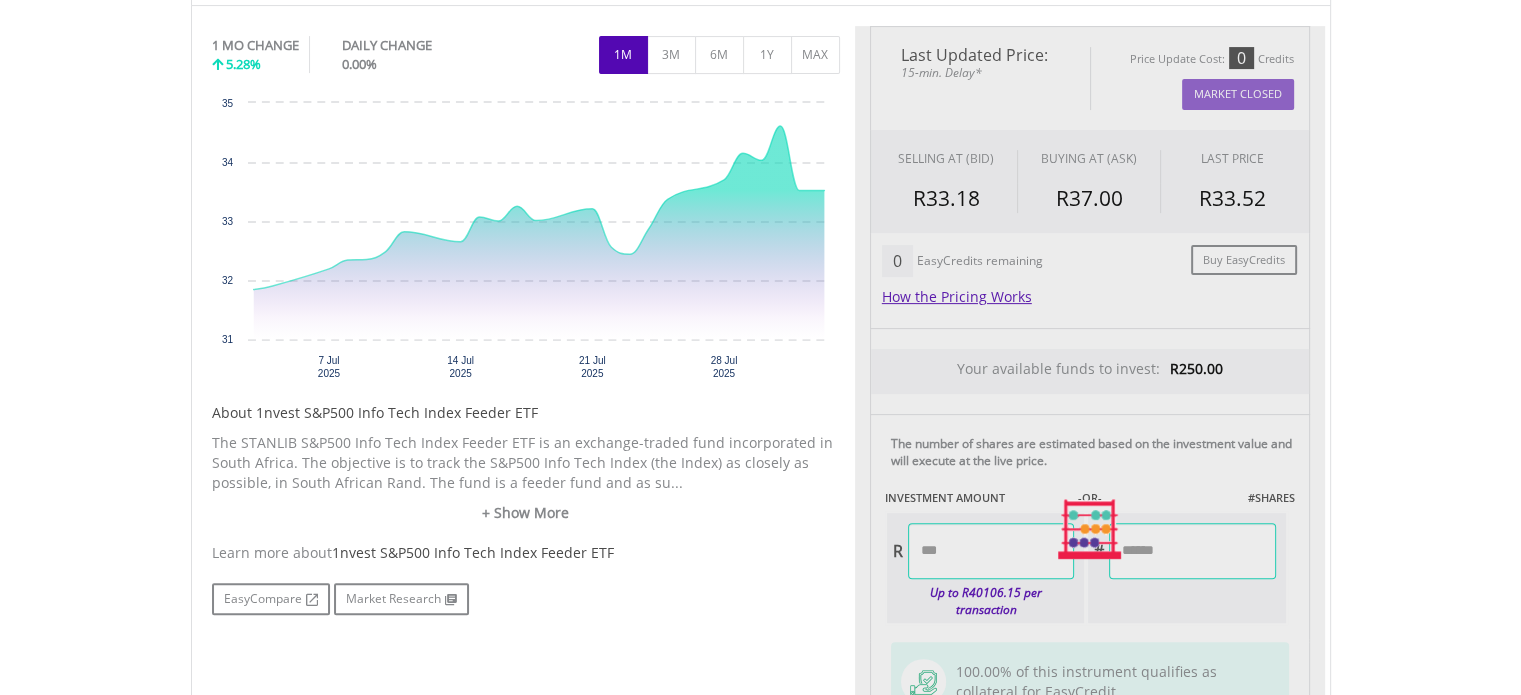 click on "Last Updated Price:
15-min. Delay*
Price Update Cost:
0
Credits
Market Closed
SELLING AT (BID)
BUYING AT                     (ASK)
LAST PRICE
R33.18
R37.00
R33.52
0
Buy EasyCredits" at bounding box center [1090, 529] 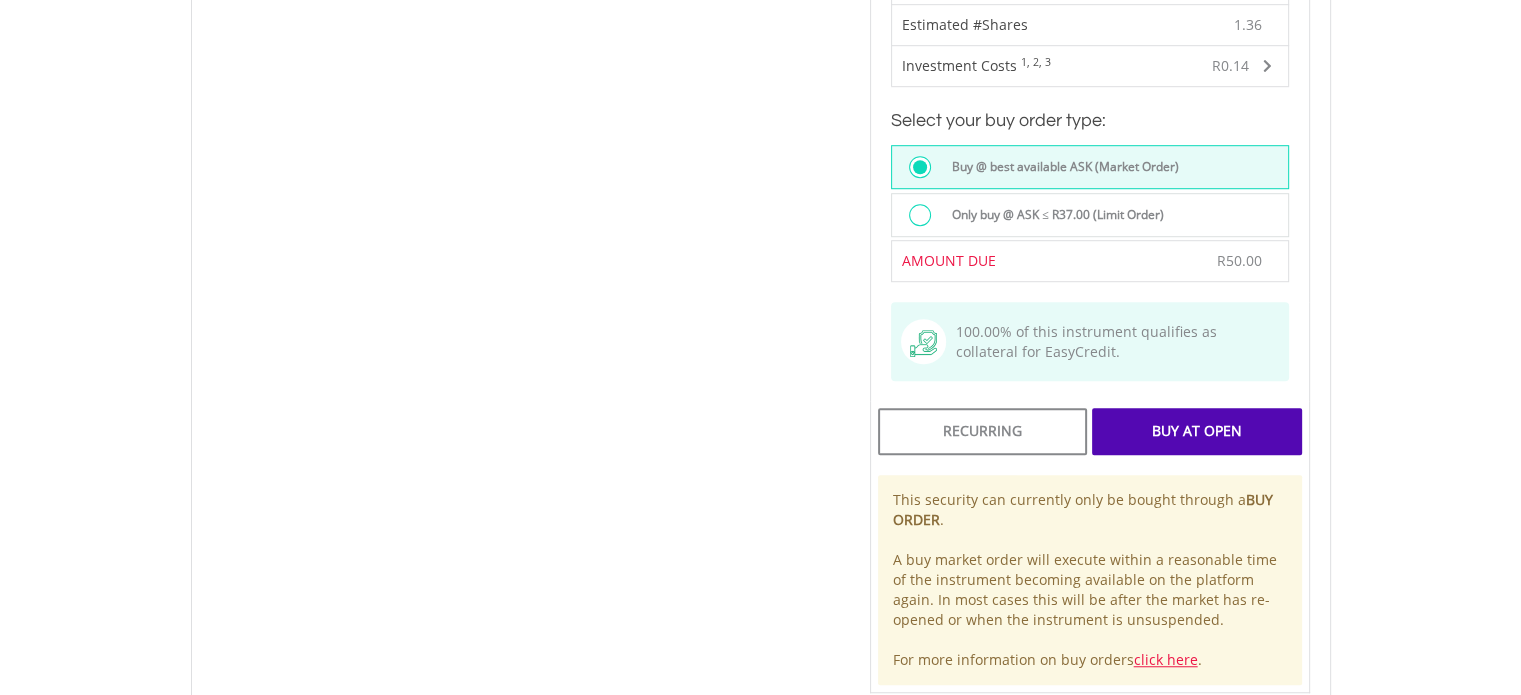 scroll, scrollTop: 1316, scrollLeft: 0, axis: vertical 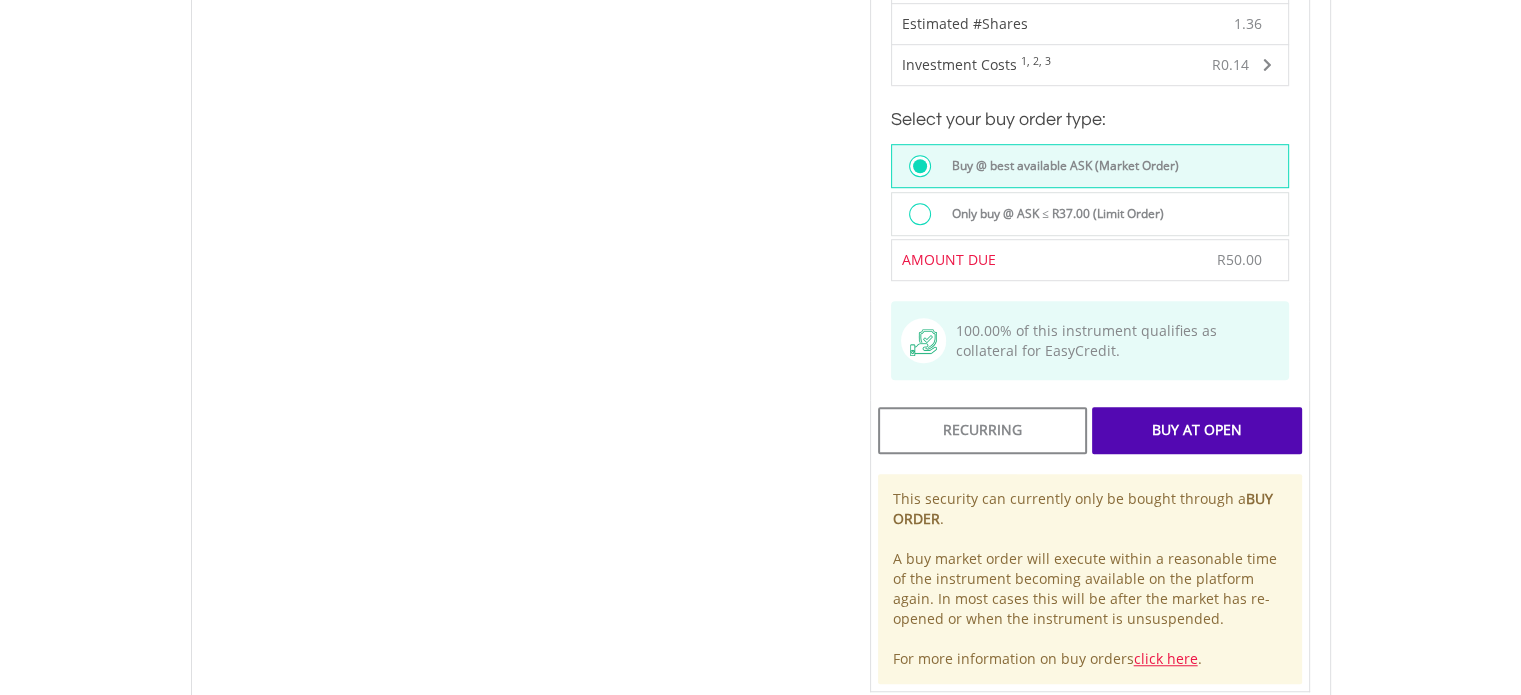click at bounding box center (920, 214) 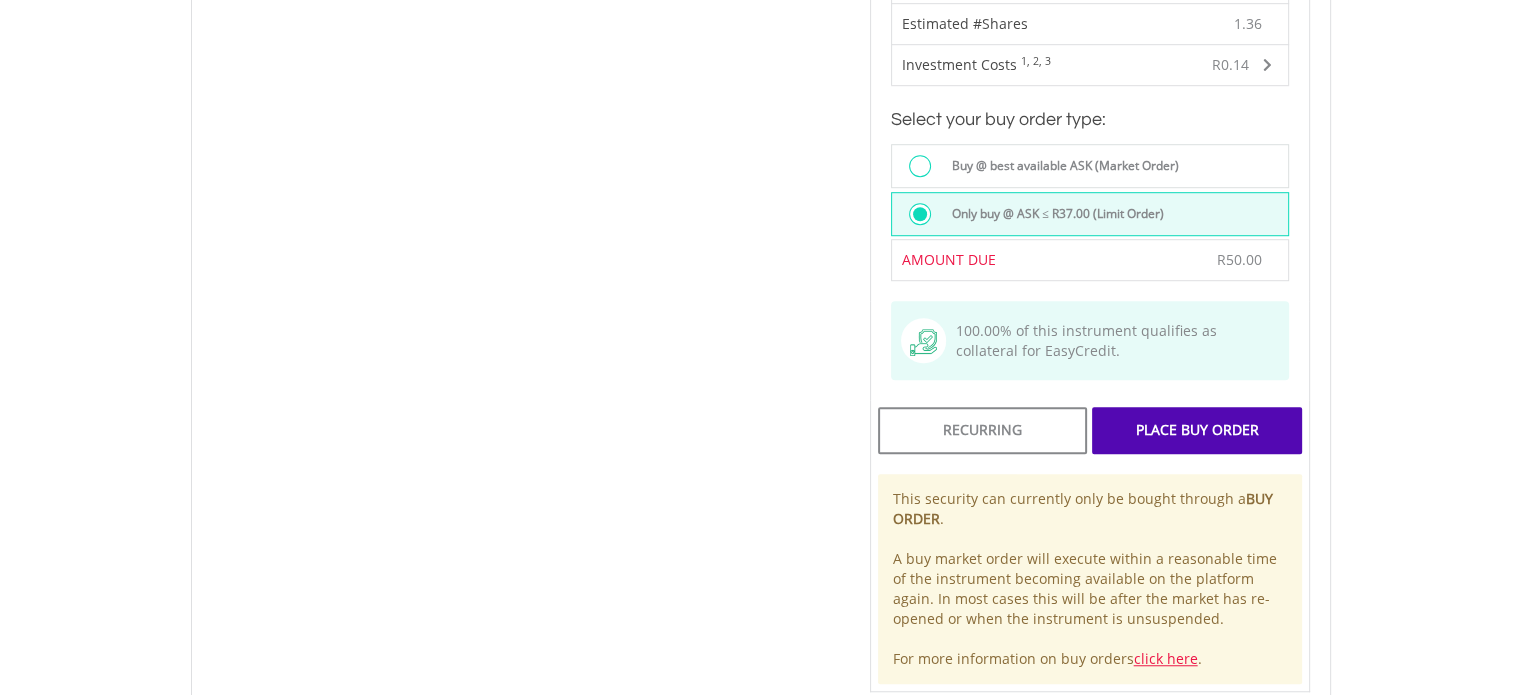 click on "Place Buy Order" at bounding box center (1196, 430) 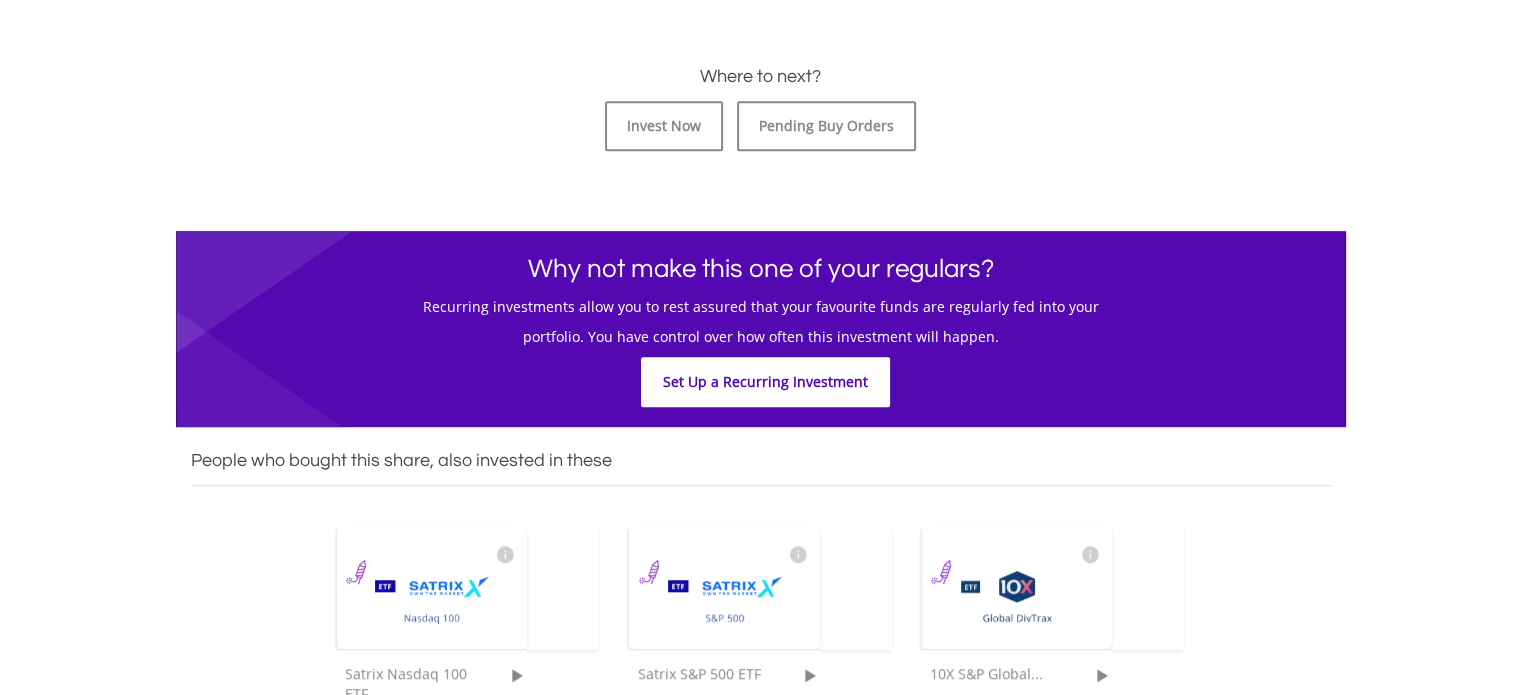 scroll, scrollTop: 1200, scrollLeft: 0, axis: vertical 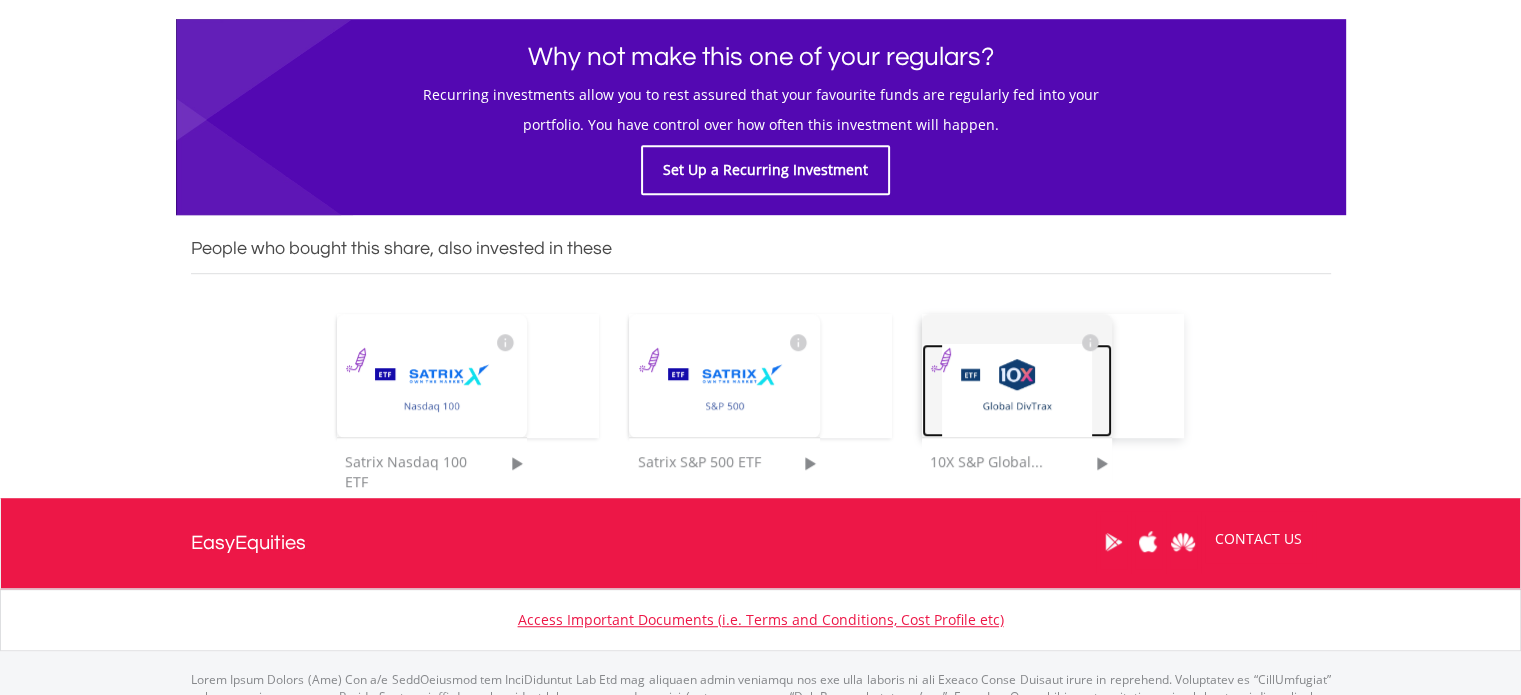 click at bounding box center [1017, 390] 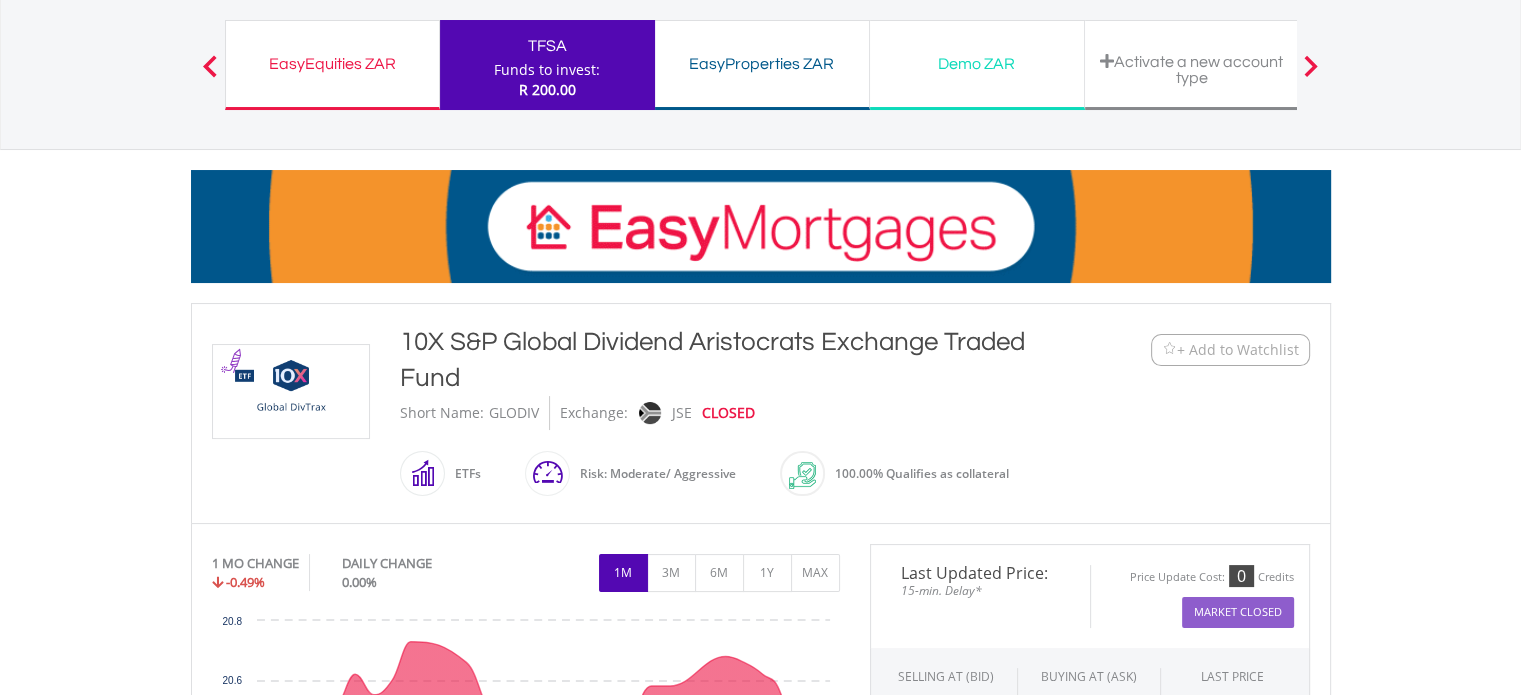 scroll, scrollTop: 0, scrollLeft: 0, axis: both 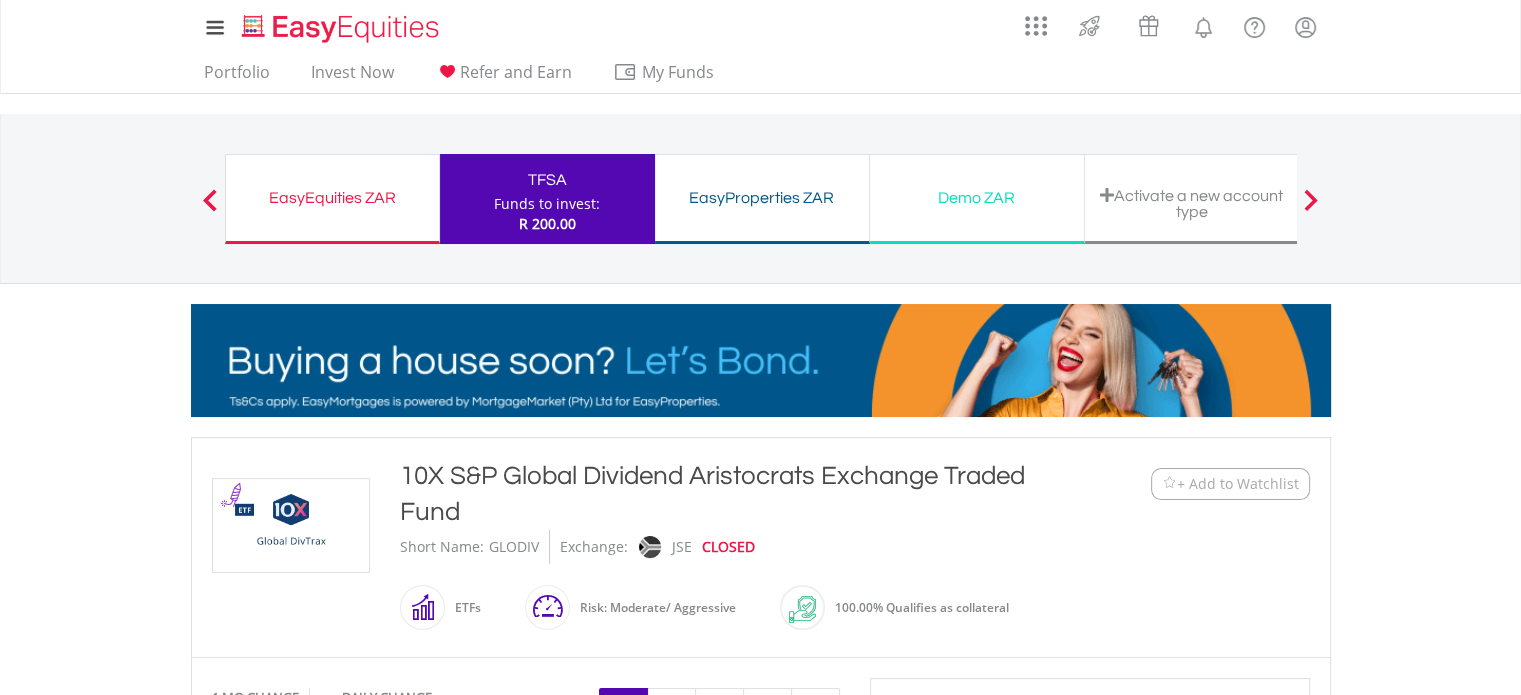 click on "TFSA
Funds to invest:
R 200.00" at bounding box center [547, 199] 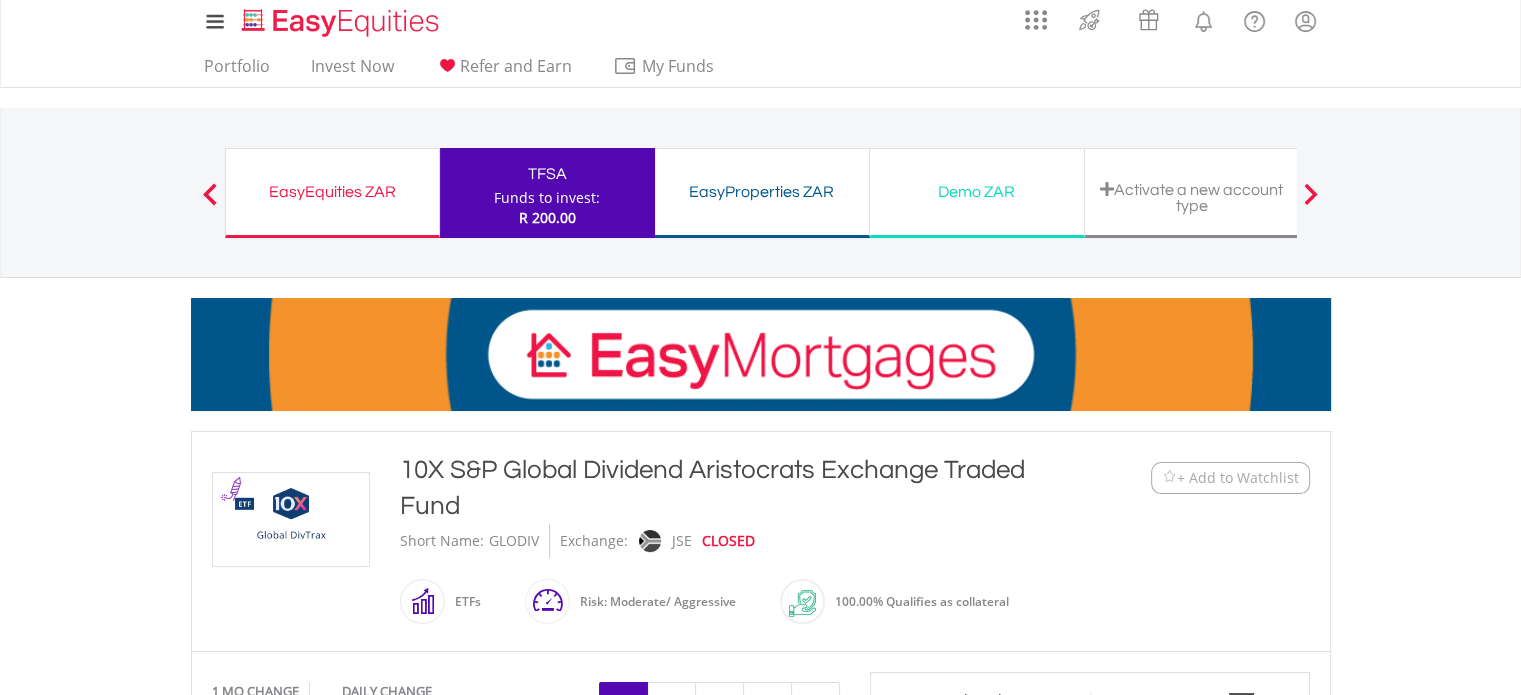 scroll, scrollTop: 0, scrollLeft: 0, axis: both 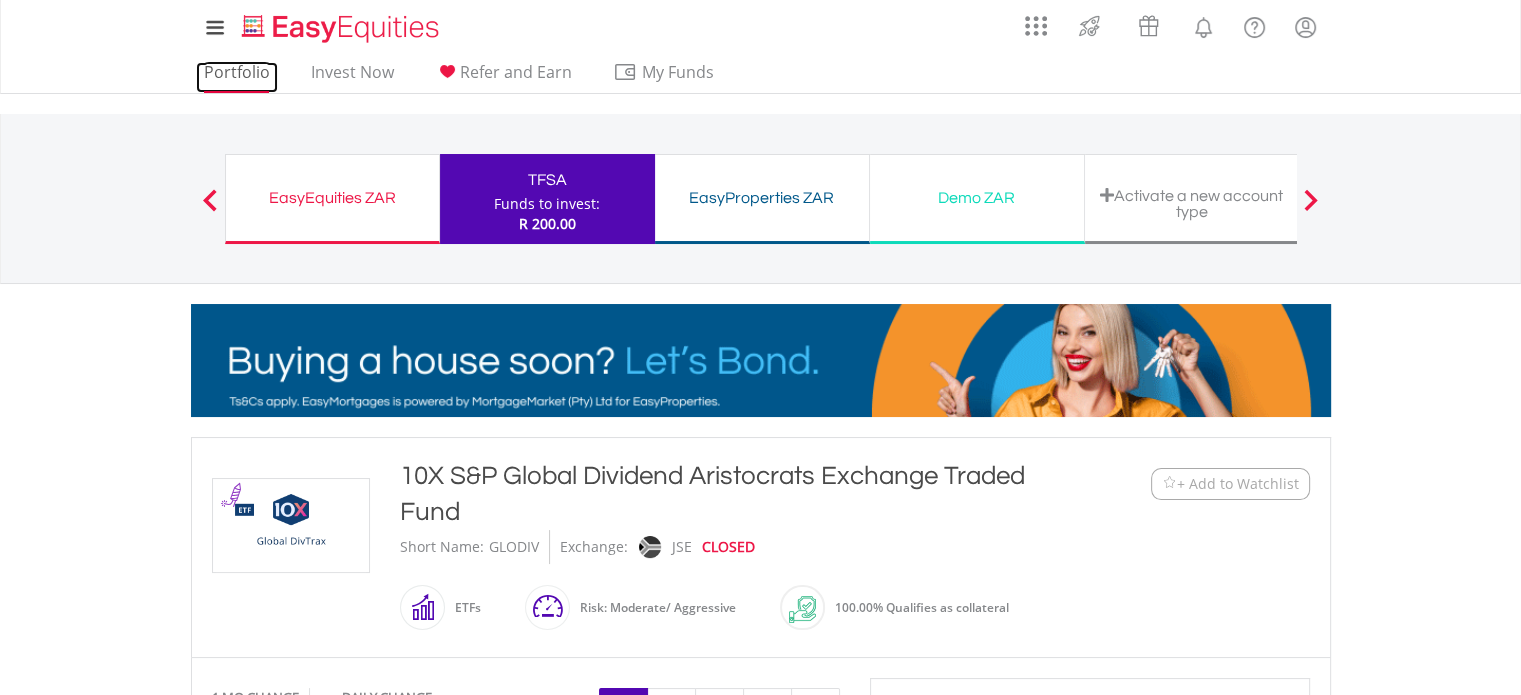 click on "Portfolio" at bounding box center [237, 77] 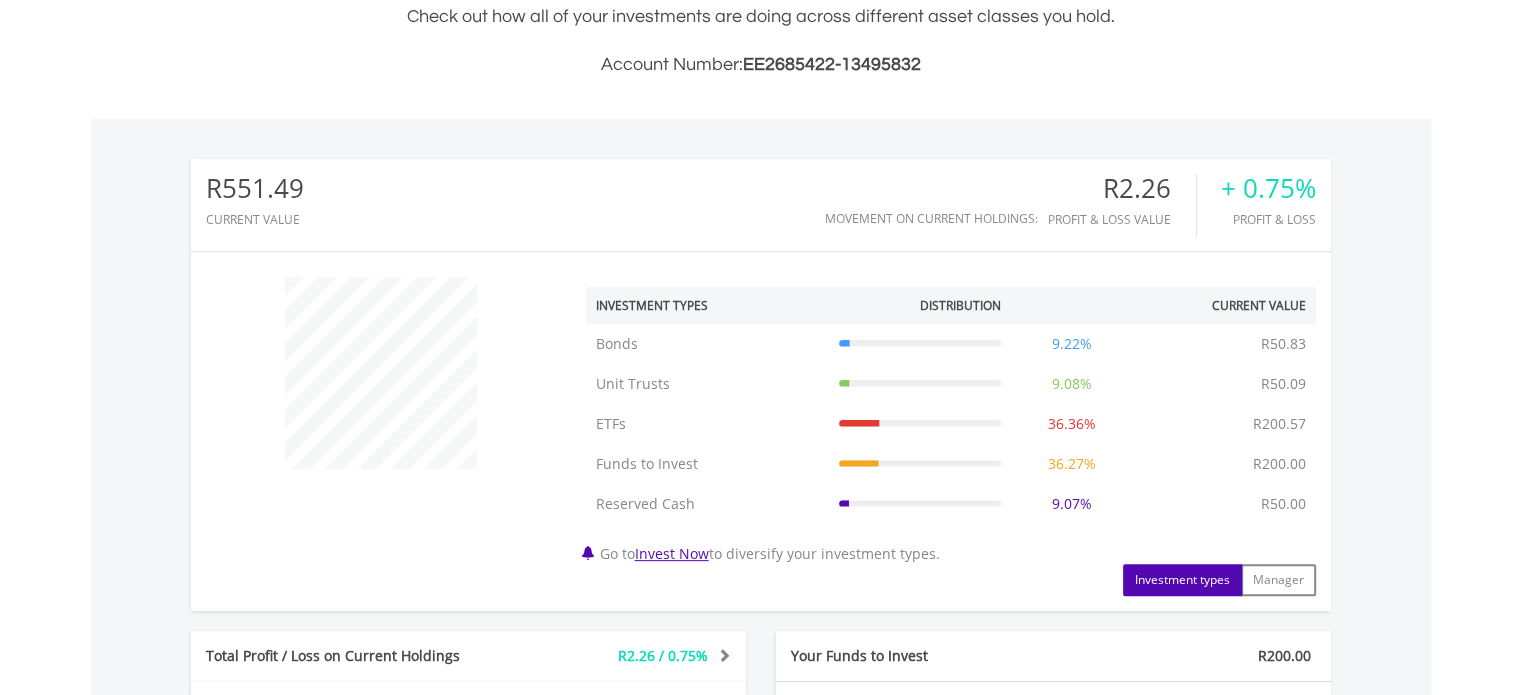 scroll, scrollTop: 721, scrollLeft: 0, axis: vertical 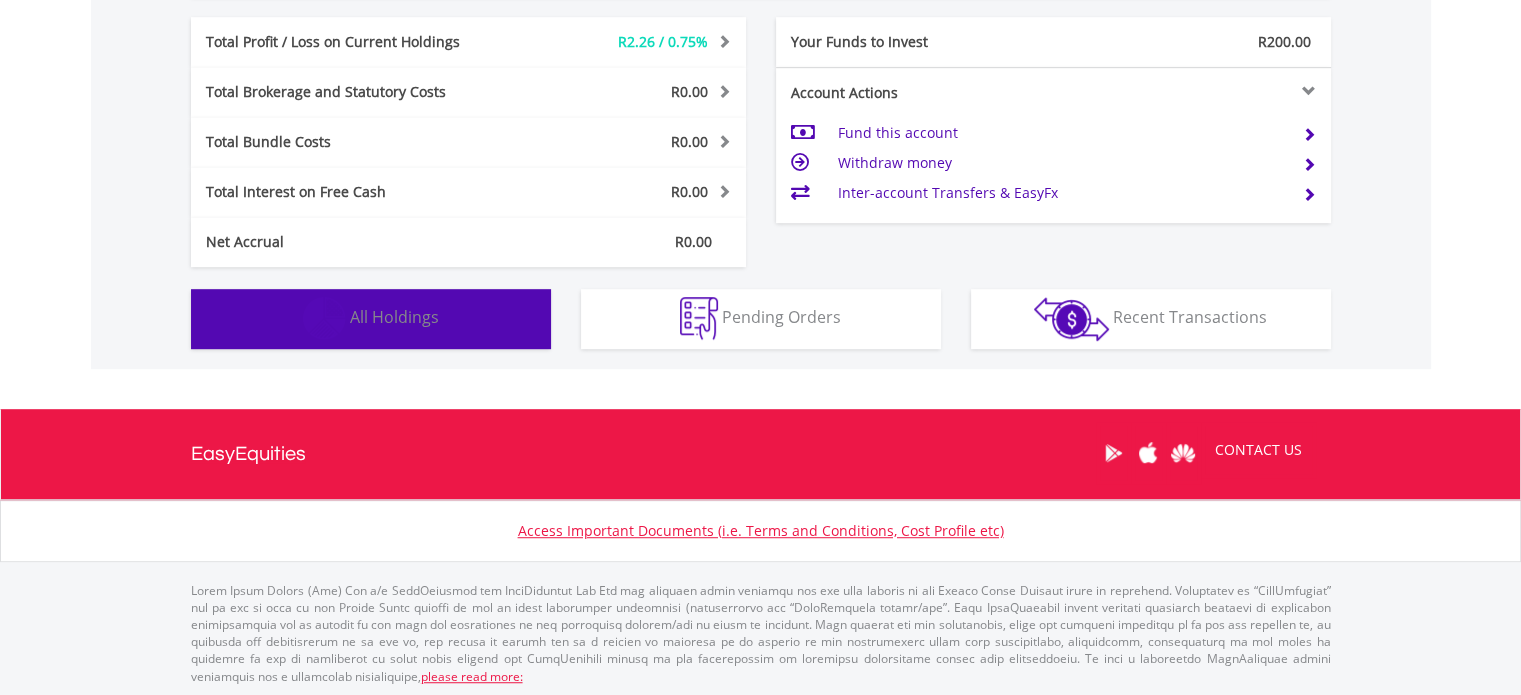 click at bounding box center [324, 318] 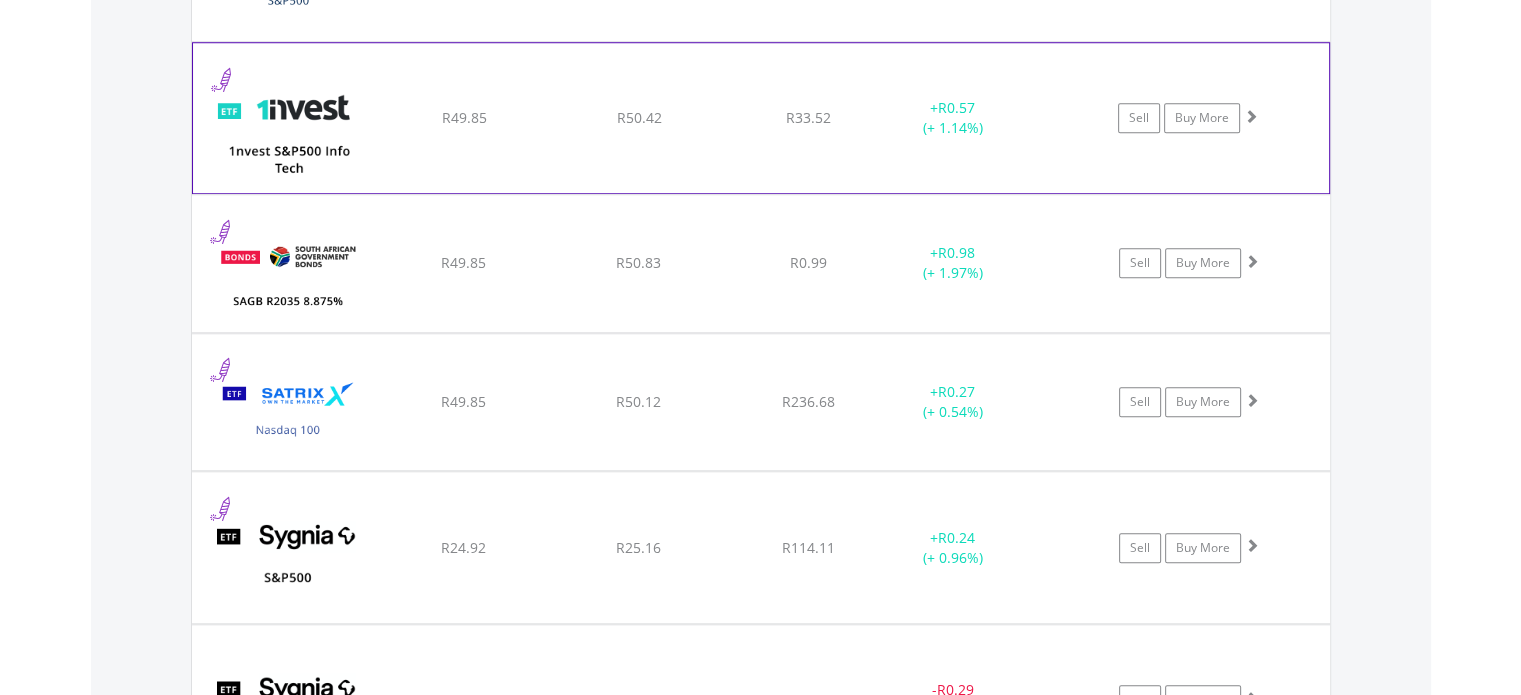 scroll, scrollTop: 1721, scrollLeft: 0, axis: vertical 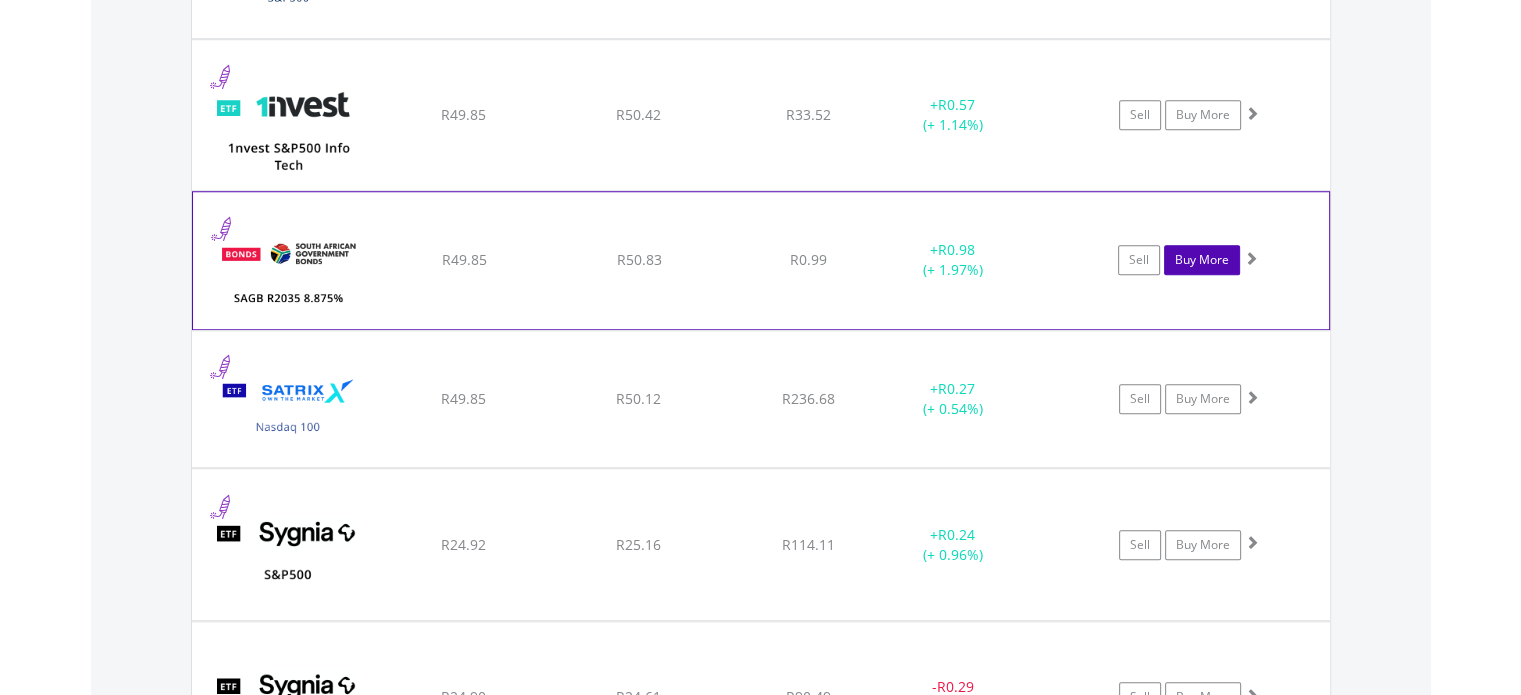 click on "Buy More" at bounding box center (1202, 260) 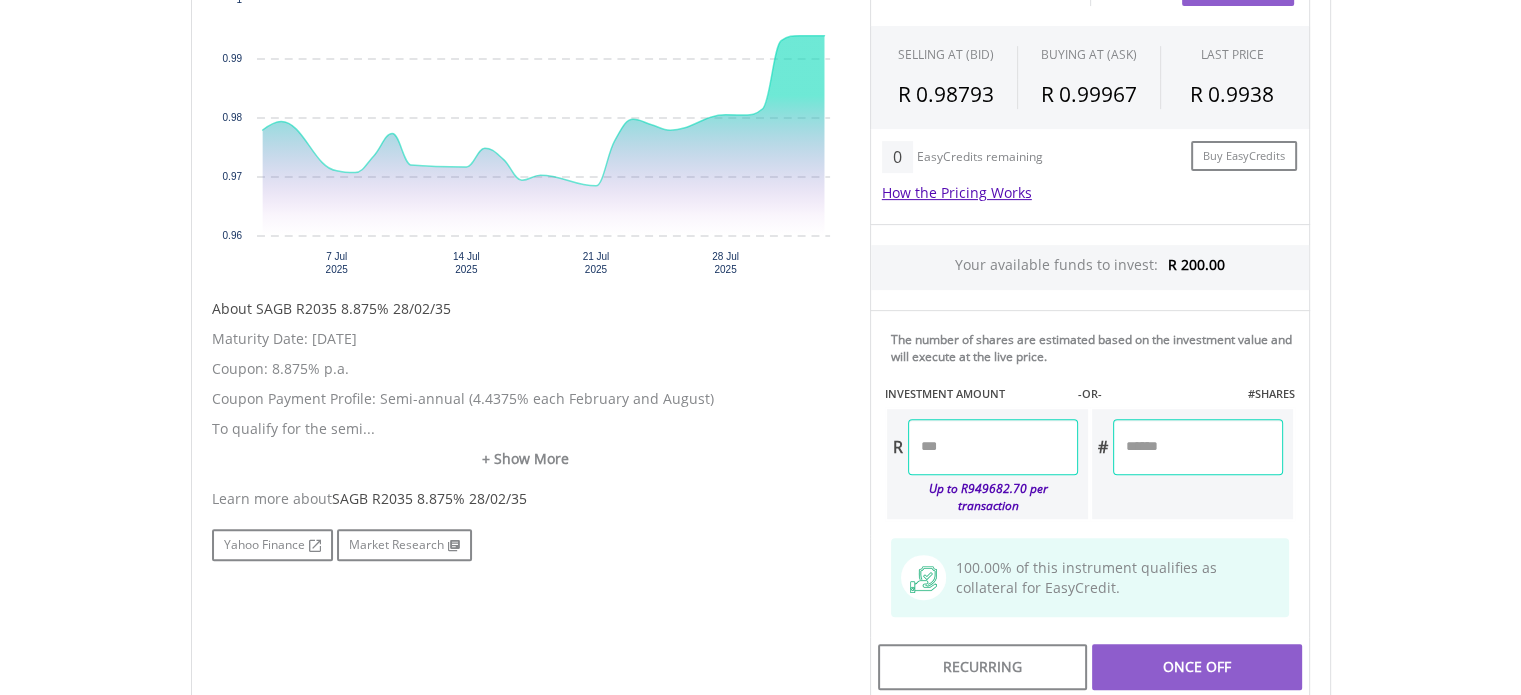 scroll, scrollTop: 700, scrollLeft: 0, axis: vertical 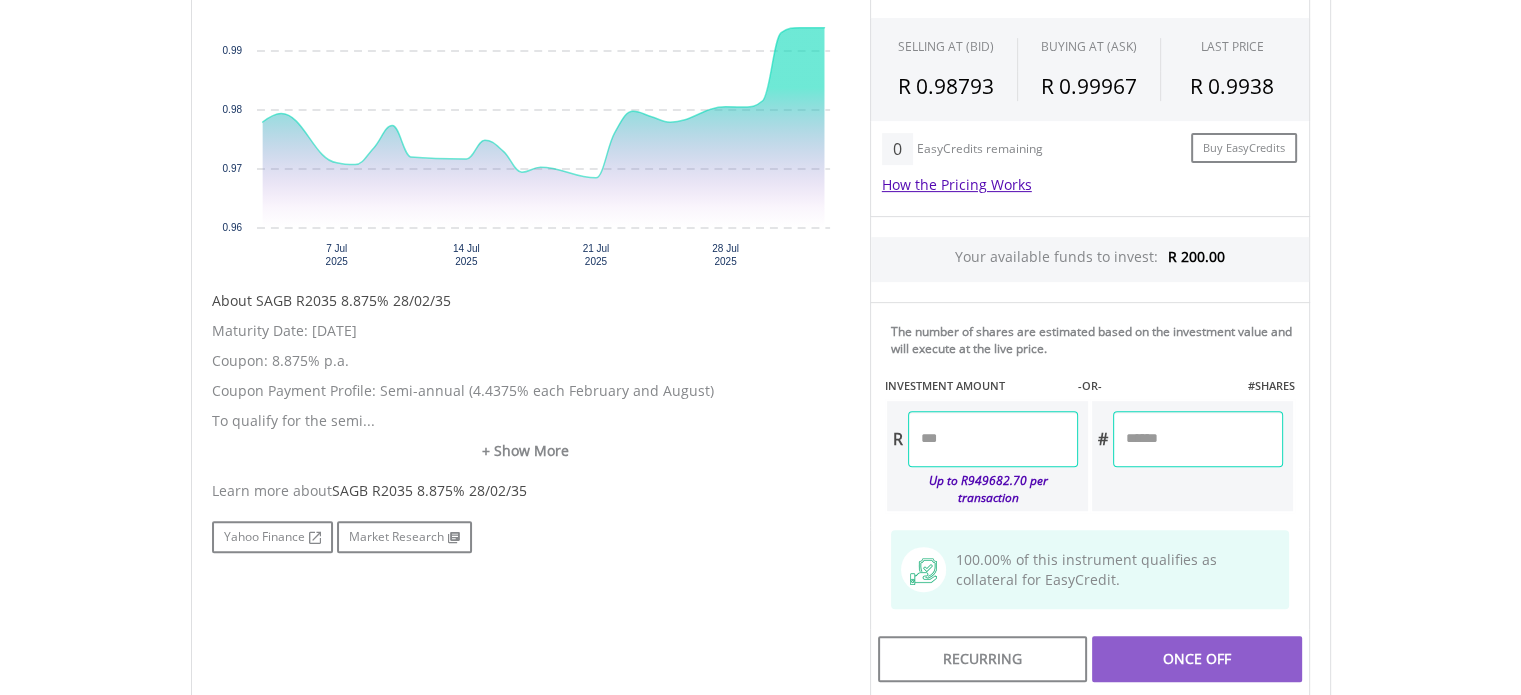 click at bounding box center [993, 439] 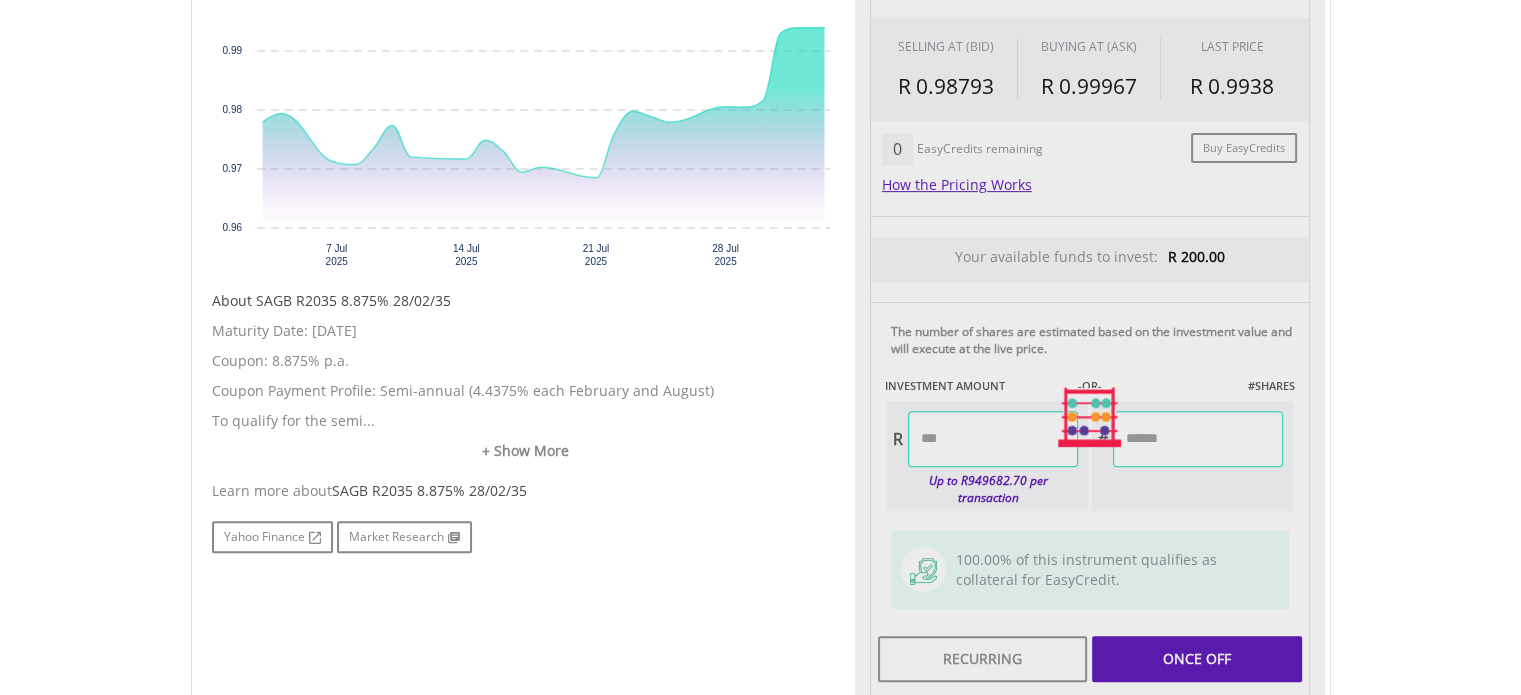 click on "Last Updated Price:
15-min. Delay*
Price Update Cost:
0
Credits
Market Closed
SELLING AT (BID)
BUYING AT                     (ASK)
LAST PRICE
R 0.98793
R 0.99967
R 0.9938
0
R" at bounding box center [1090, 417] 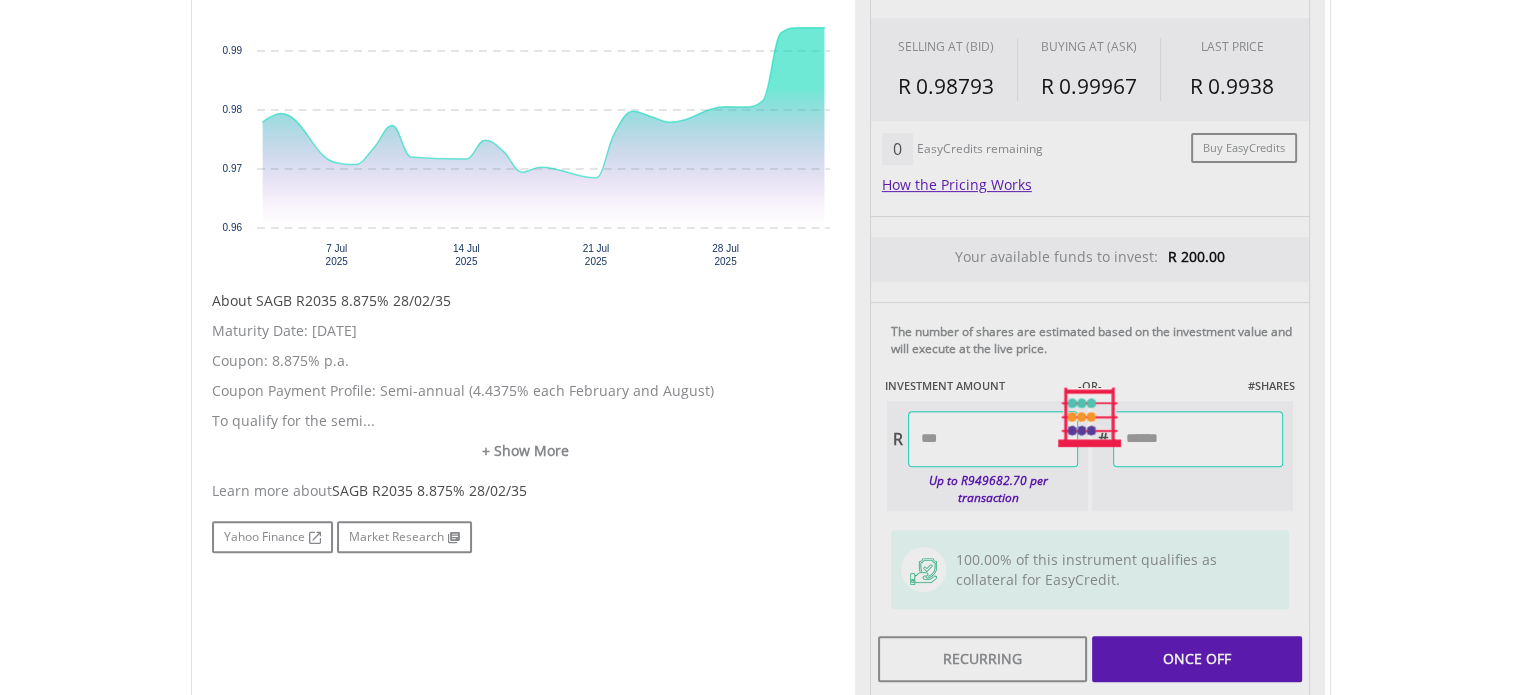 type on "*****" 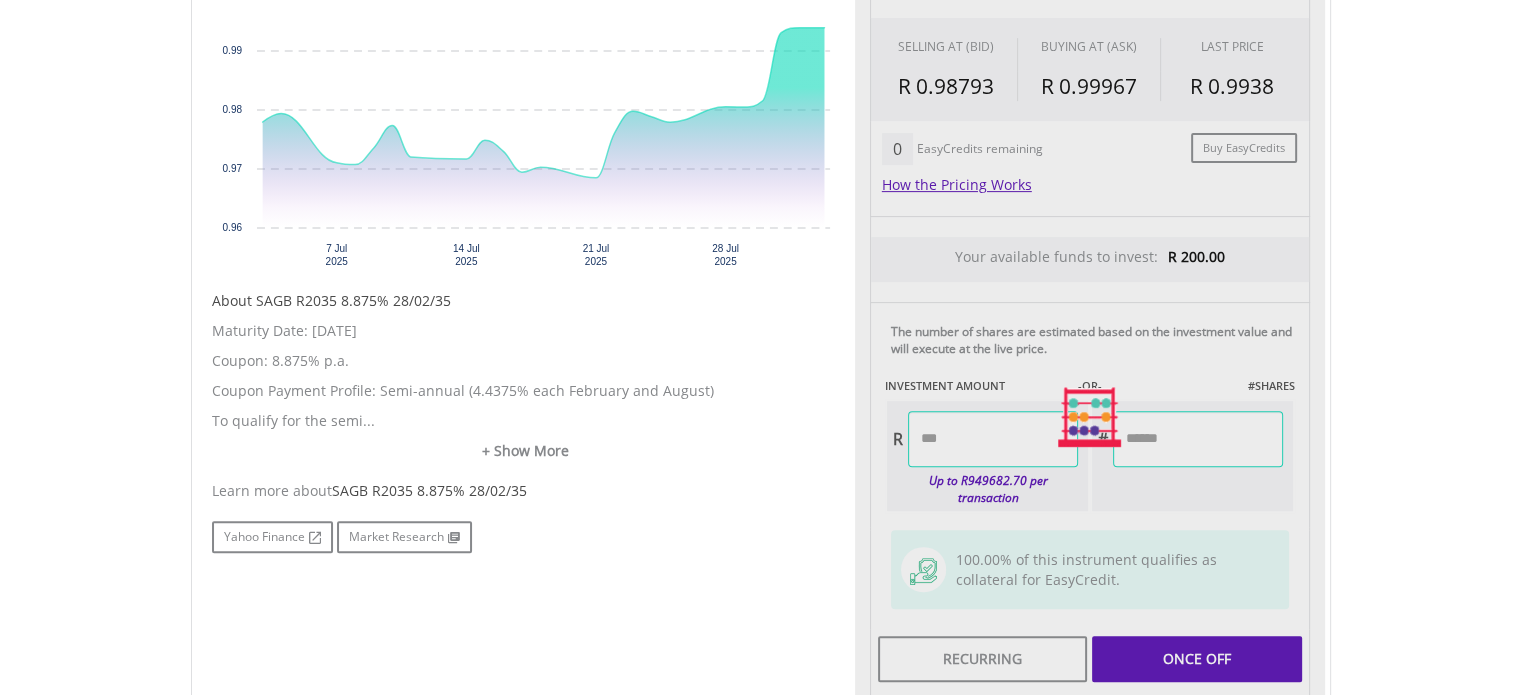 type on "*******" 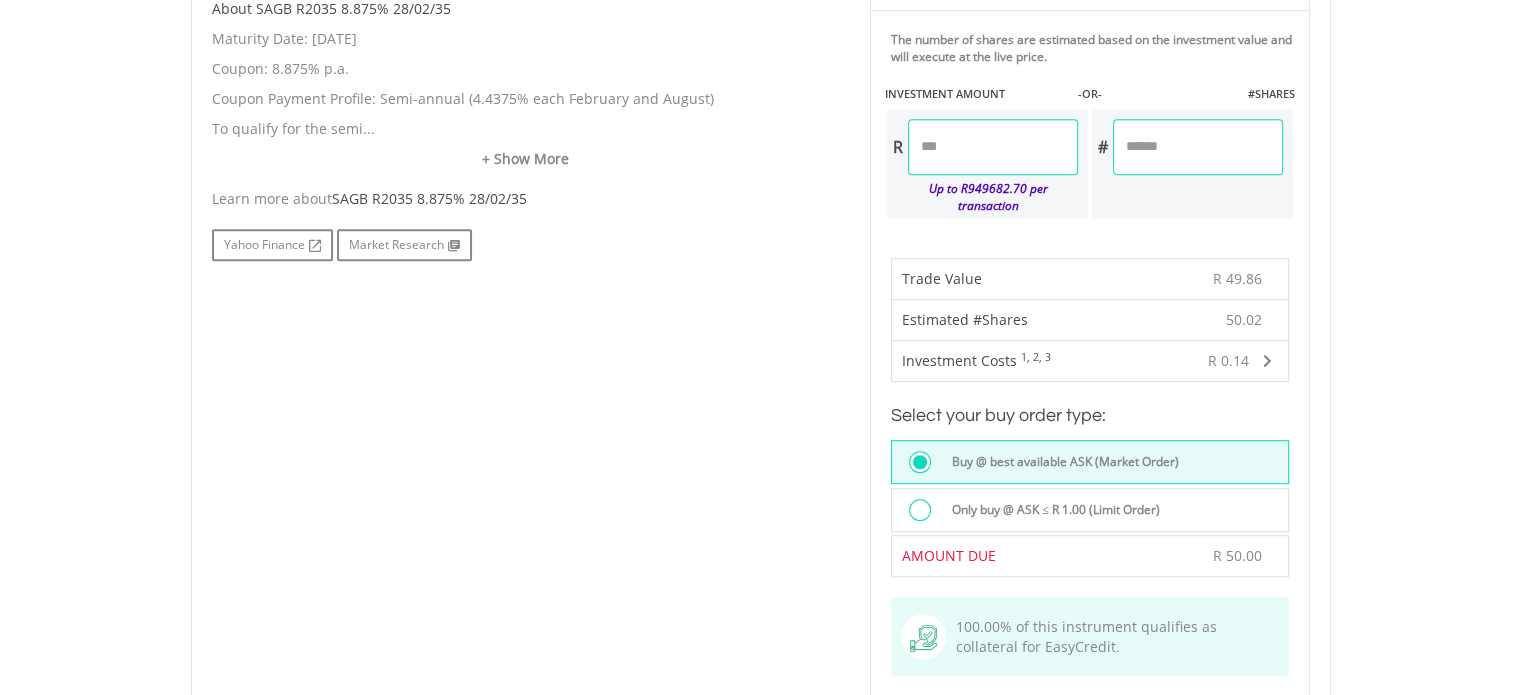 scroll, scrollTop: 1000, scrollLeft: 0, axis: vertical 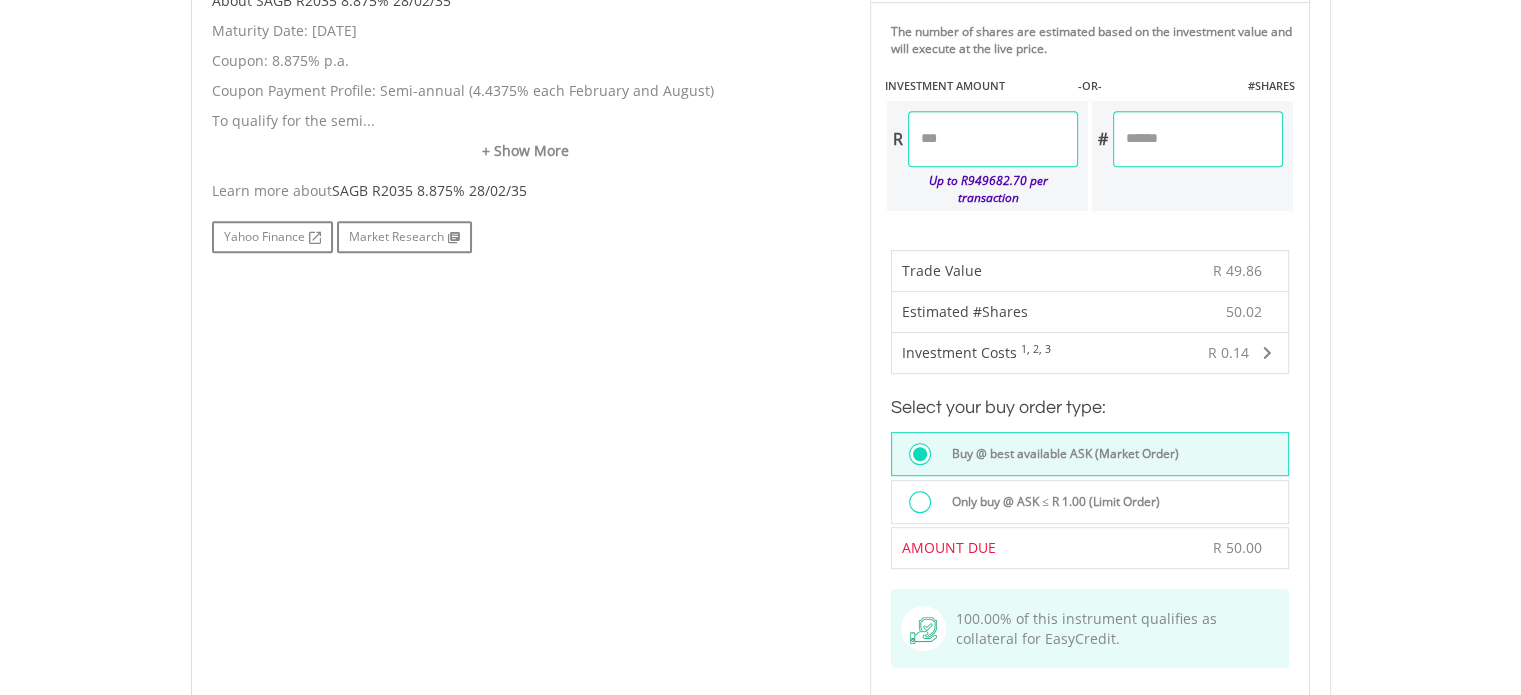 click at bounding box center (920, 502) 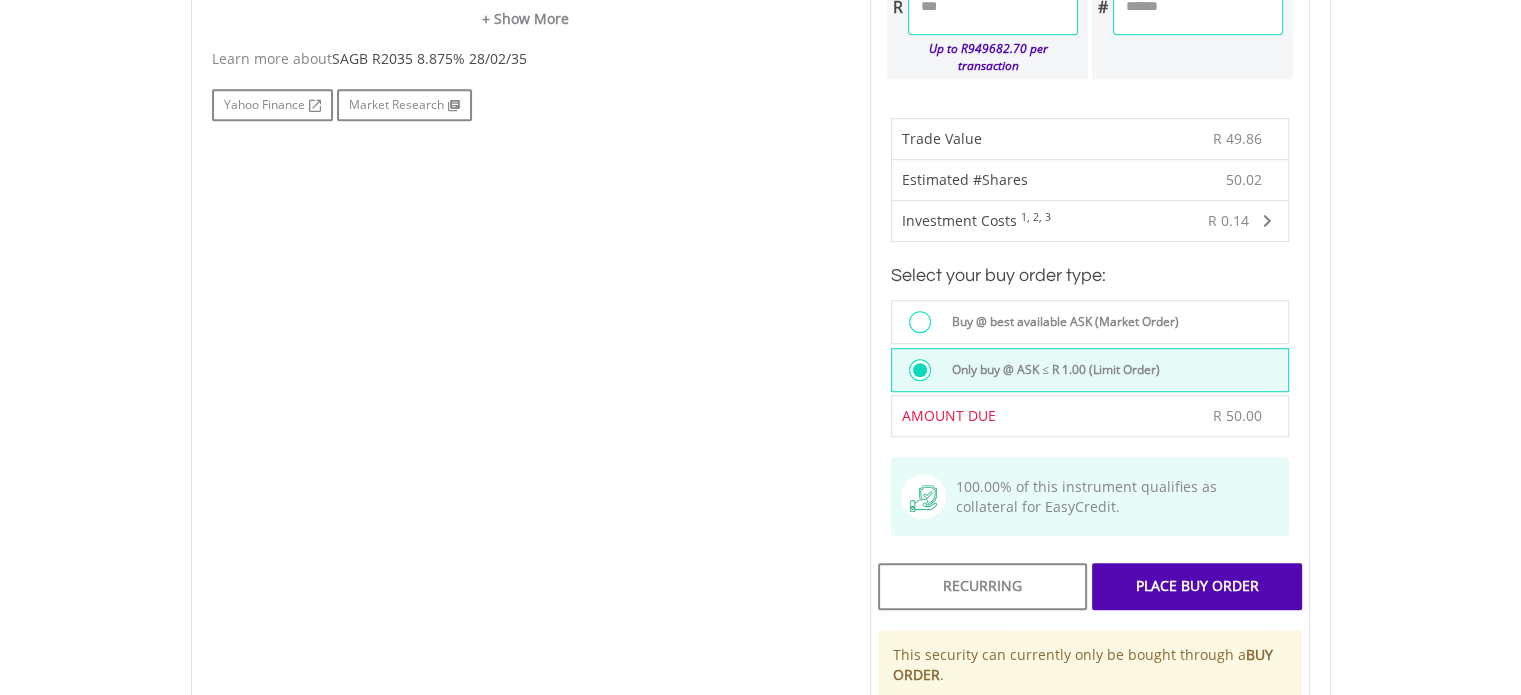 scroll, scrollTop: 1300, scrollLeft: 0, axis: vertical 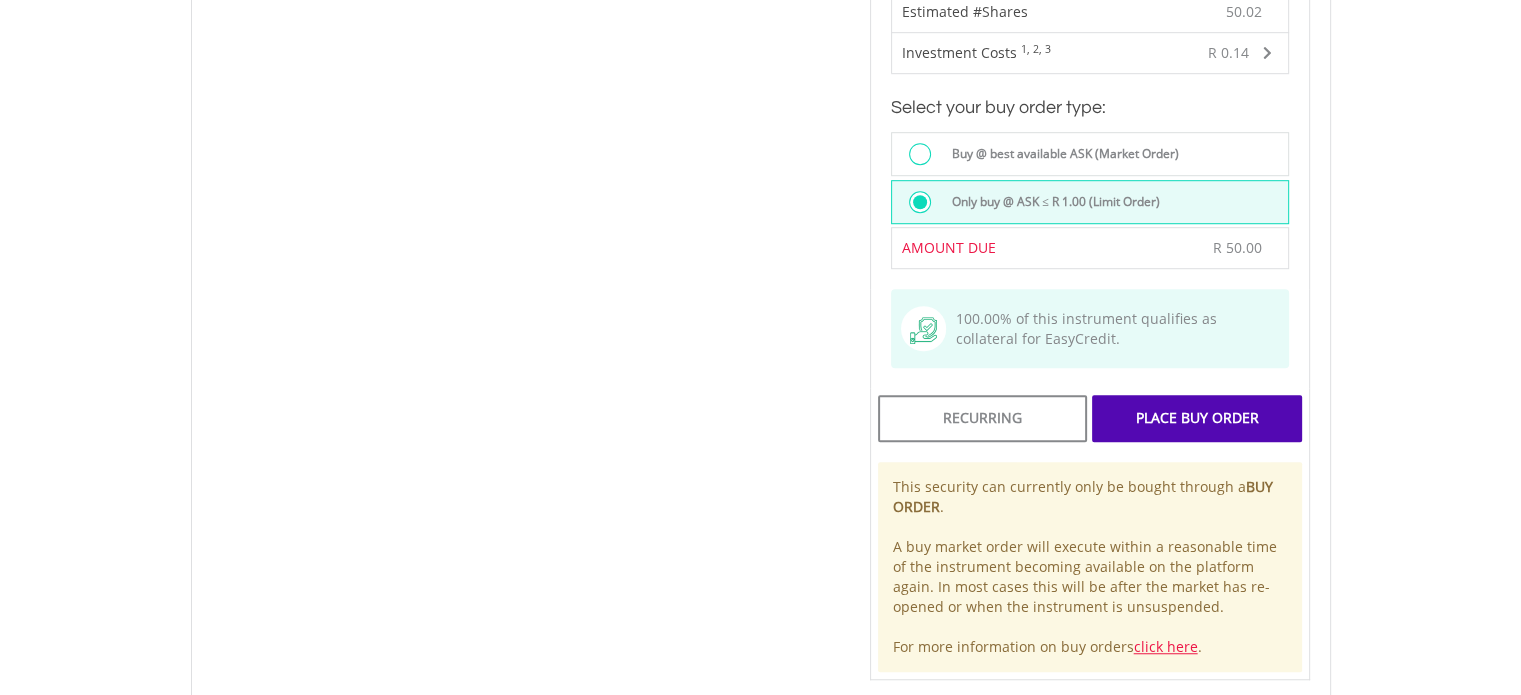 click on "Place Buy Order" at bounding box center (1196, 418) 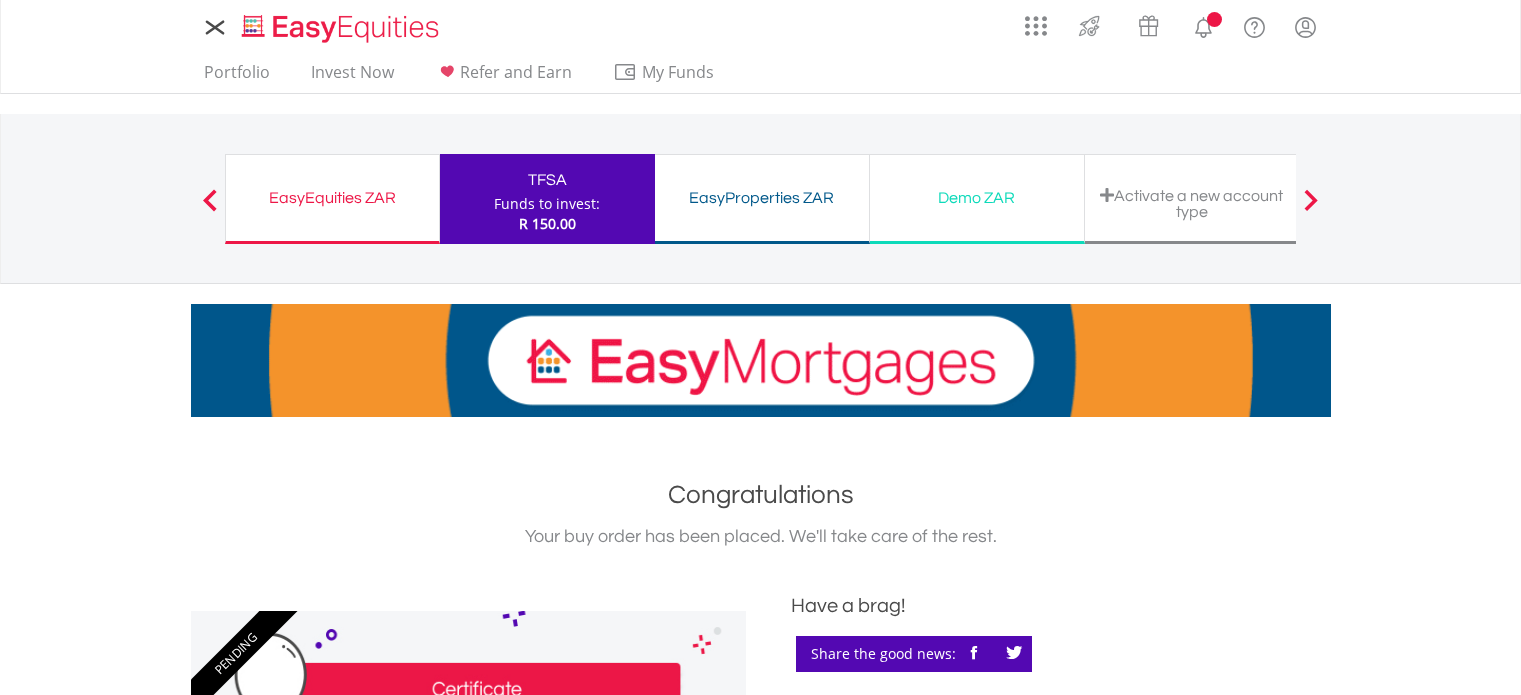 scroll, scrollTop: 0, scrollLeft: 0, axis: both 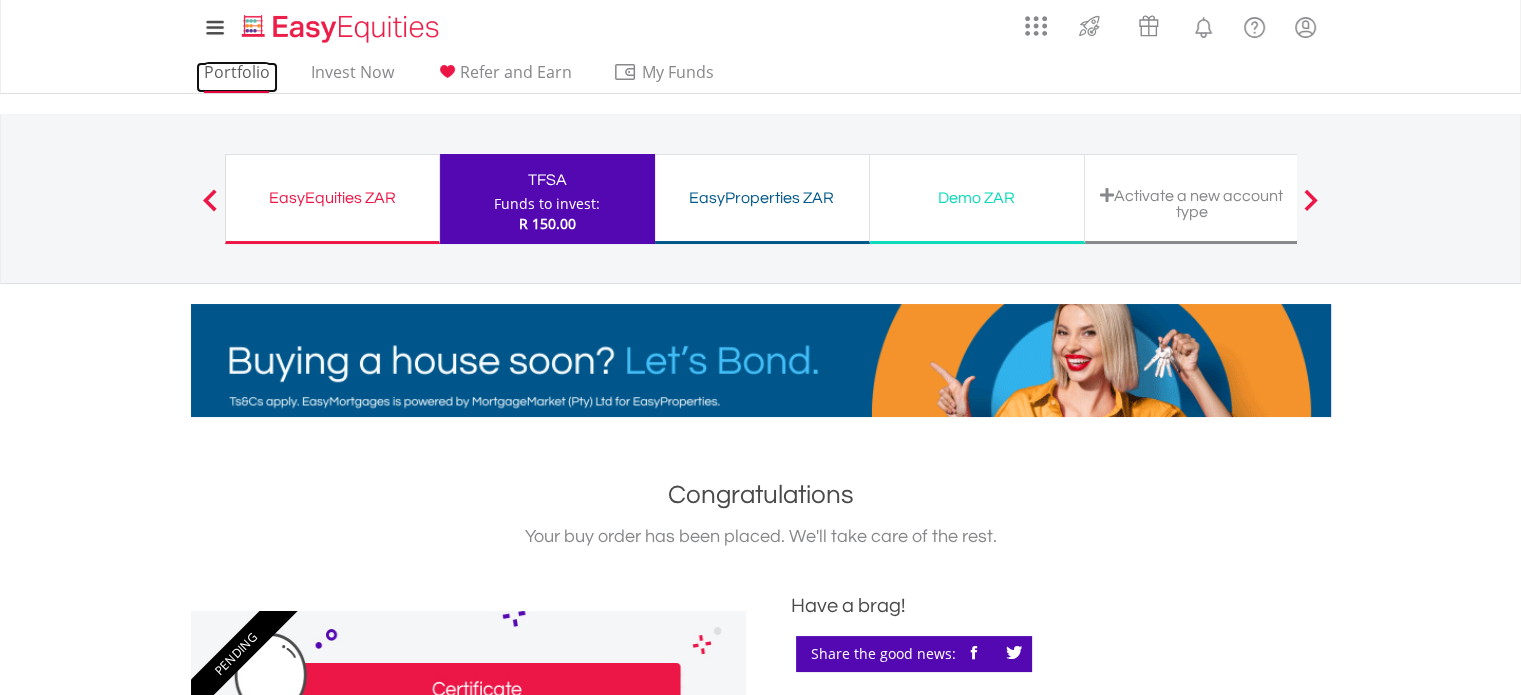 click on "Portfolio" at bounding box center [237, 77] 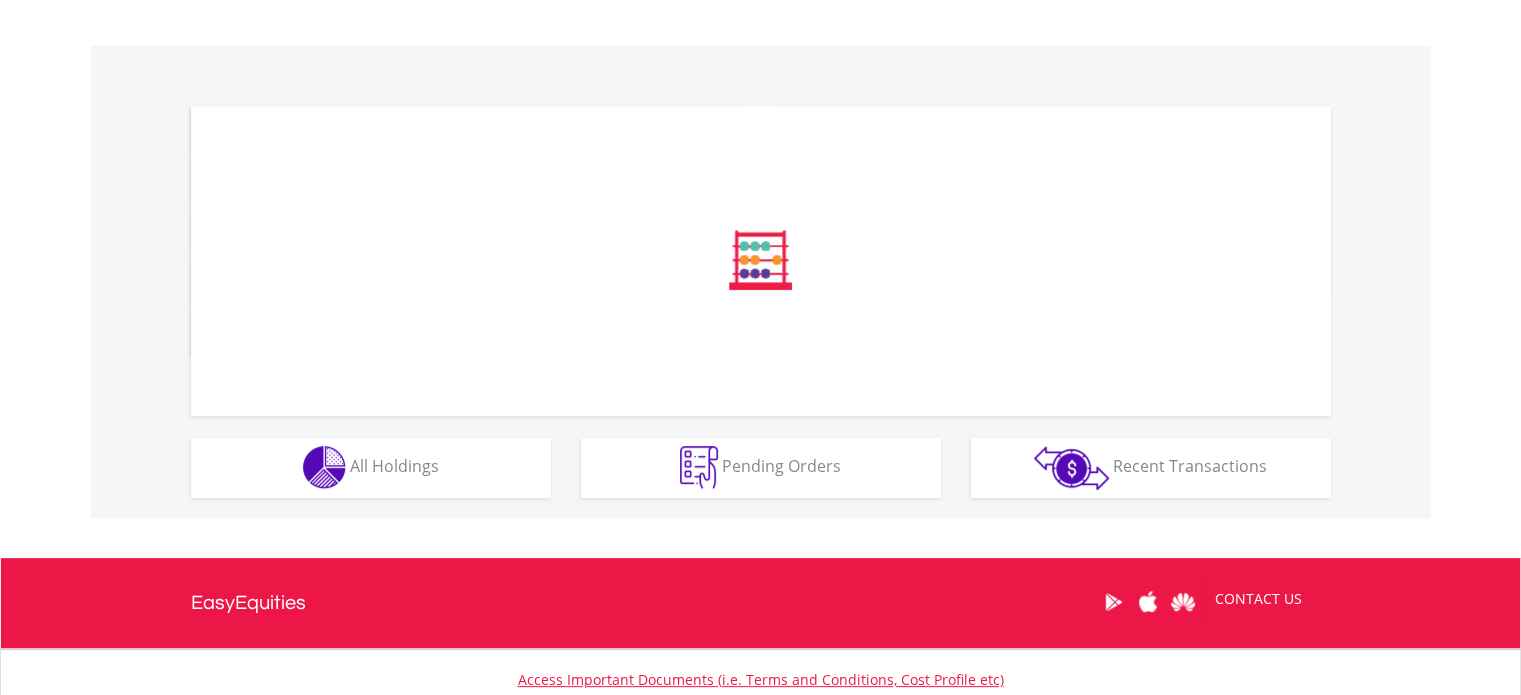 scroll, scrollTop: 703, scrollLeft: 0, axis: vertical 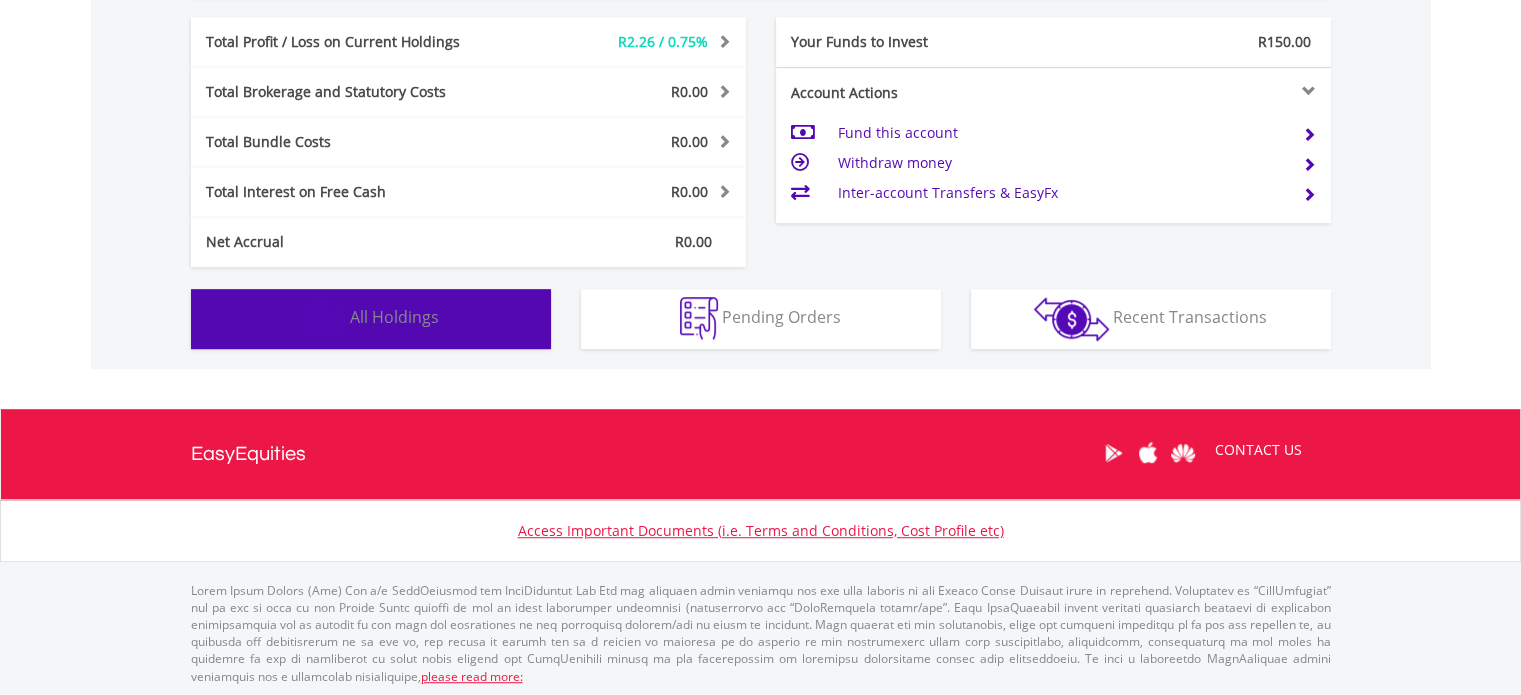 click on "All Holdings" at bounding box center (394, 317) 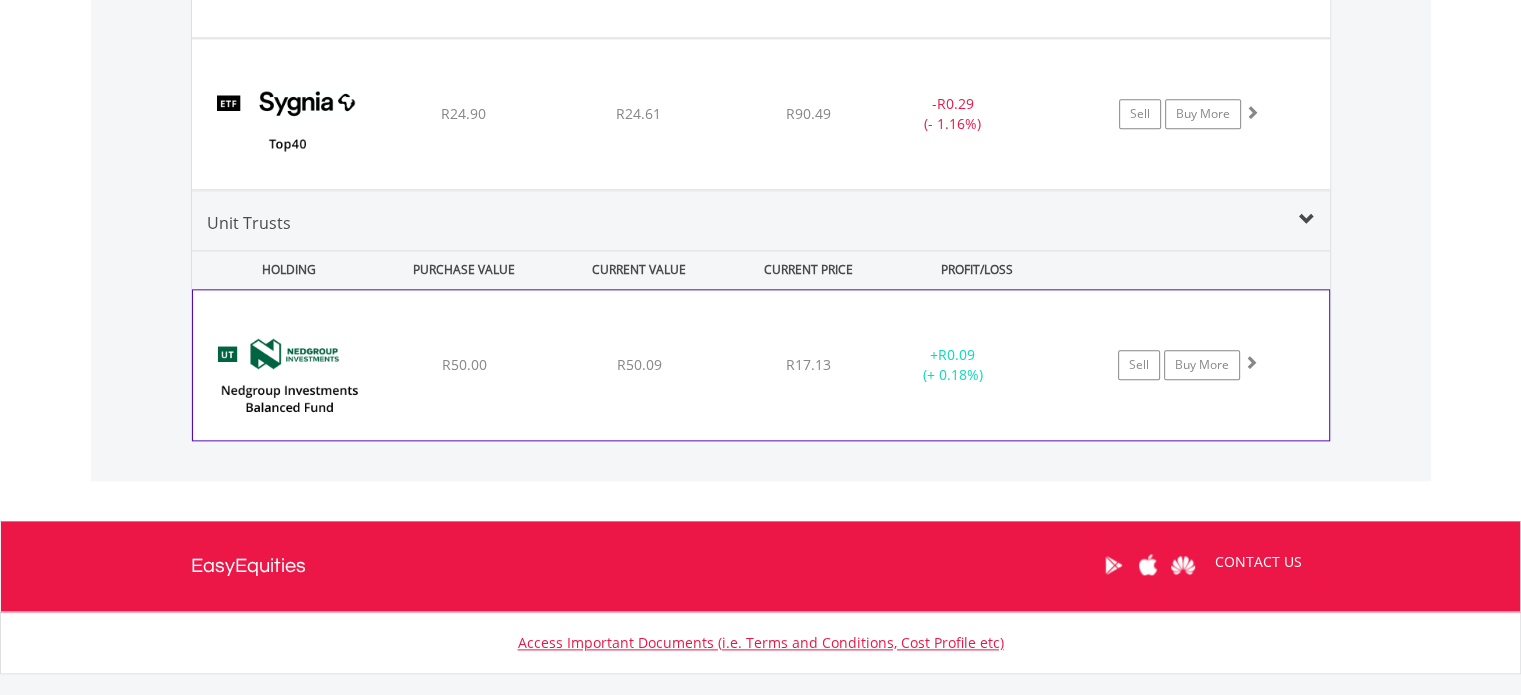 scroll, scrollTop: 2321, scrollLeft: 0, axis: vertical 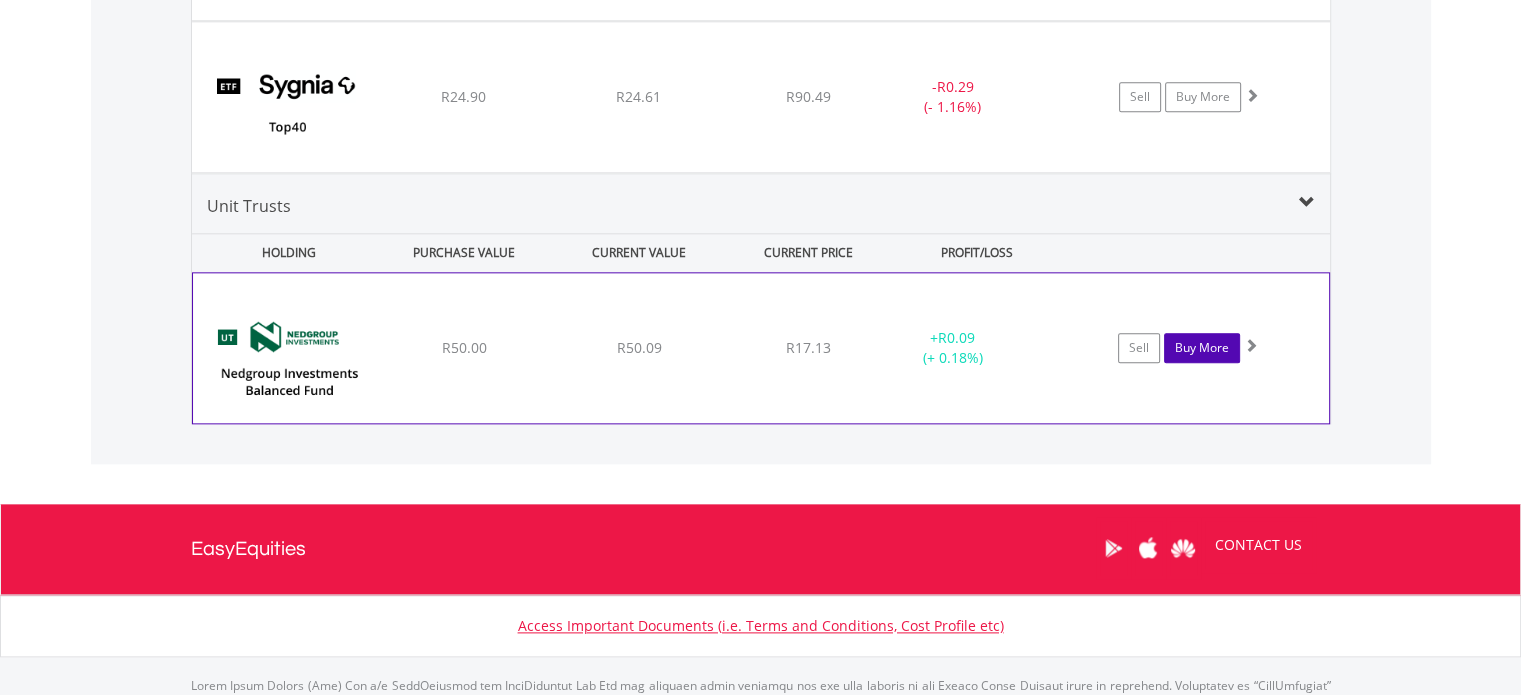 click on "Buy More" at bounding box center [1202, 348] 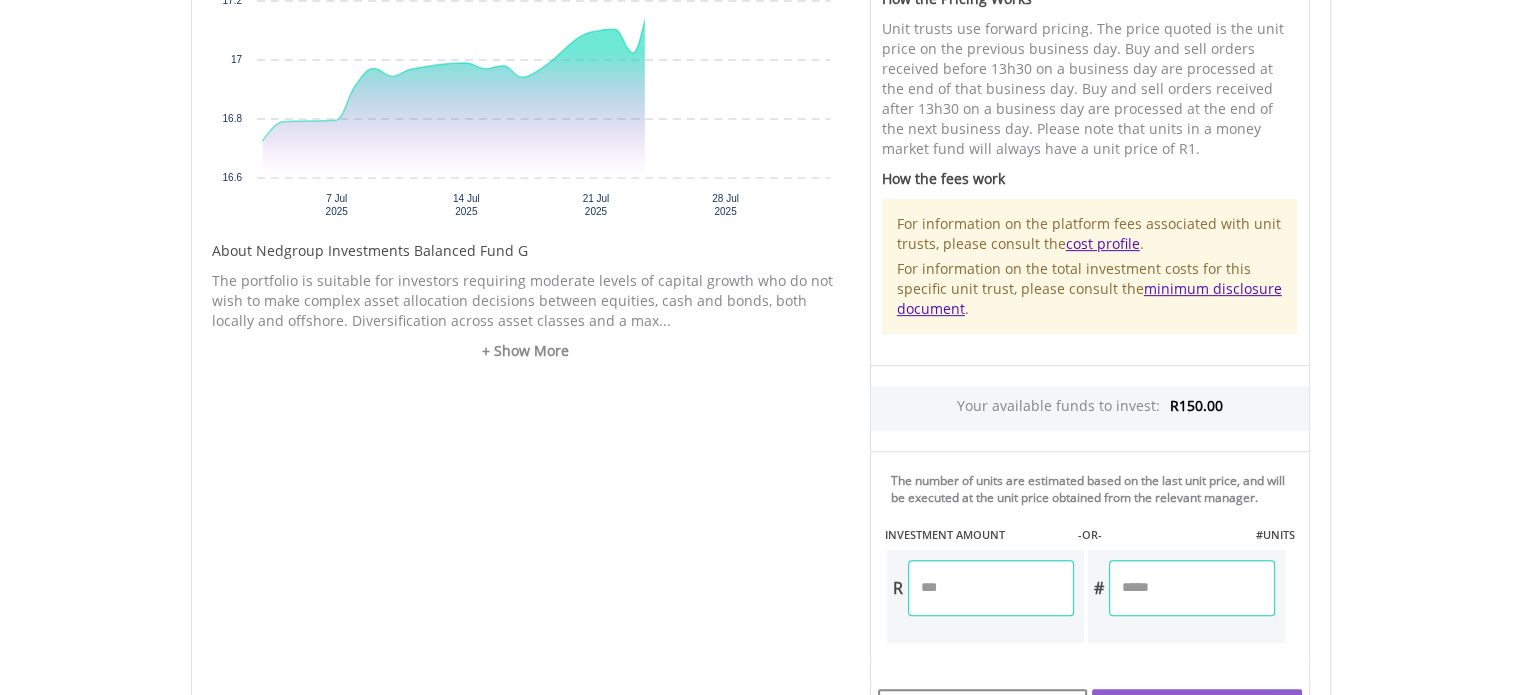 scroll, scrollTop: 1000, scrollLeft: 0, axis: vertical 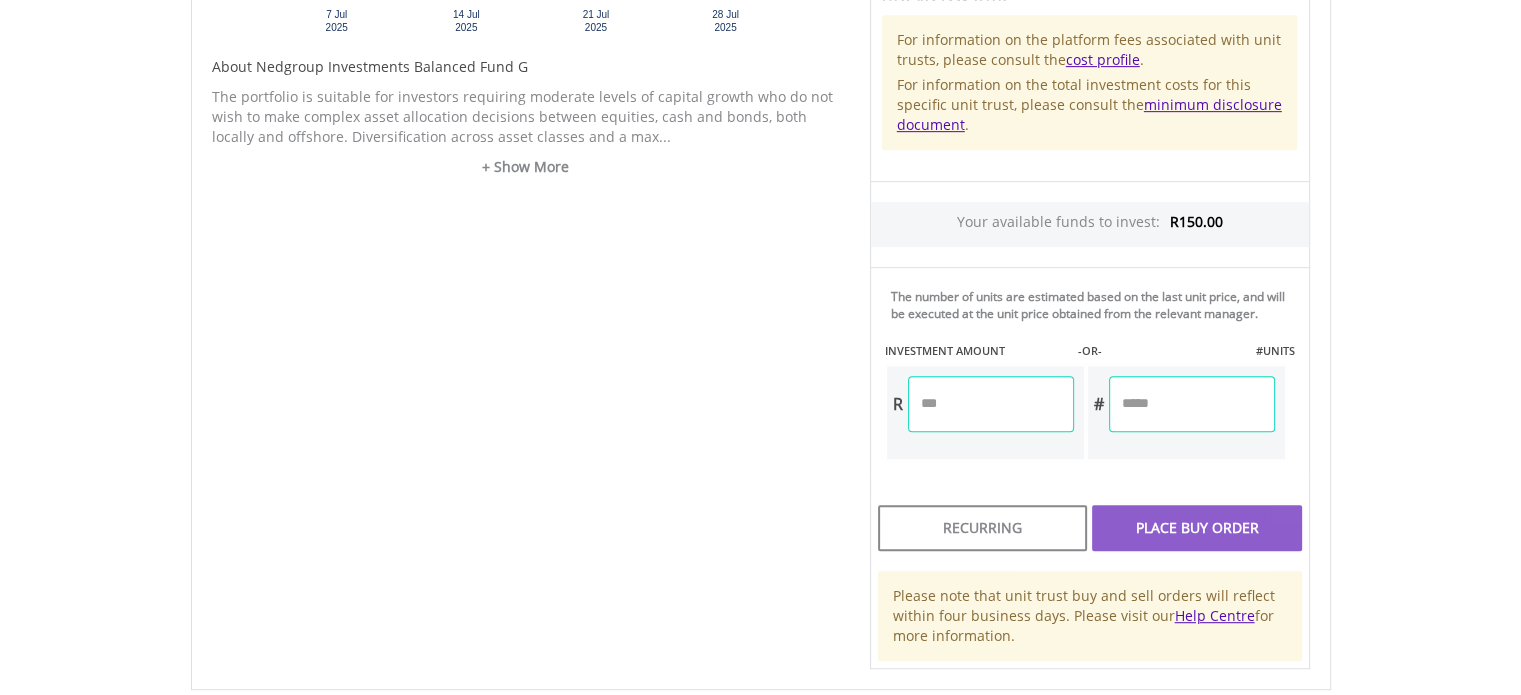 click at bounding box center (991, 404) 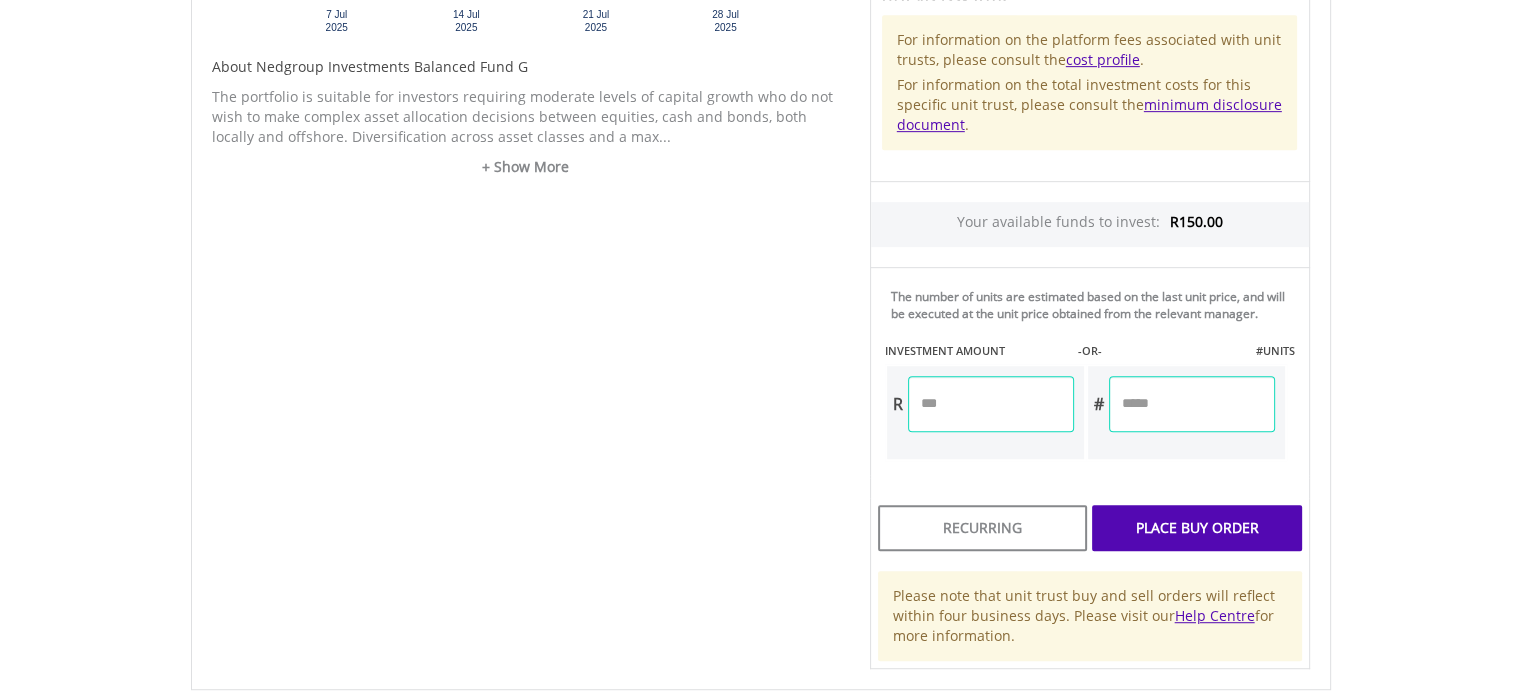 click on "Unit Price
R17.13
How the Pricing Works
Unit trusts use forward pricing. The price quoted is the unit price on the previous business day. Buy and sell orders received before 13h30 on a business day are processed at the end of that business day. Buy and sell orders received after 13h30 on a business day are processed at the end of the next business day. Please note that units in a money market fund will always have a unit price of R1.
How the fees work
For information on the platform fees associated with unit trusts, please consult the  cost profile .
minimum disclosure document .
R150.00 -OR- R ** #" at bounding box center (1090, 174) 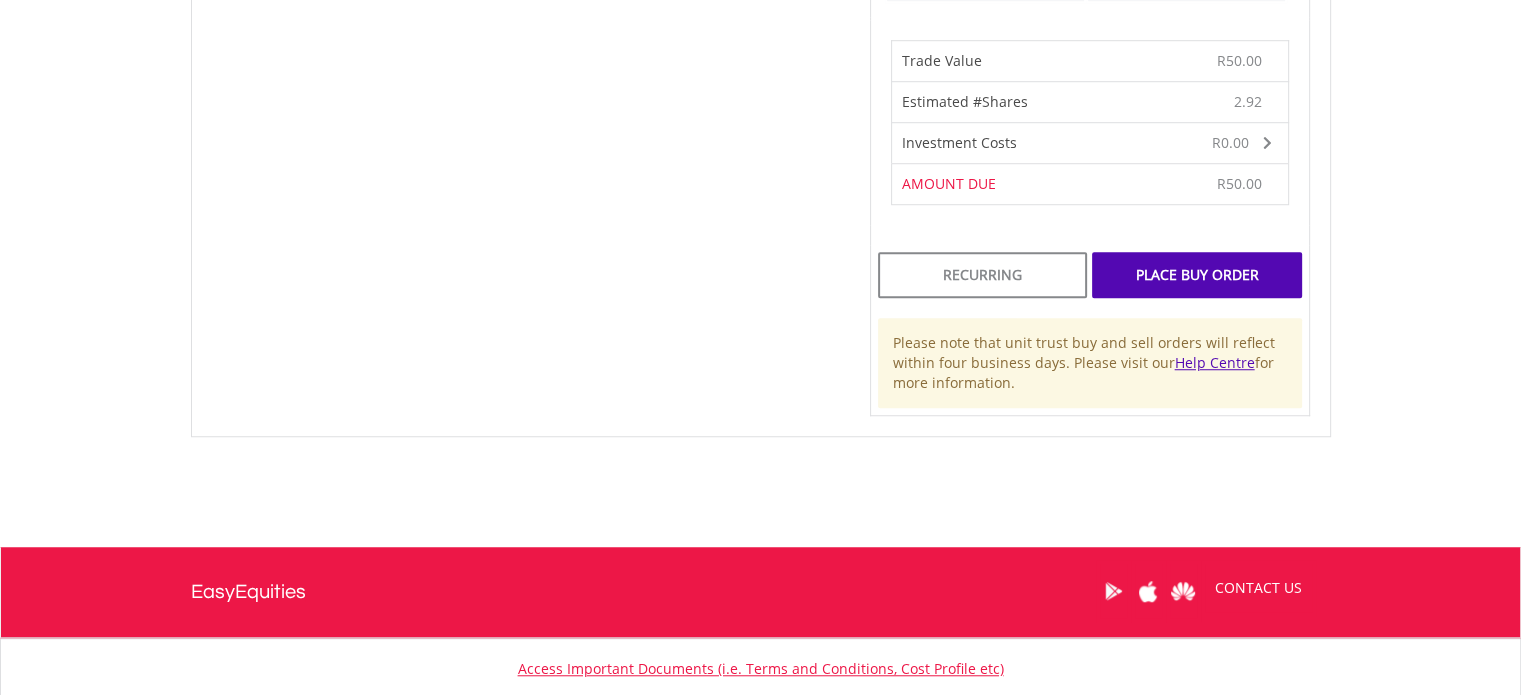 scroll, scrollTop: 1500, scrollLeft: 0, axis: vertical 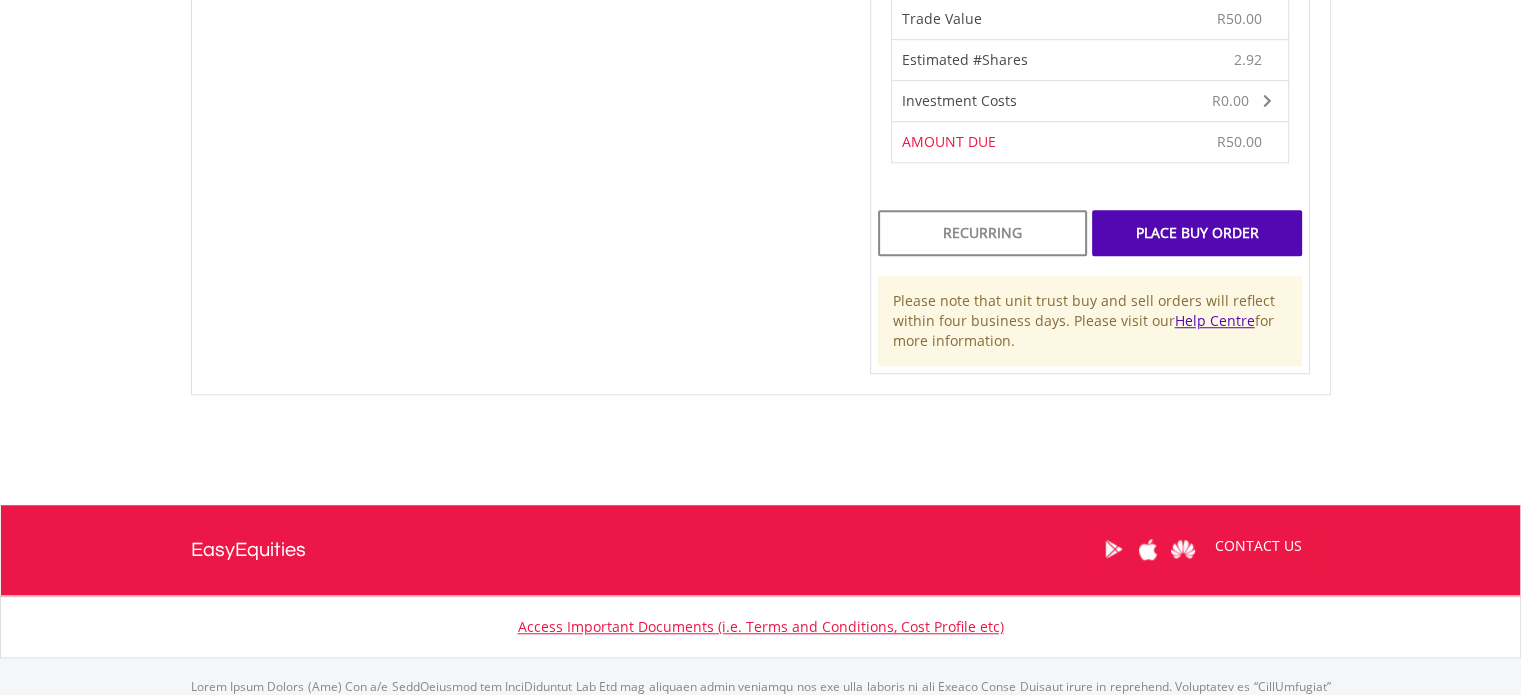 click on "Place Buy Order" at bounding box center [1196, 233] 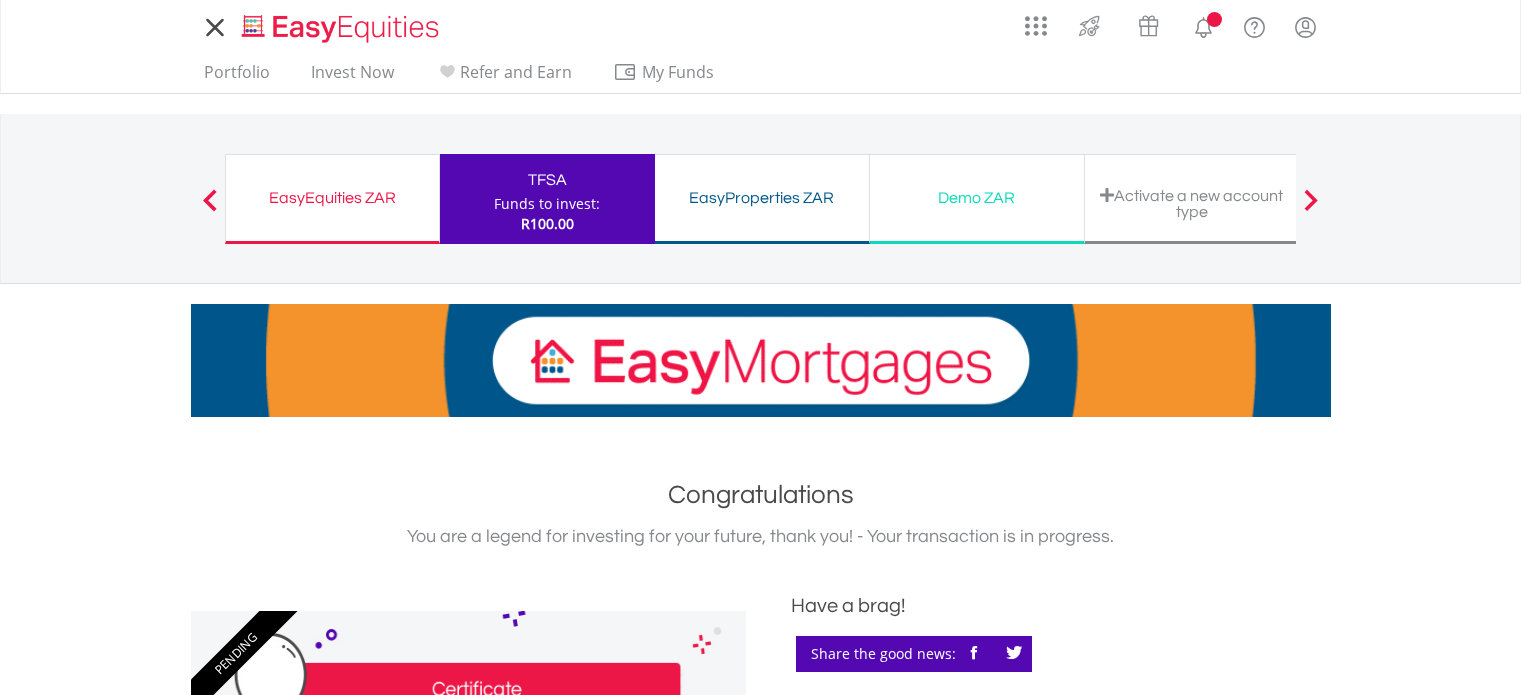 scroll, scrollTop: 0, scrollLeft: 0, axis: both 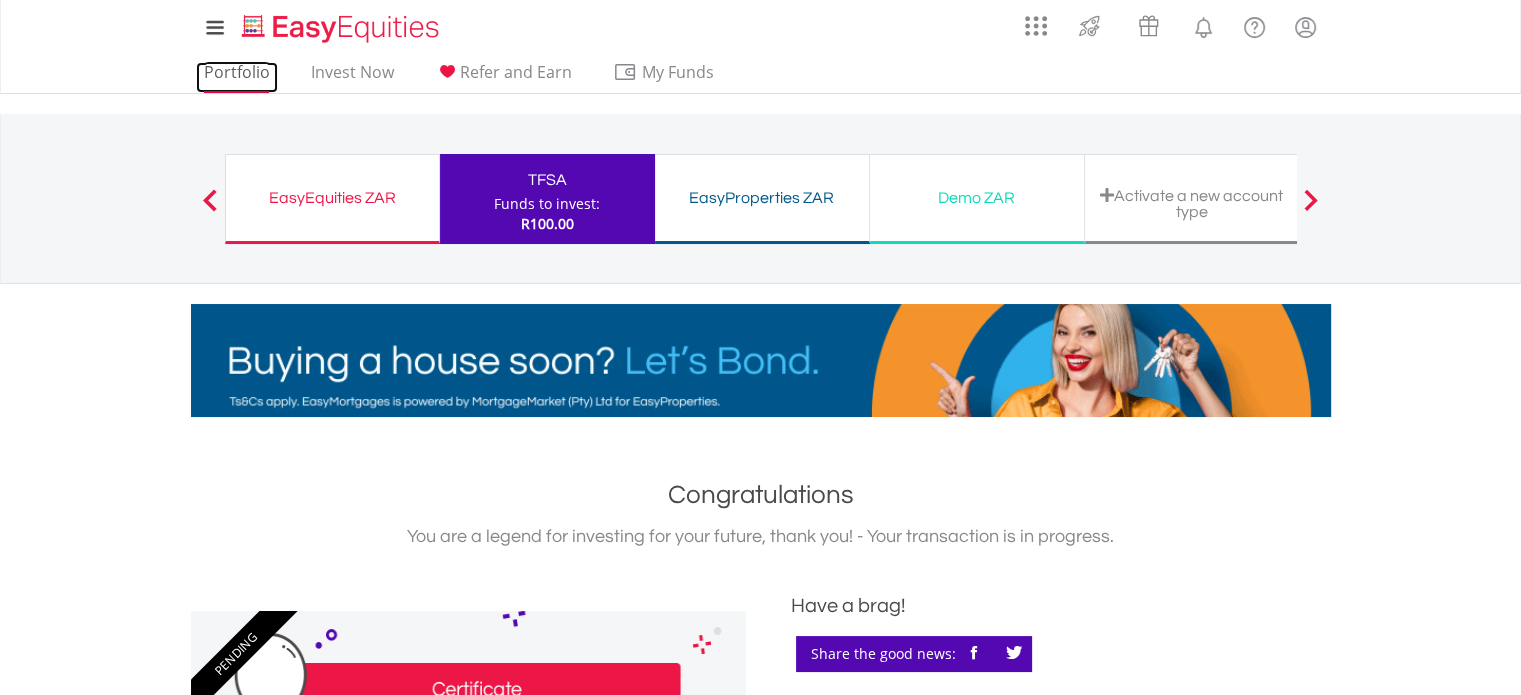 click on "Portfolio" at bounding box center (237, 77) 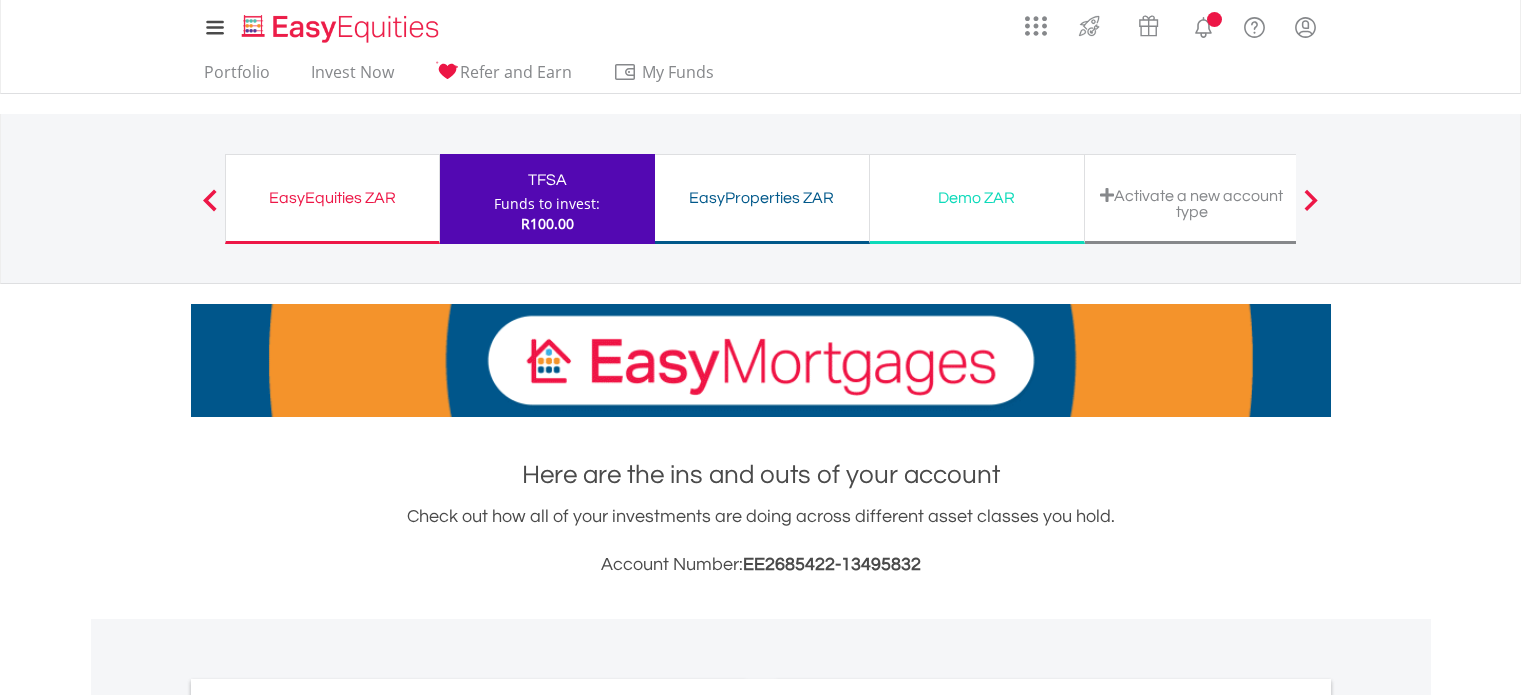 scroll, scrollTop: 0, scrollLeft: 0, axis: both 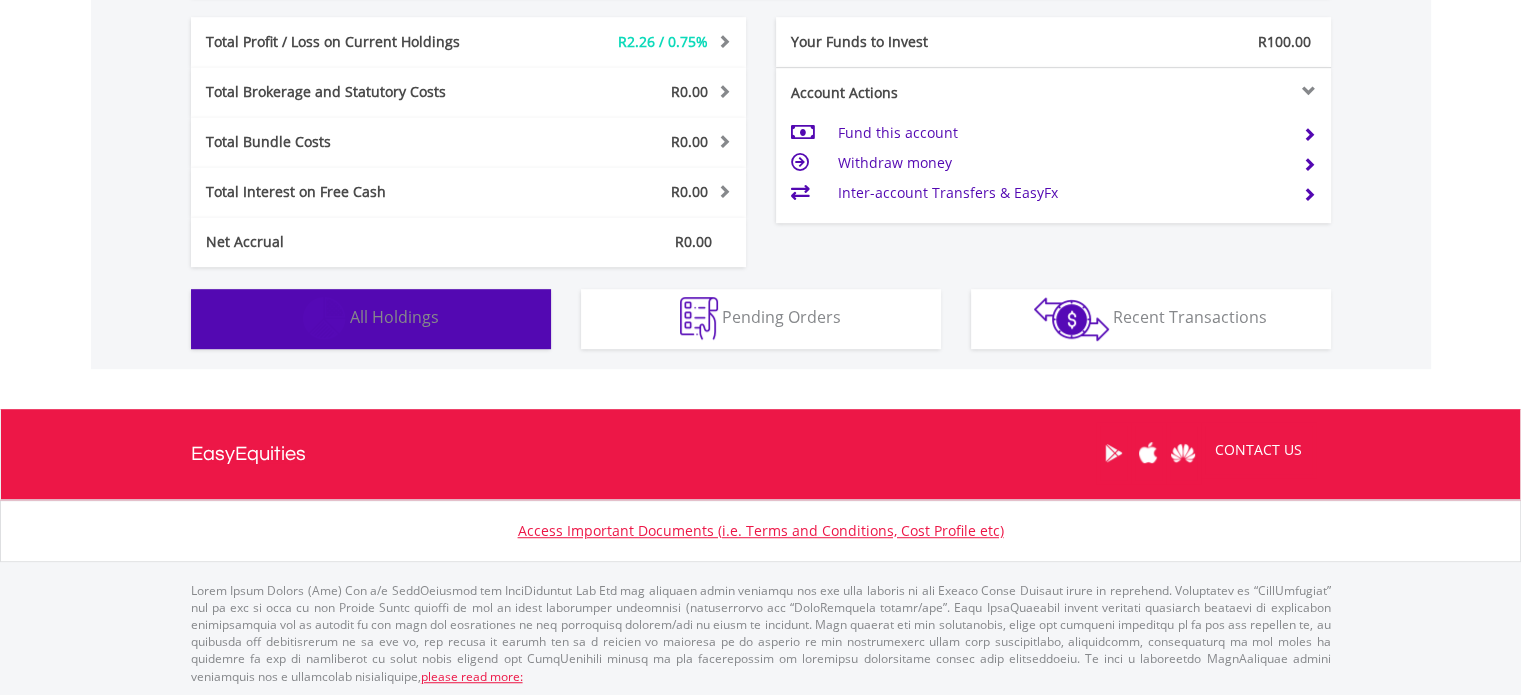 click on "All Holdings" at bounding box center [394, 317] 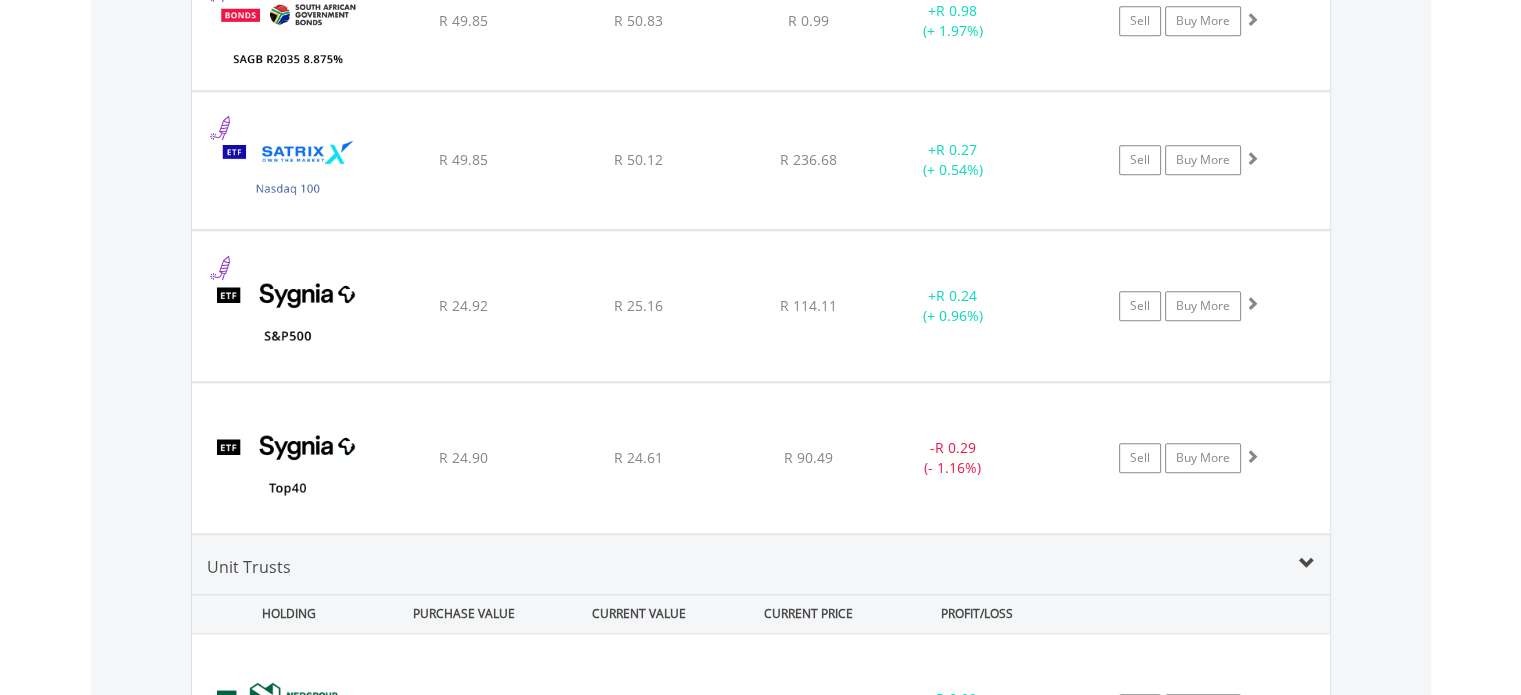 scroll, scrollTop: 1912, scrollLeft: 0, axis: vertical 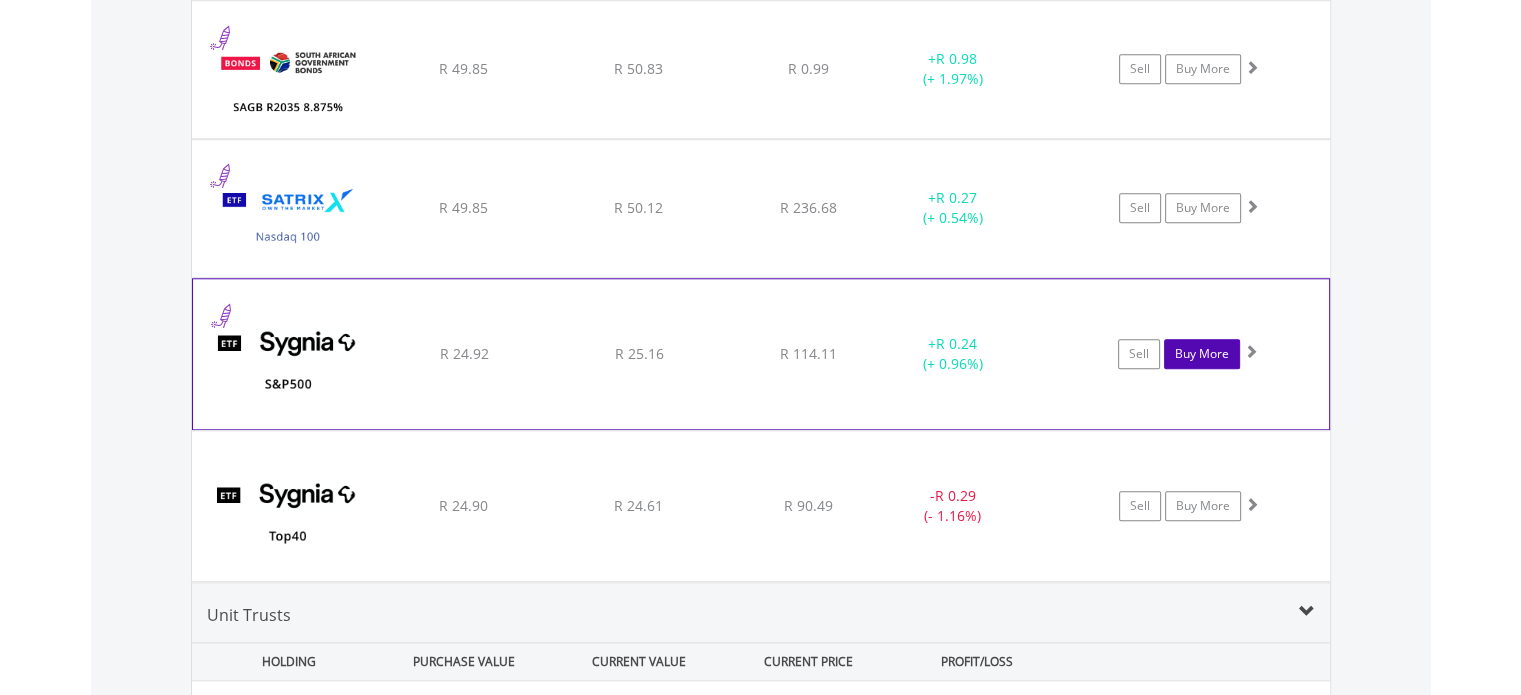 click on "Buy More" at bounding box center (1202, 354) 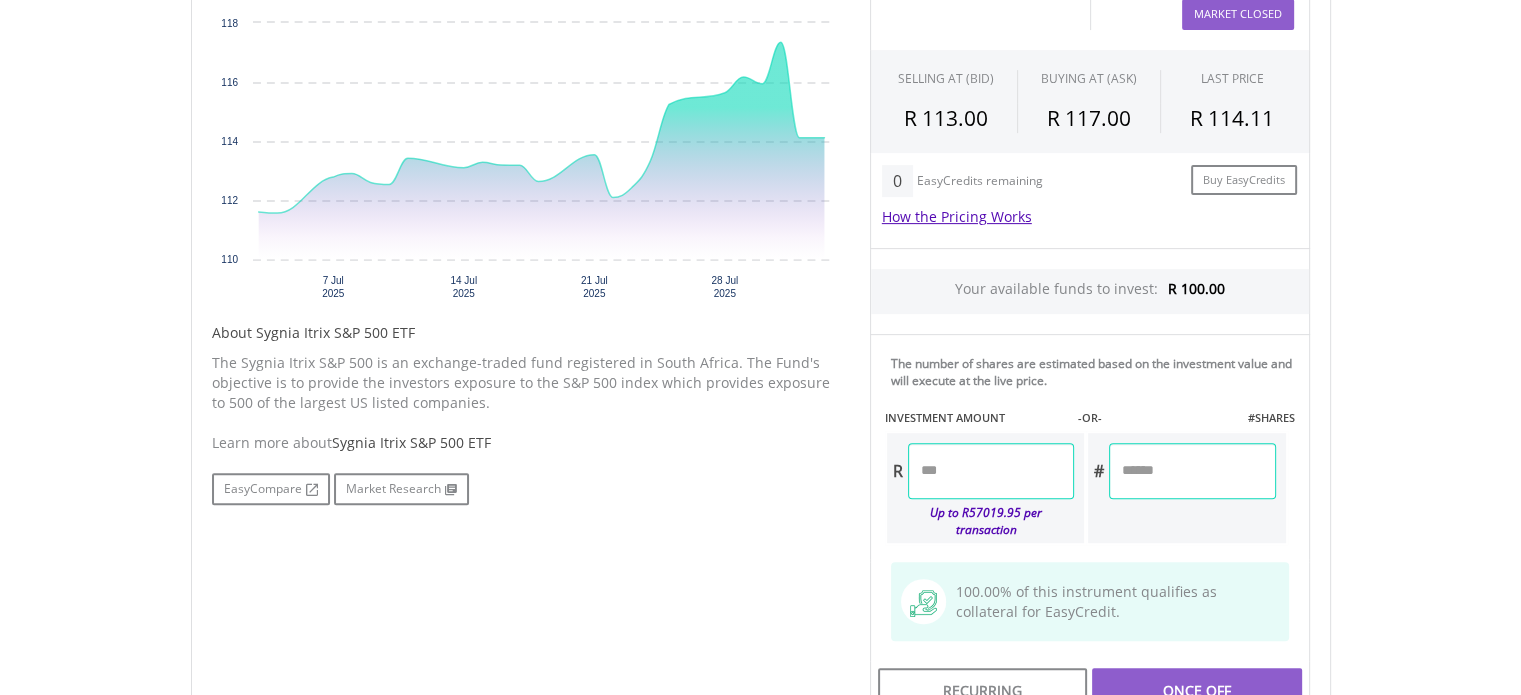 scroll, scrollTop: 700, scrollLeft: 0, axis: vertical 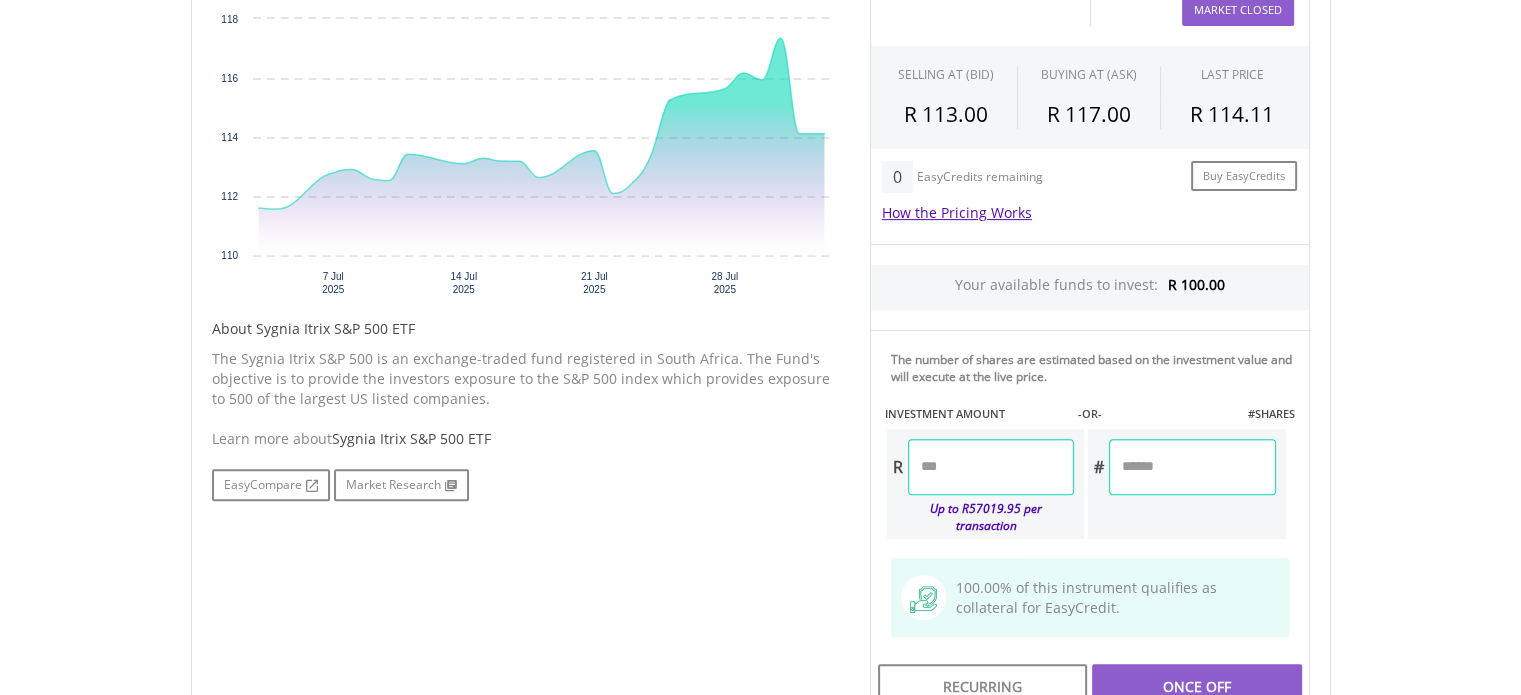 click at bounding box center (991, 467) 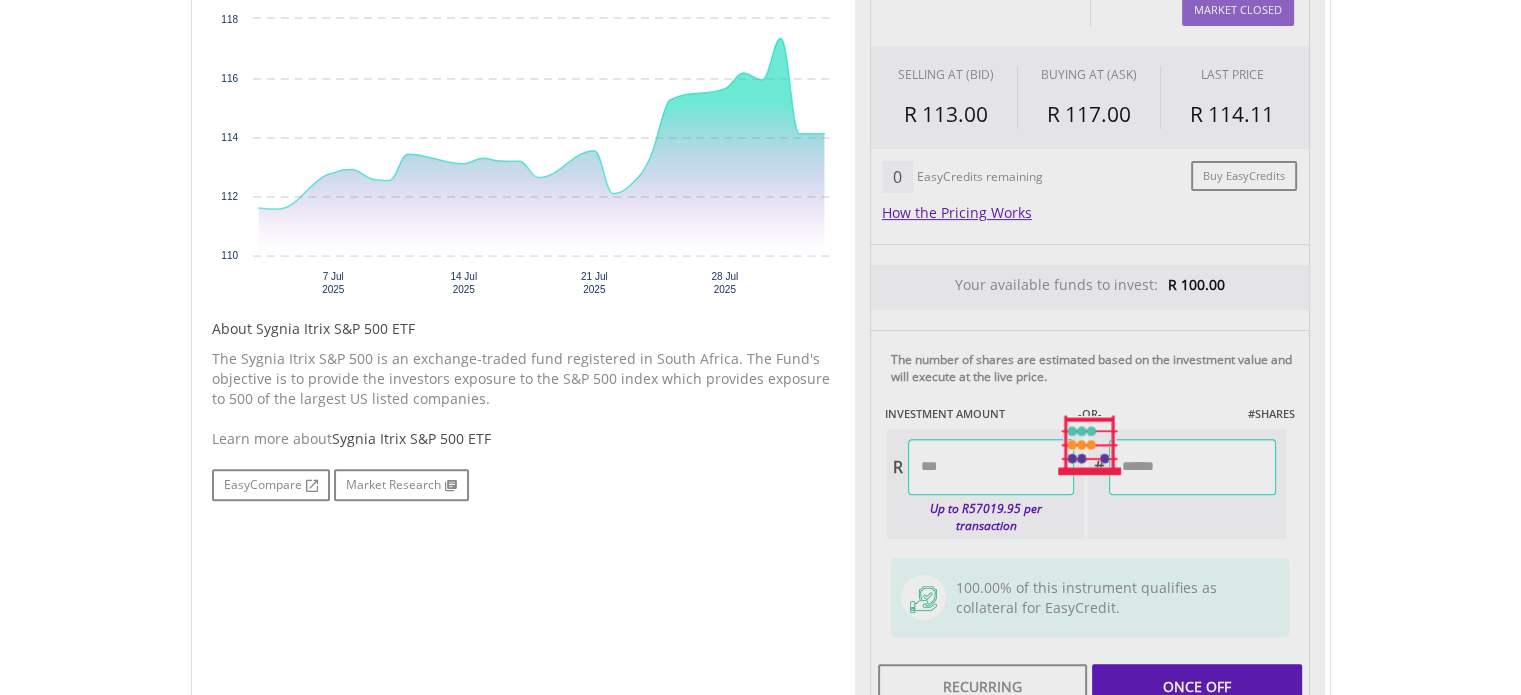 click on "Last Updated Price:
15-min. Delay*
Price Update Cost:
0
Credits
Market Closed
SELLING AT (BID)
BUYING AT                     (ASK)
LAST PRICE
R 113.00
R 117.00
R 114.11
0" at bounding box center (1090, 445) 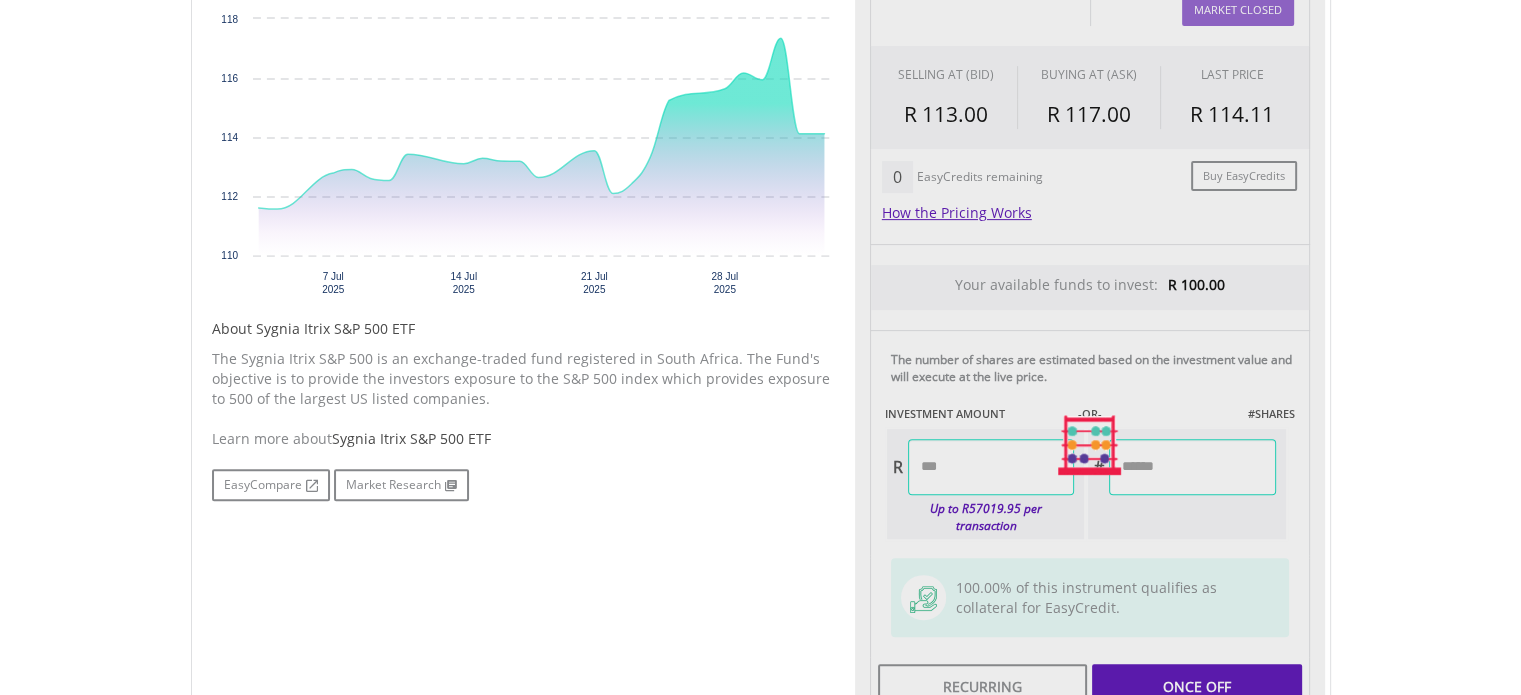 type on "*****" 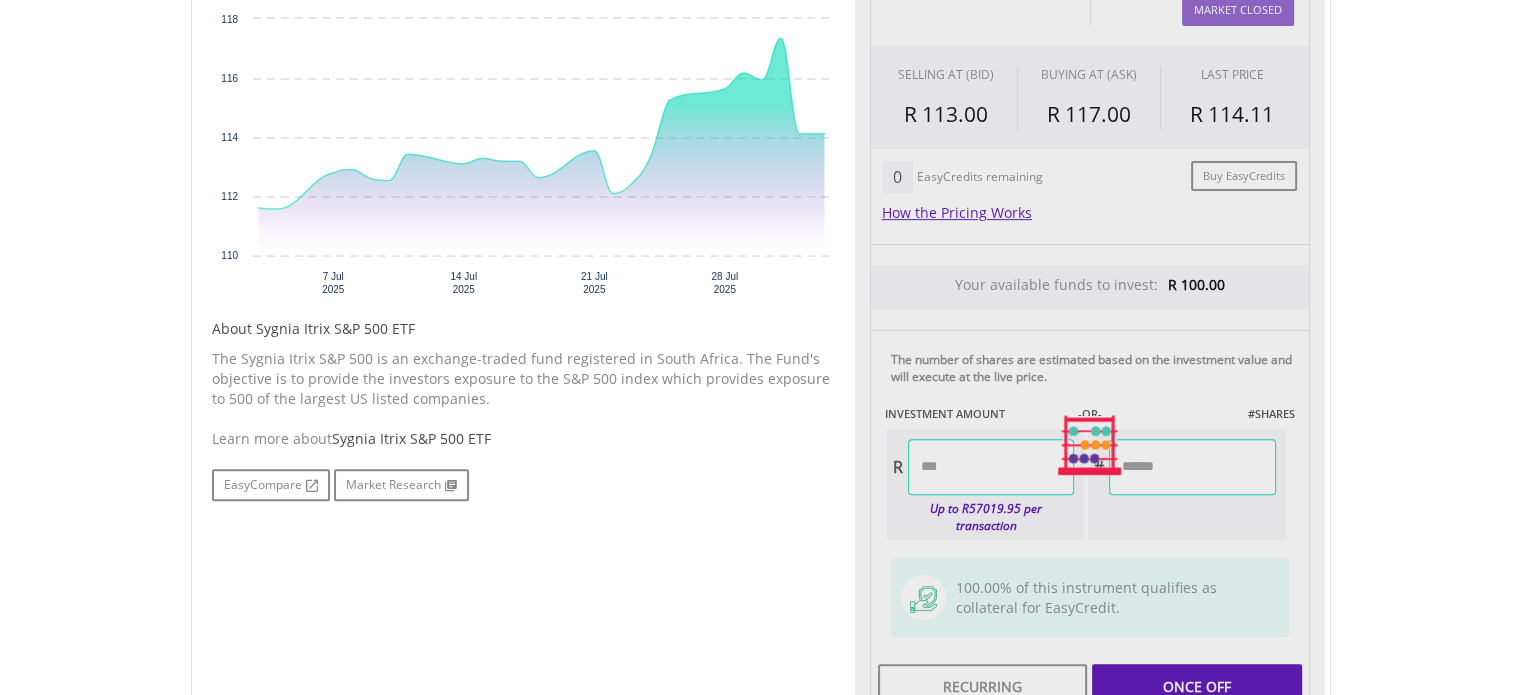 type on "******" 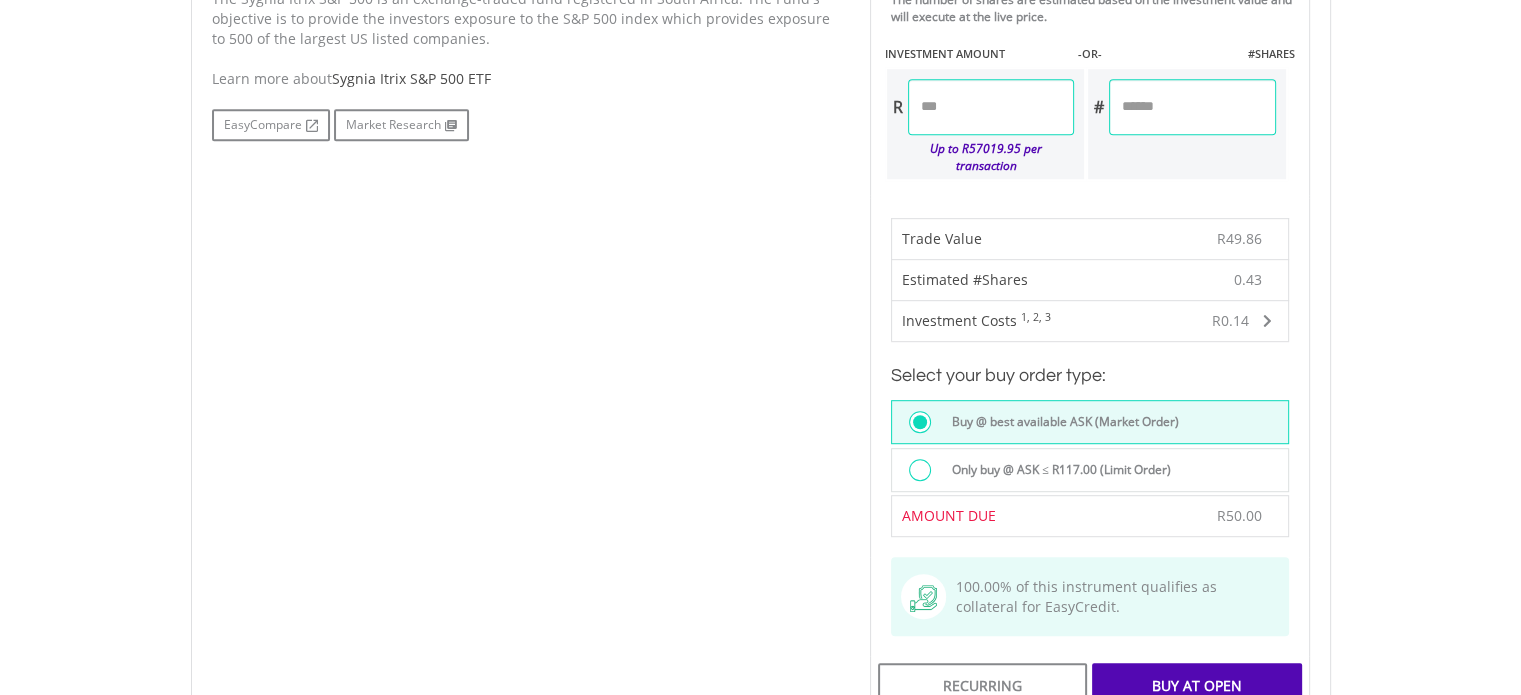 scroll, scrollTop: 1100, scrollLeft: 0, axis: vertical 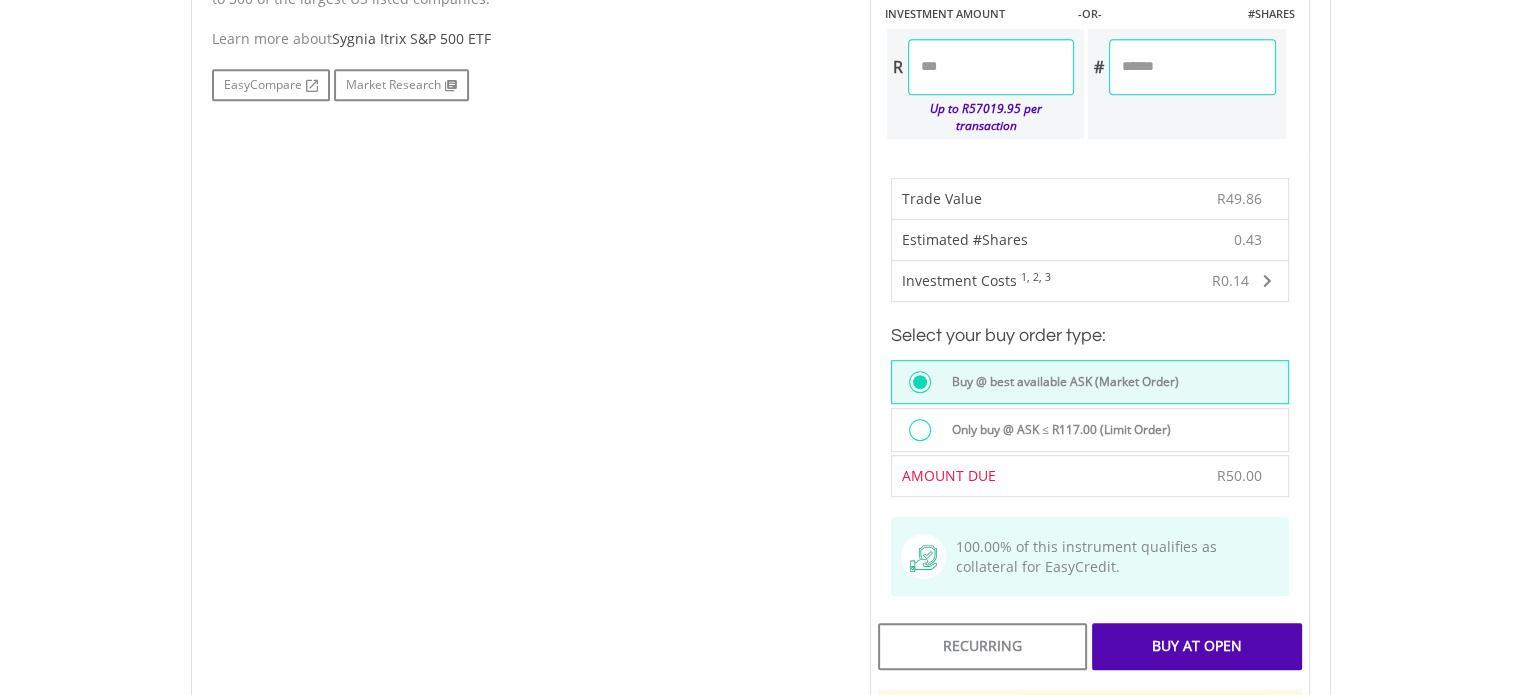 click at bounding box center [920, 430] 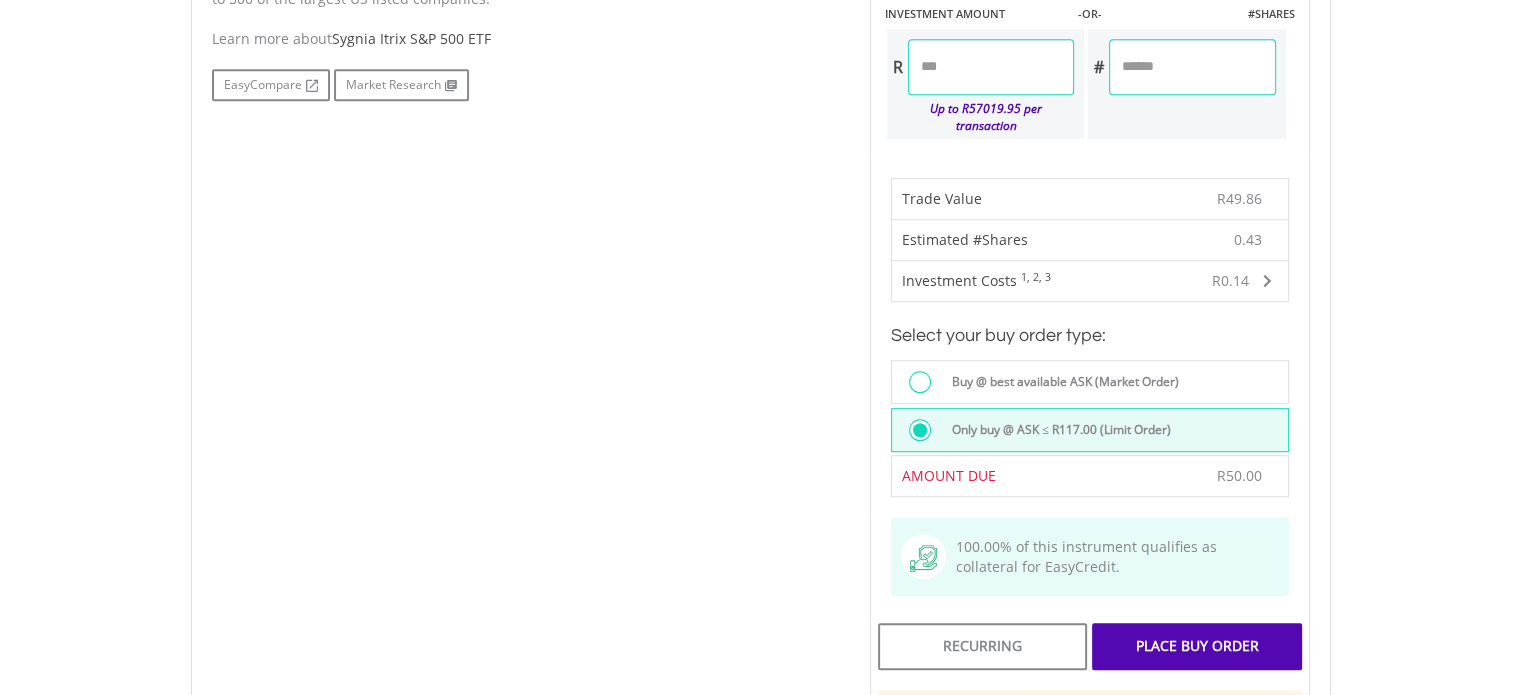 click at bounding box center (920, 382) 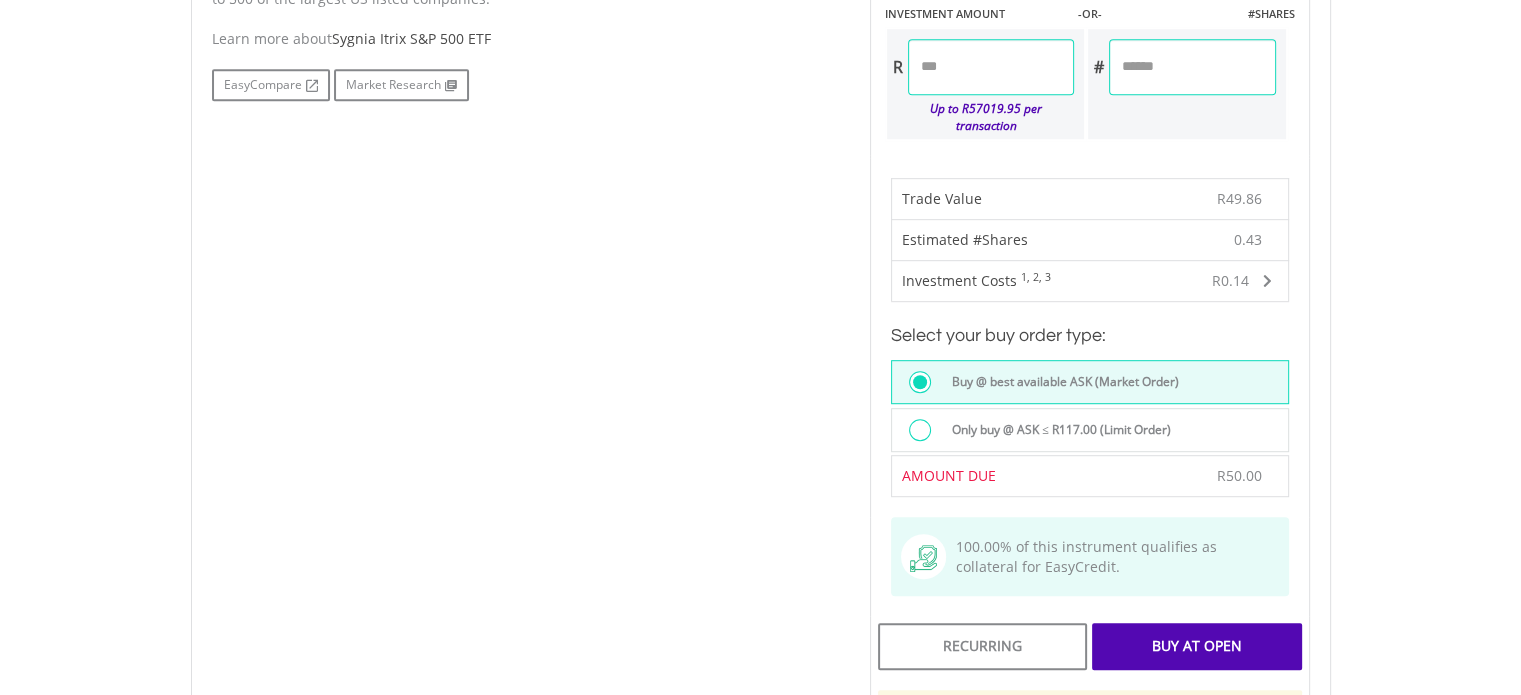 click on "Buy At Open" at bounding box center [1196, 646] 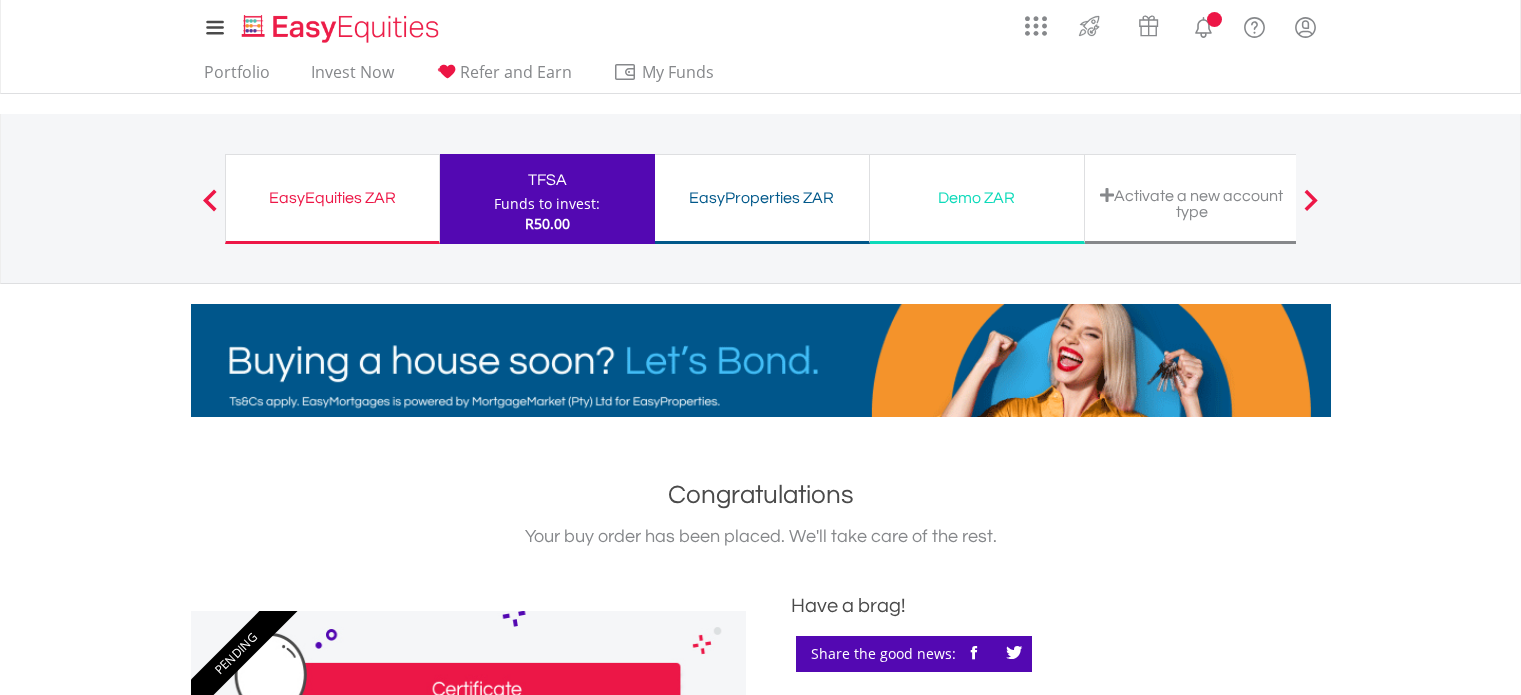 scroll, scrollTop: 0, scrollLeft: 0, axis: both 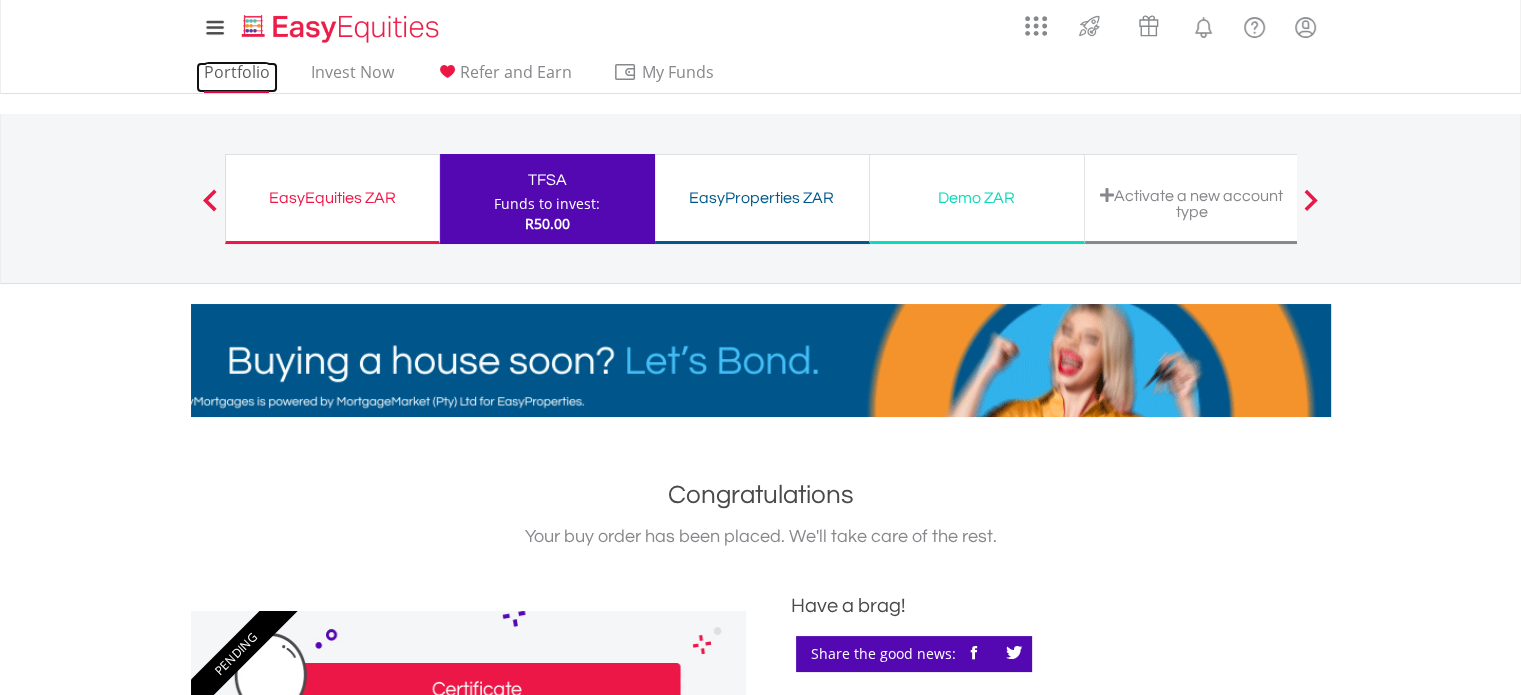 click on "Portfolio" at bounding box center (237, 77) 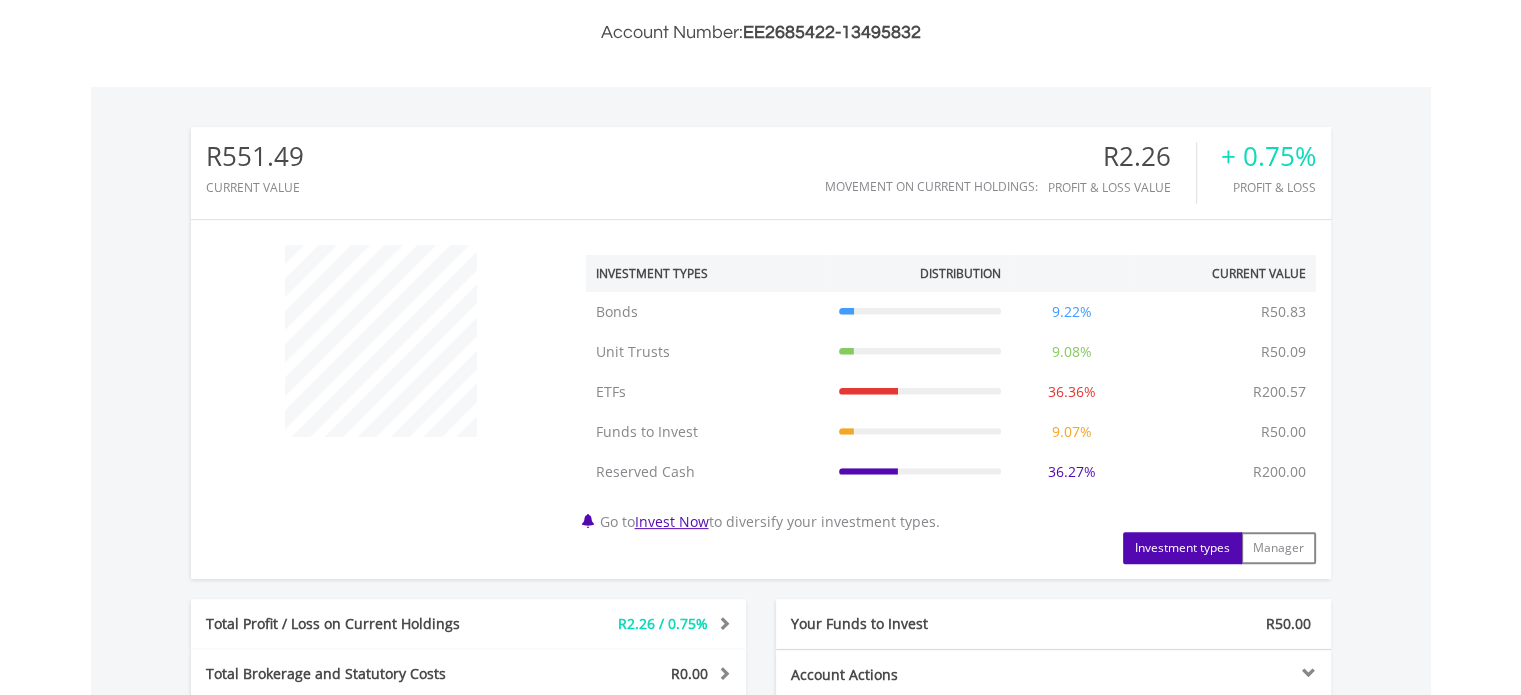 scroll, scrollTop: 663, scrollLeft: 0, axis: vertical 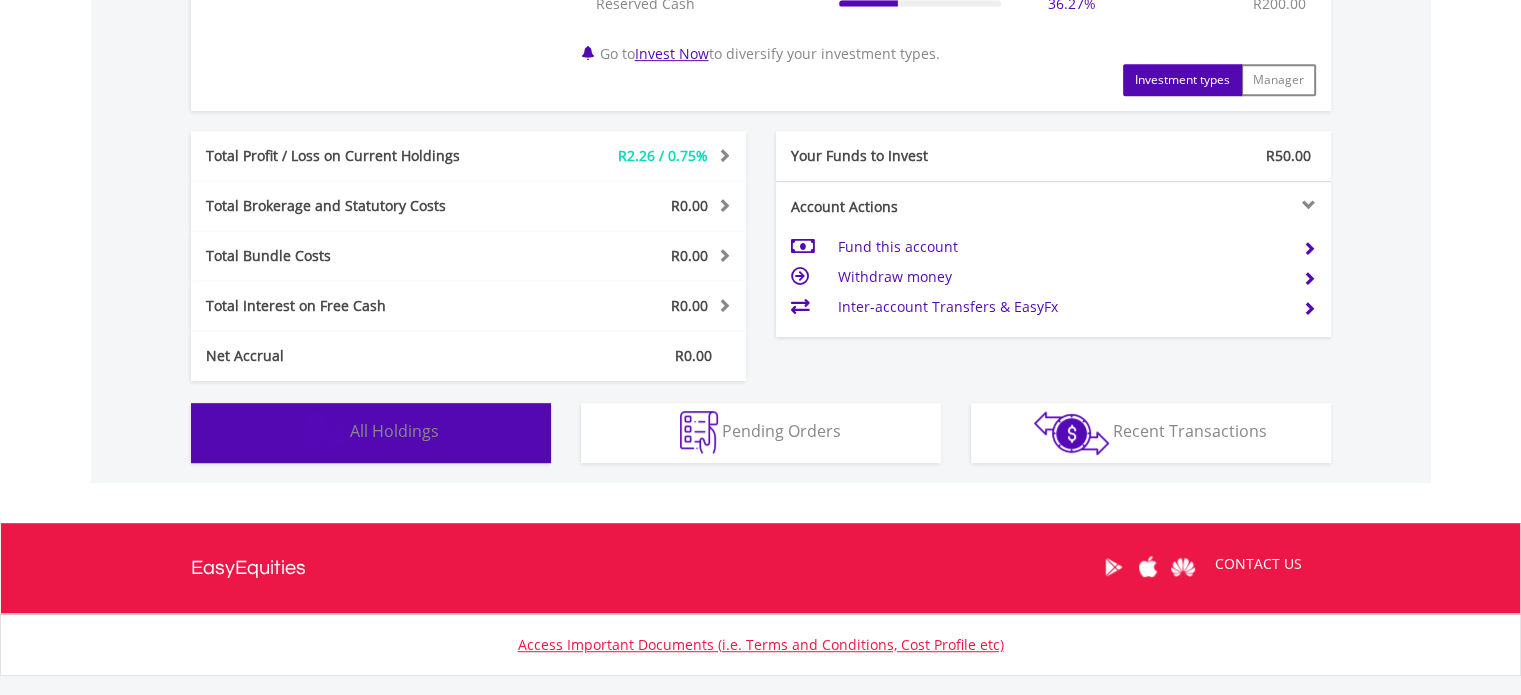 click at bounding box center [324, 432] 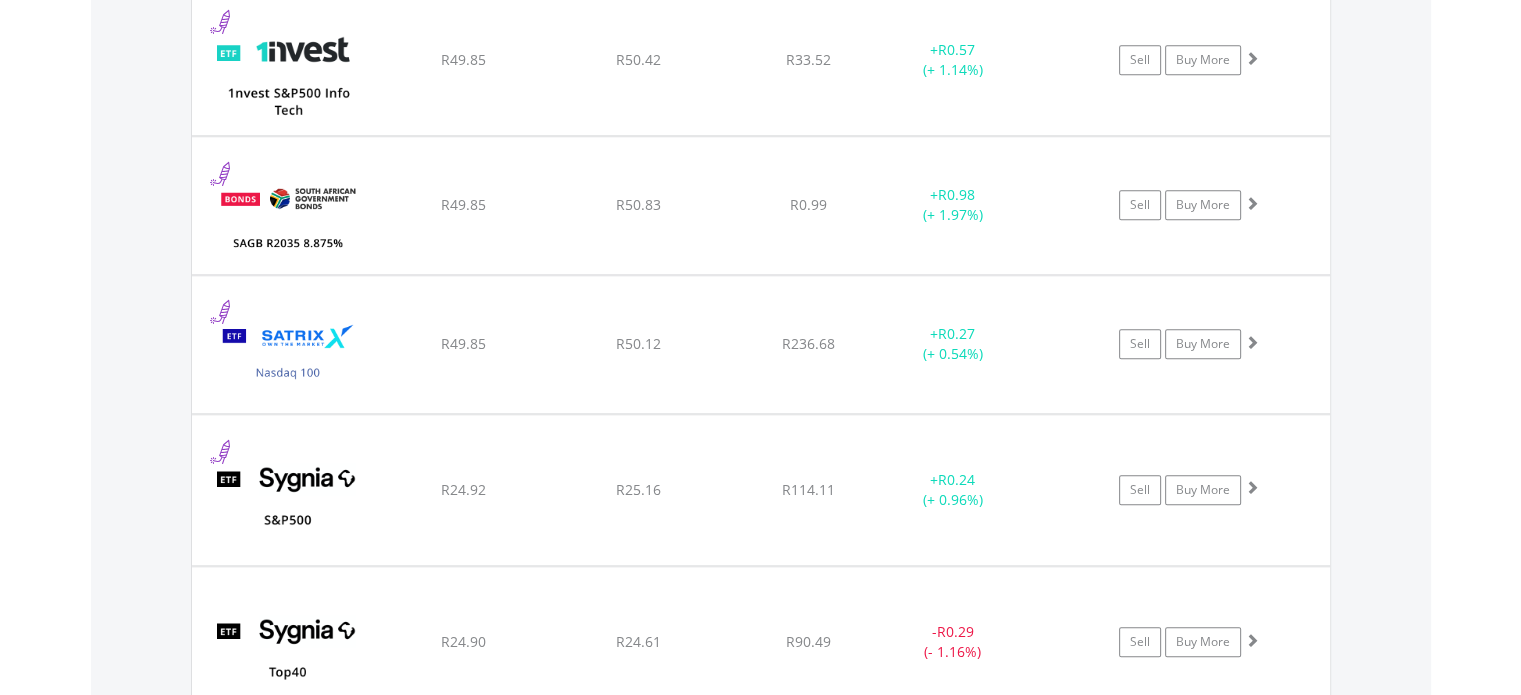 scroll, scrollTop: 1821, scrollLeft: 0, axis: vertical 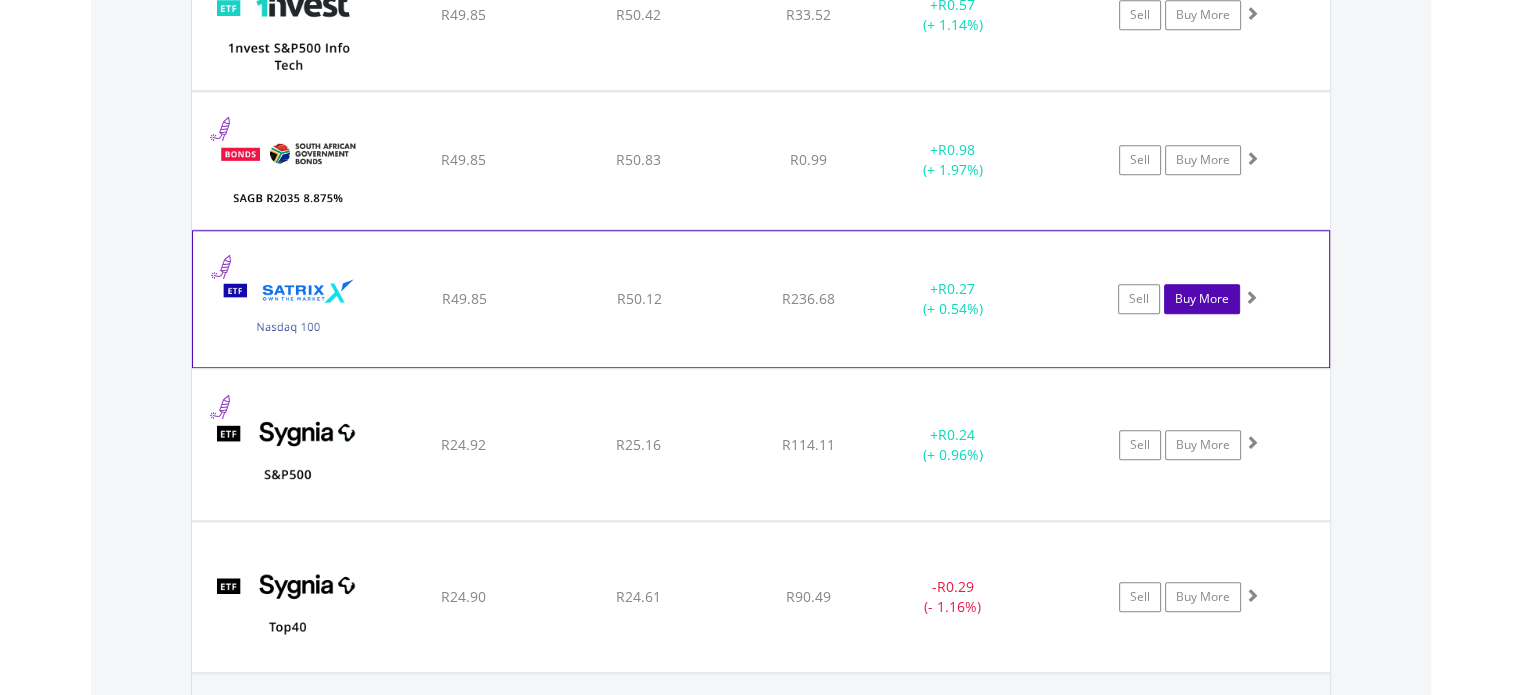 click on "Buy More" at bounding box center (1202, 299) 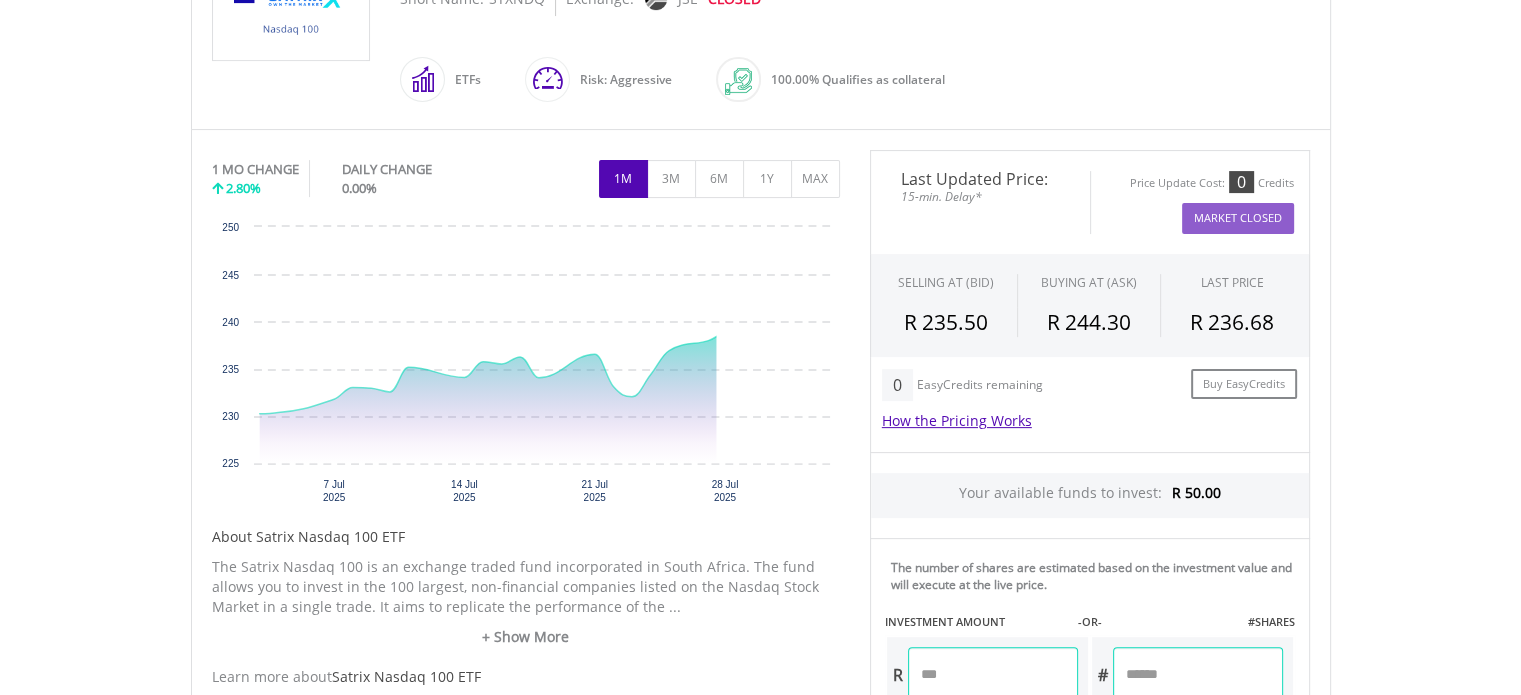 scroll, scrollTop: 700, scrollLeft: 0, axis: vertical 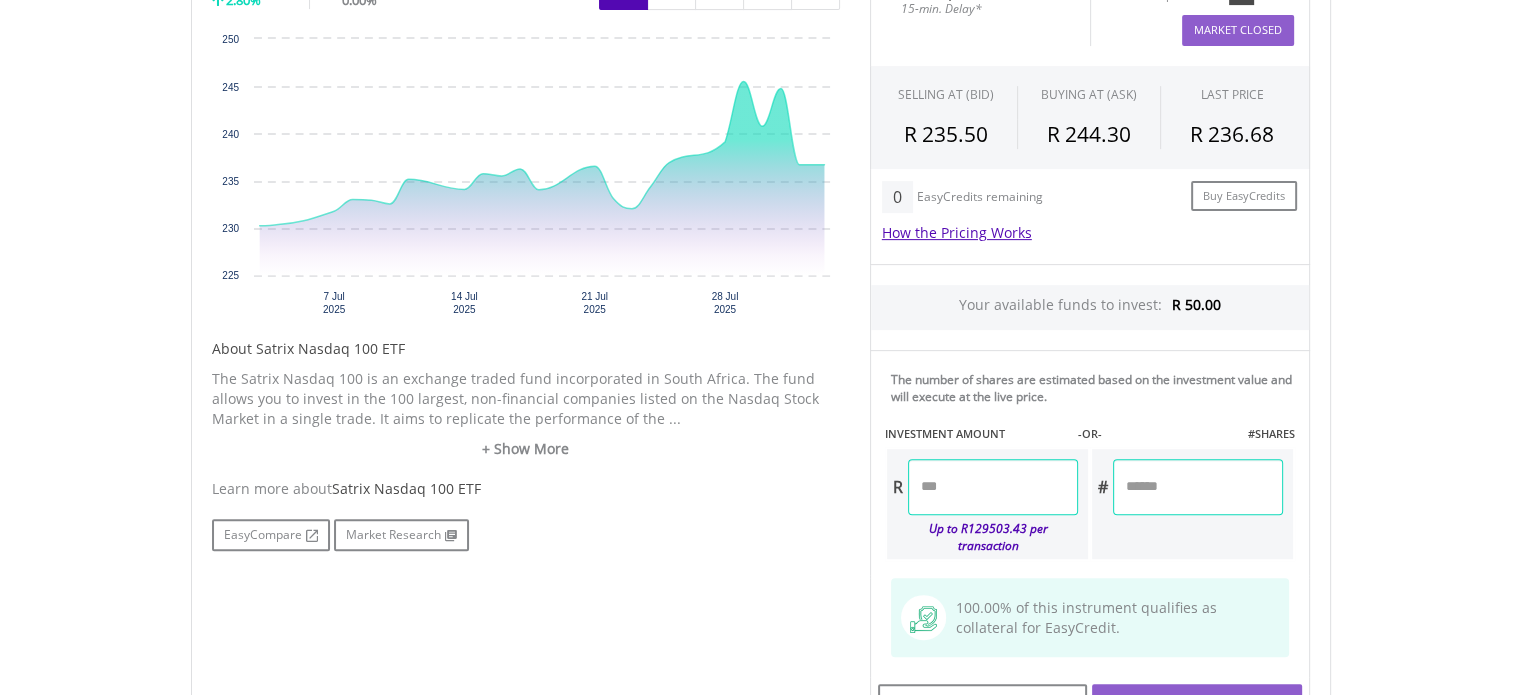 click at bounding box center [993, 487] 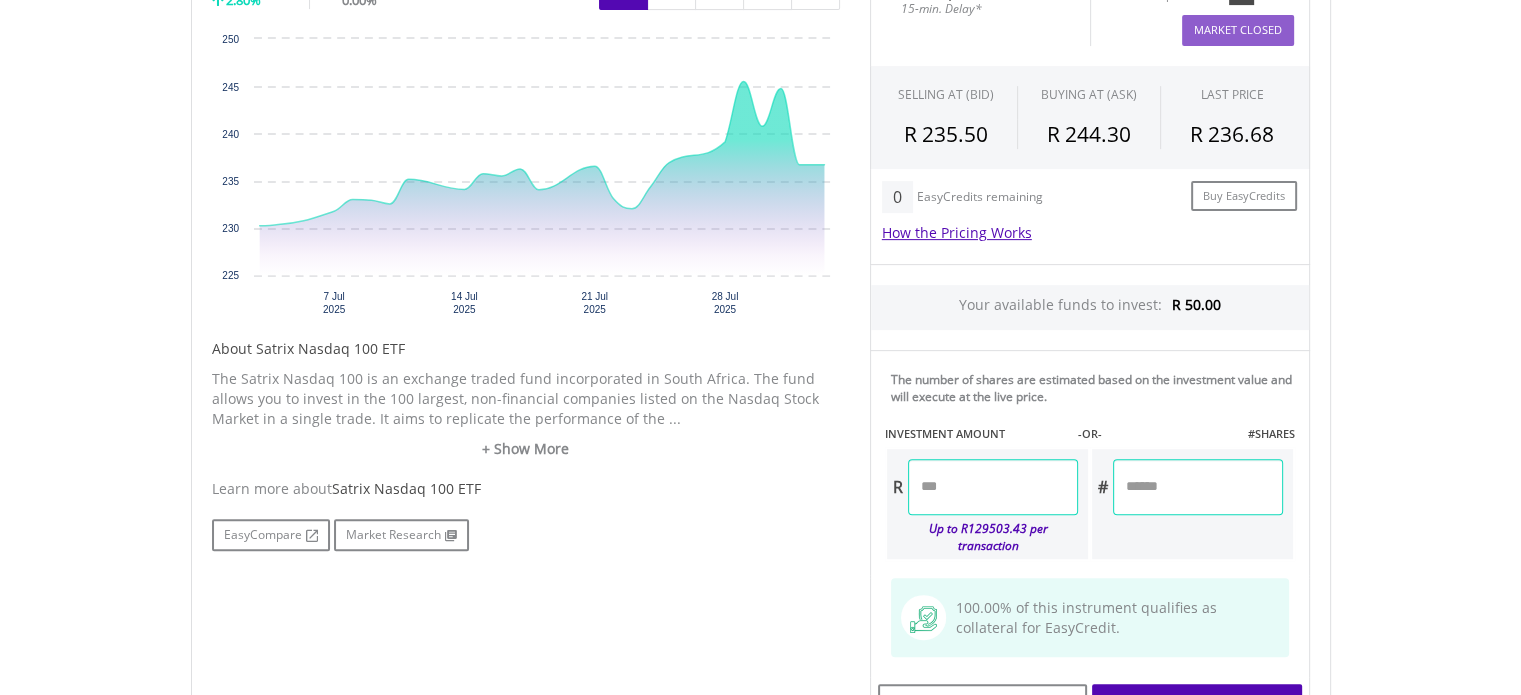 click on "Last Updated Price:
15-min. Delay*
Price Update Cost:
0
Credits
Market Closed
SELLING AT (BID)
BUYING AT                     (ASK)
LAST PRICE
R 235.50
R 244.30
R 236.68
0" at bounding box center (1090, 465) 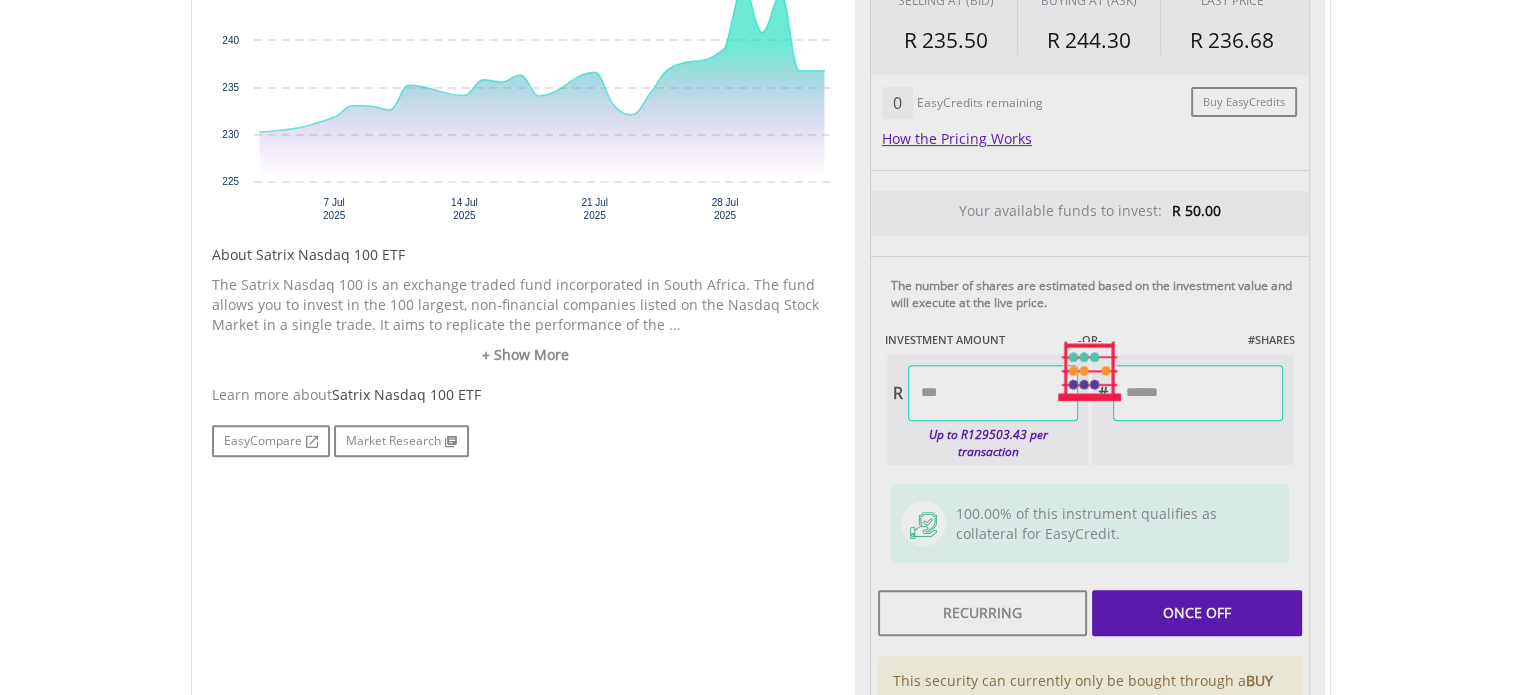 scroll, scrollTop: 1000, scrollLeft: 0, axis: vertical 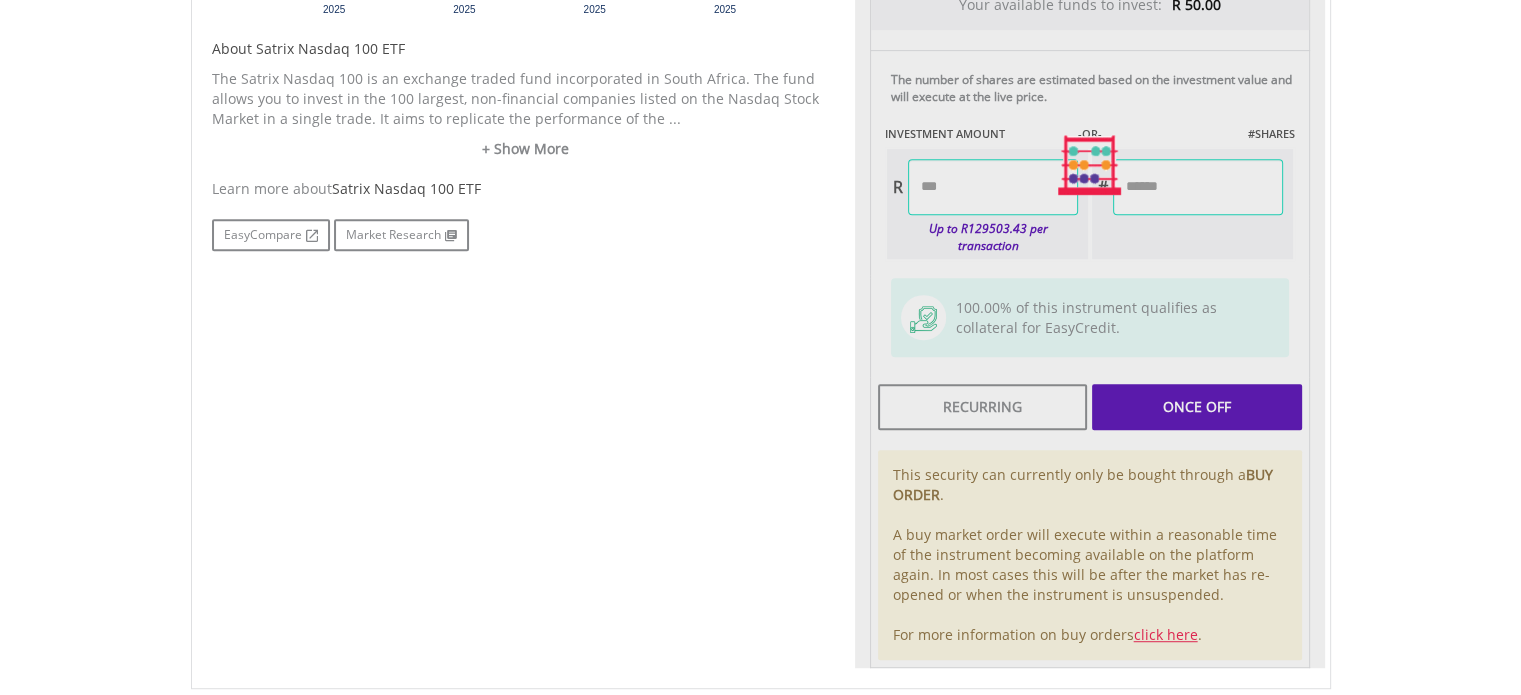 type on "*****" 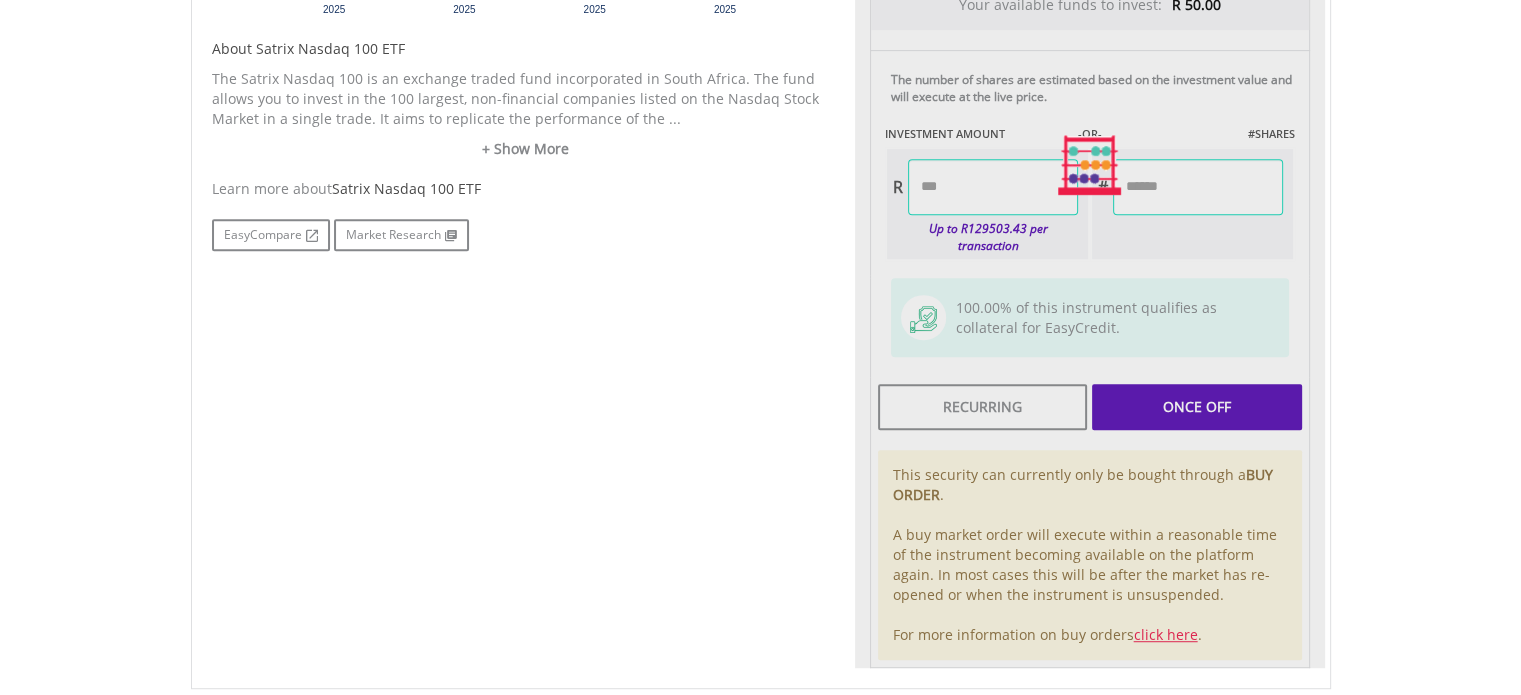 type on "******" 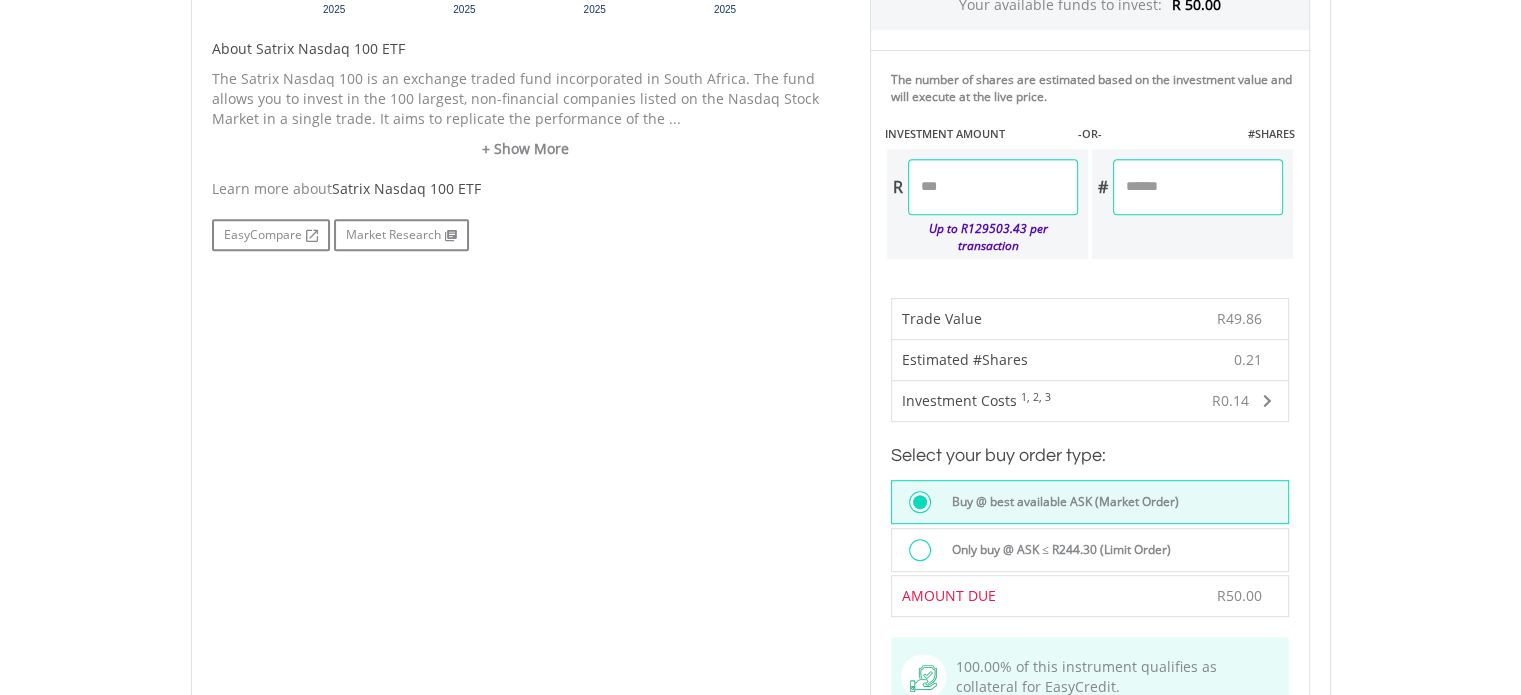 scroll, scrollTop: 1200, scrollLeft: 0, axis: vertical 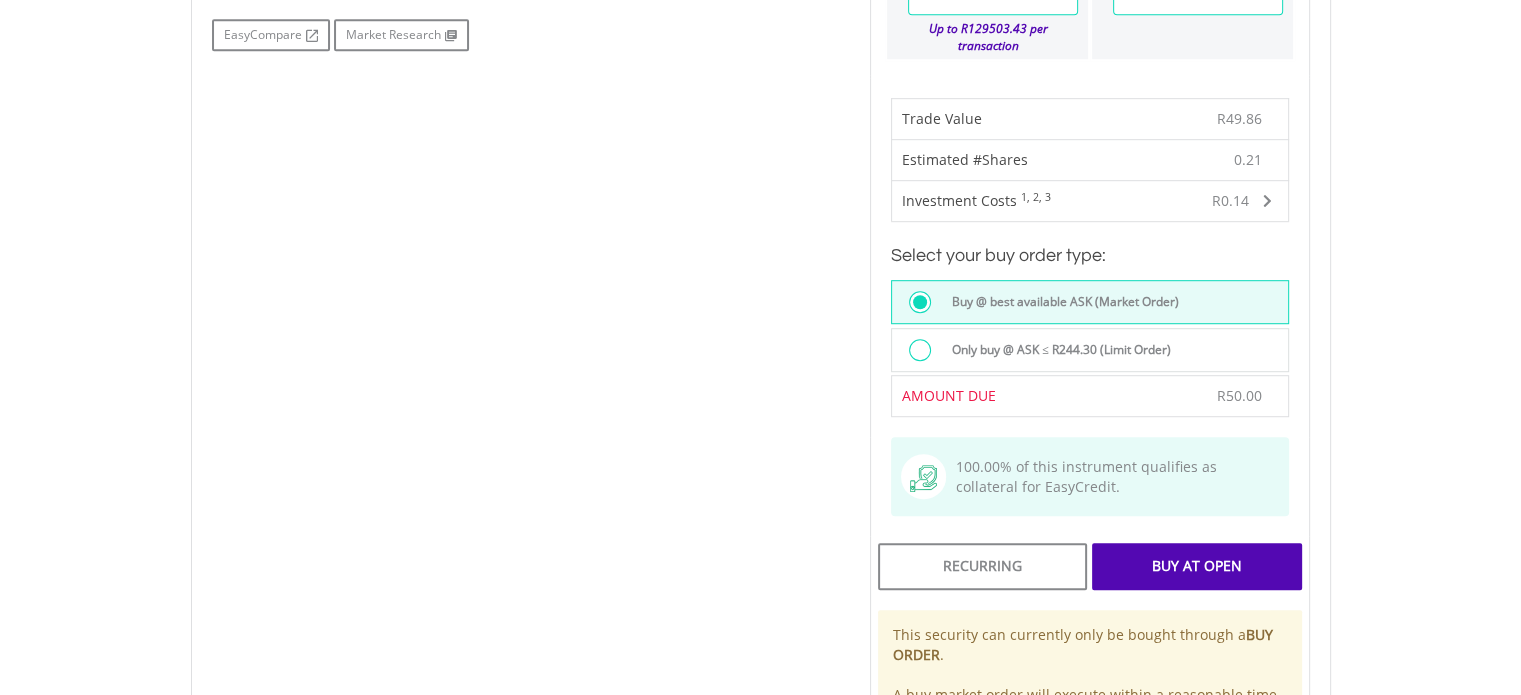click on "Buy At Open" at bounding box center (1196, 566) 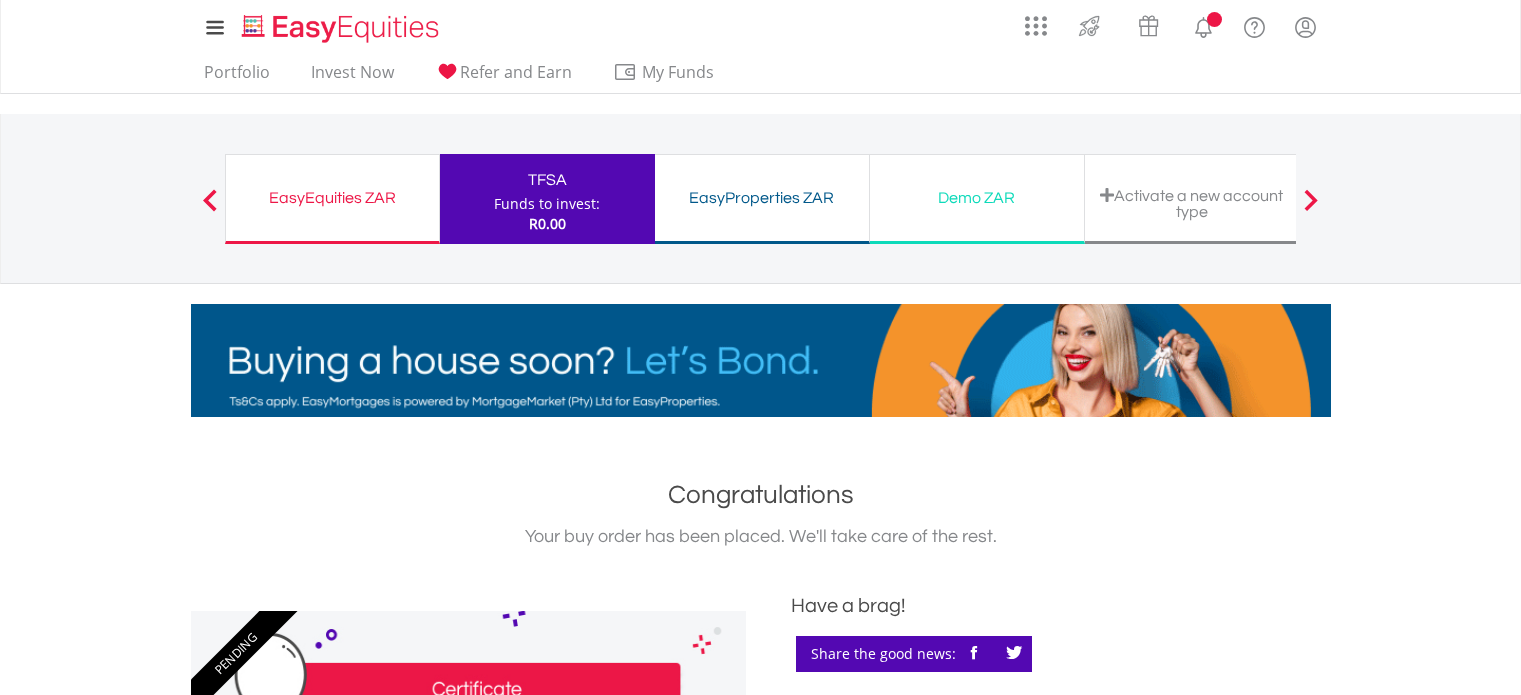 scroll, scrollTop: 0, scrollLeft: 0, axis: both 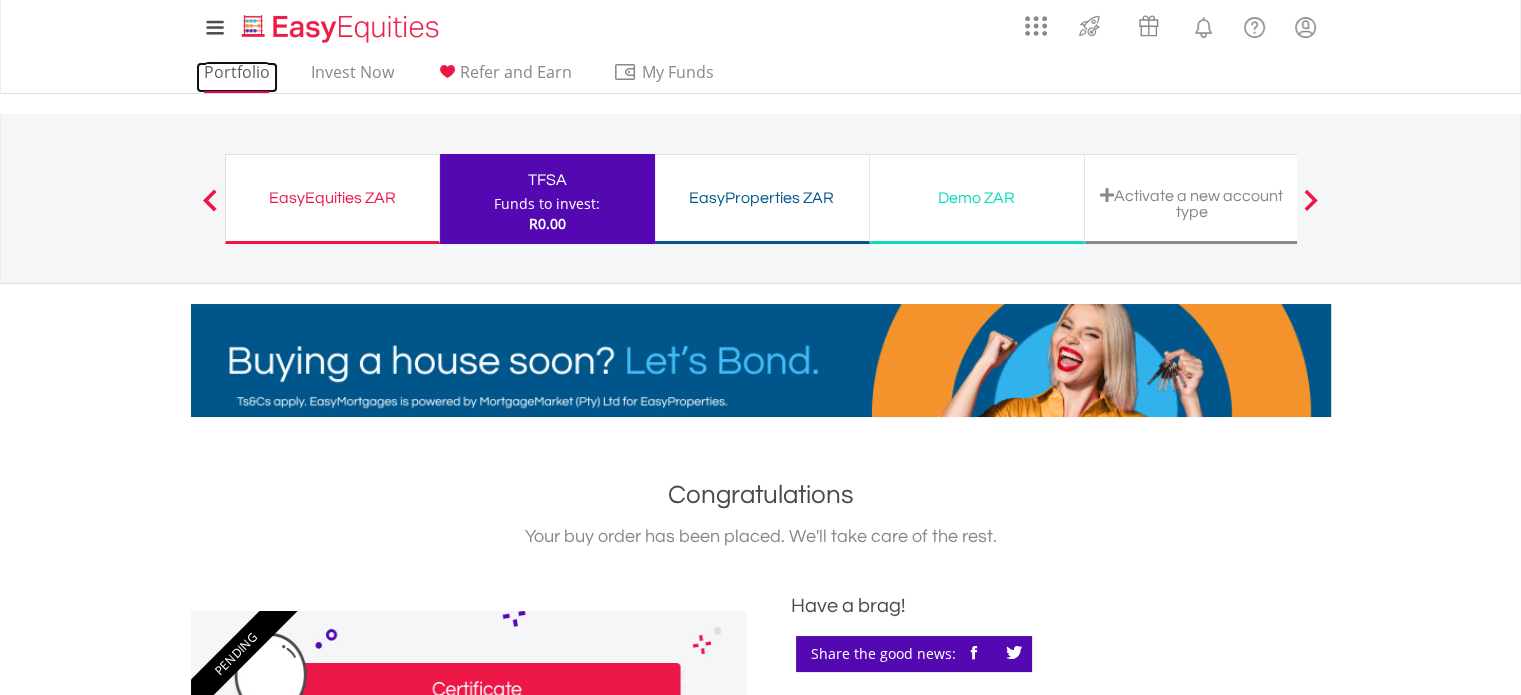 click on "Portfolio" at bounding box center [237, 77] 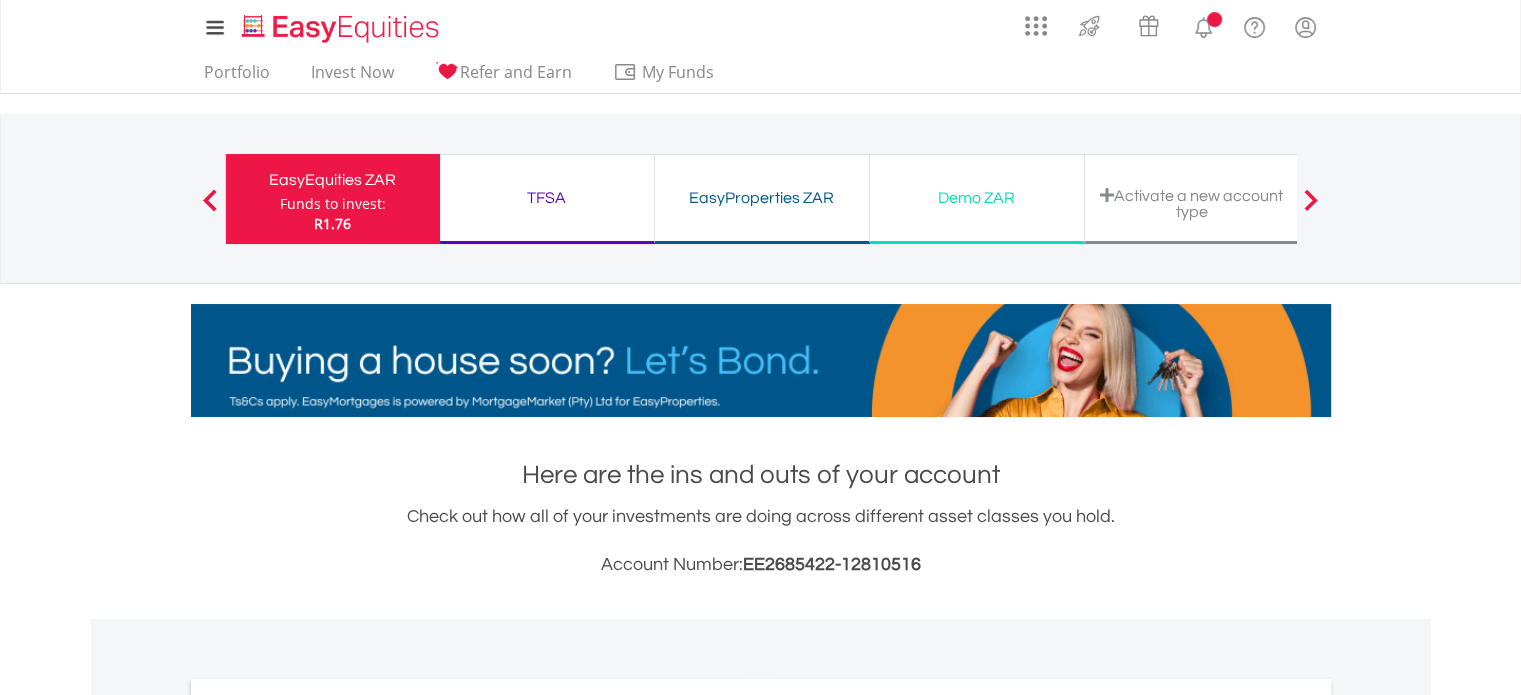 scroll, scrollTop: 400, scrollLeft: 0, axis: vertical 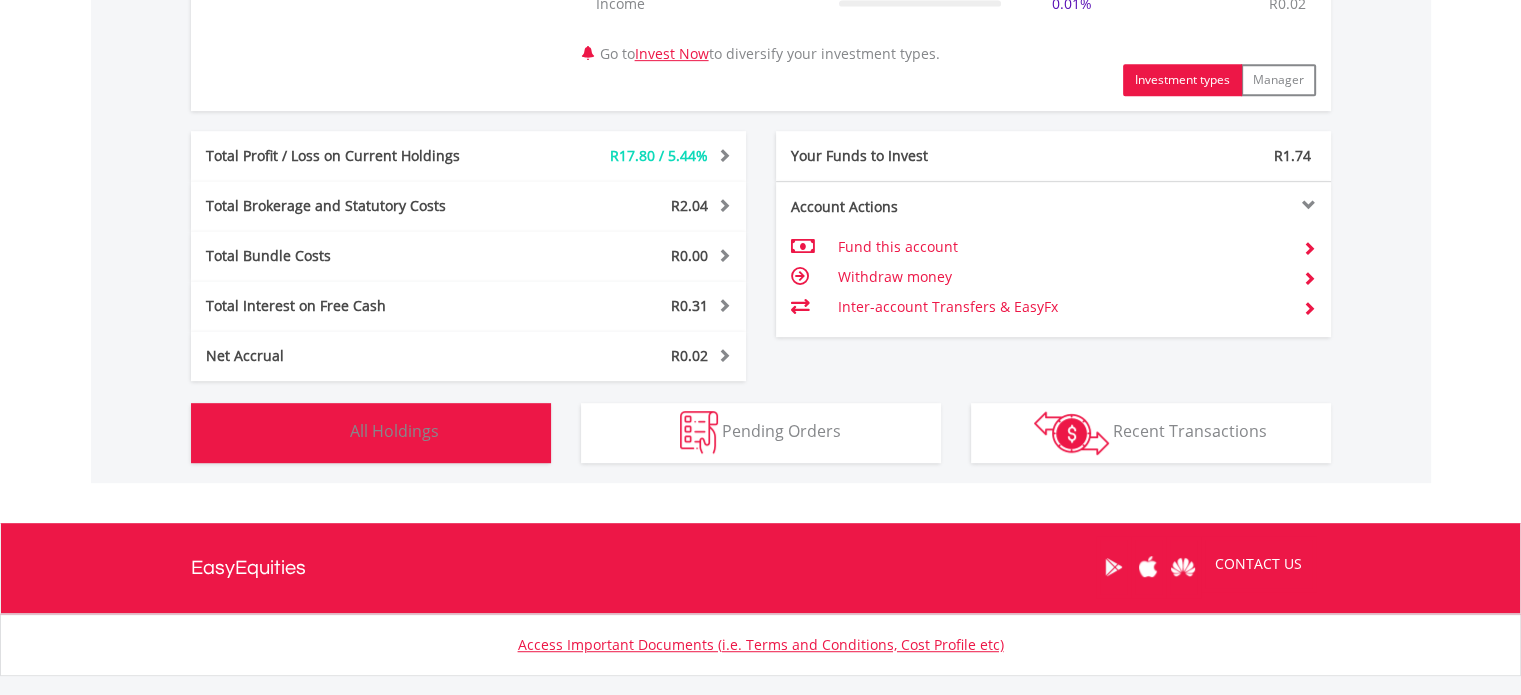 click on "All Holdings" at bounding box center (394, 431) 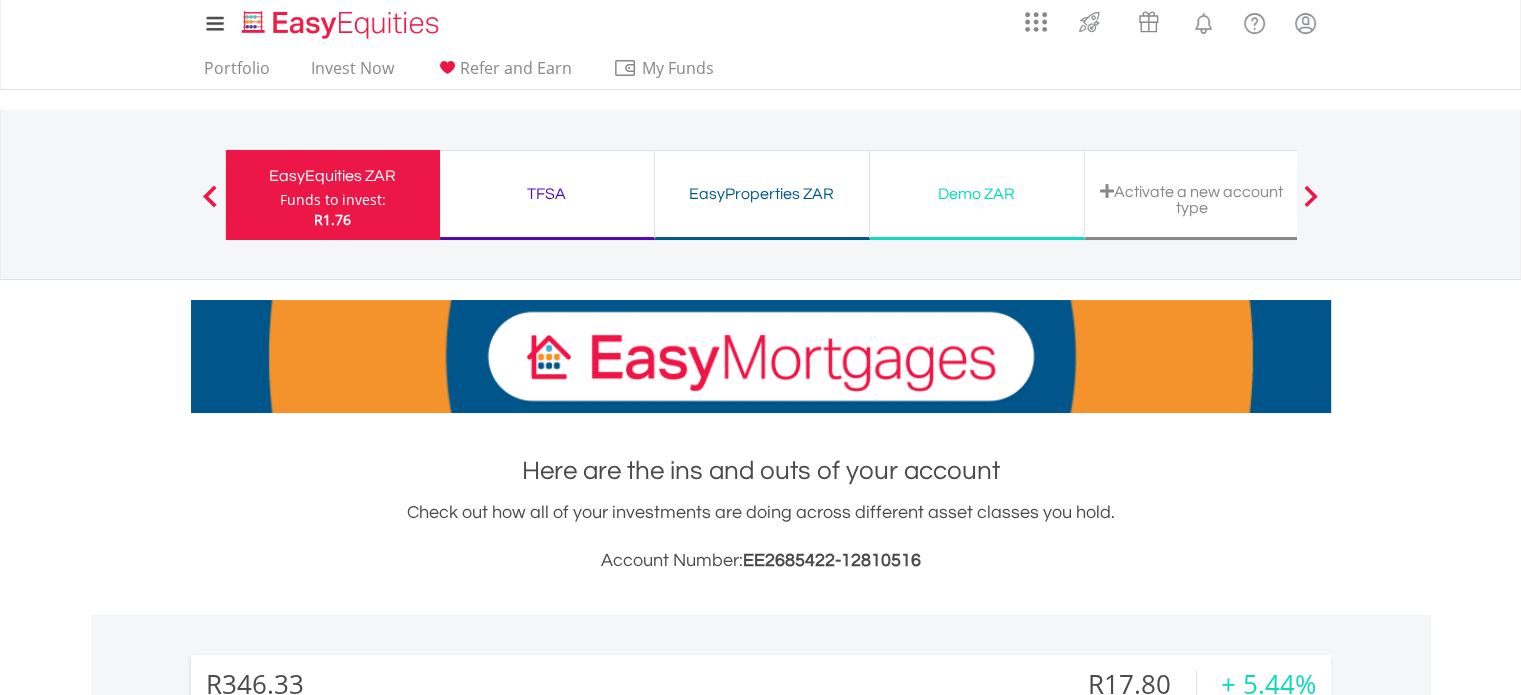 scroll, scrollTop: 0, scrollLeft: 0, axis: both 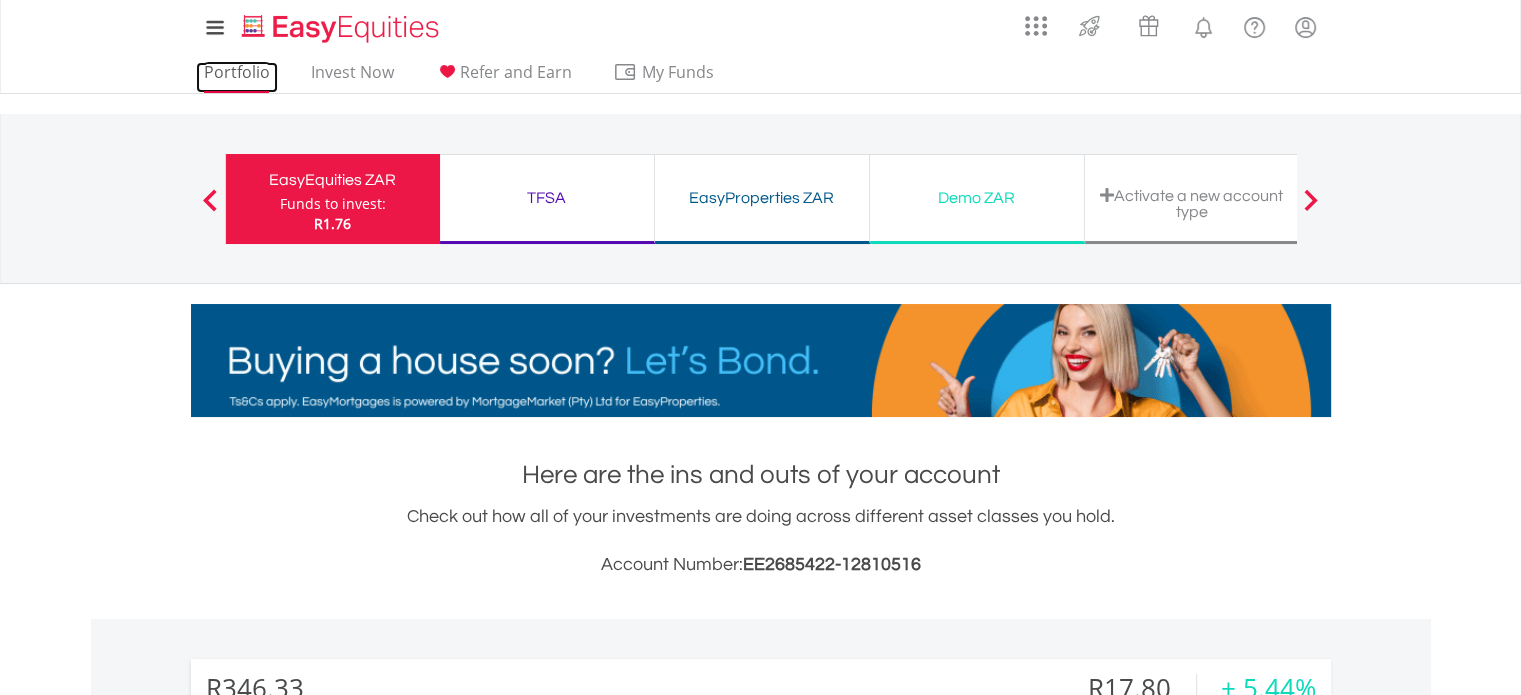 click on "Portfolio" at bounding box center [237, 77] 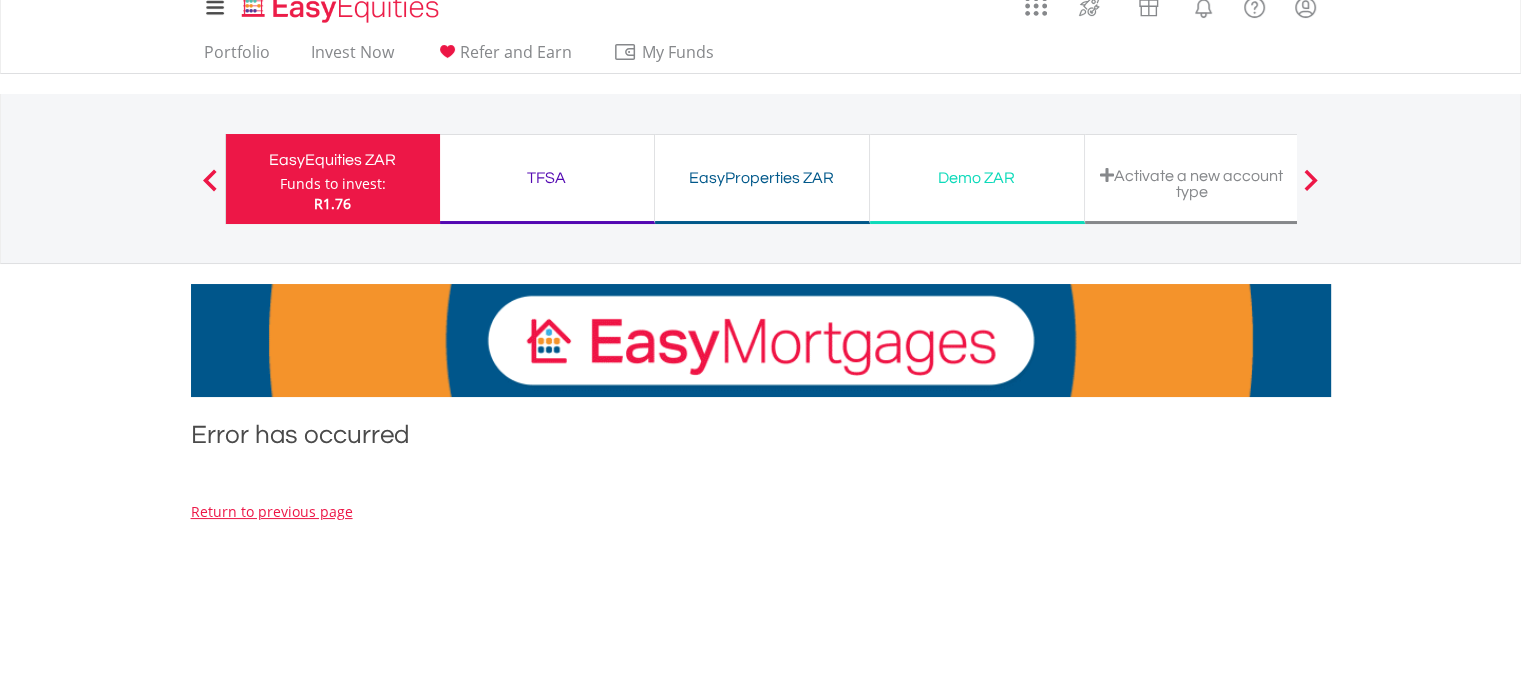 scroll, scrollTop: 0, scrollLeft: 0, axis: both 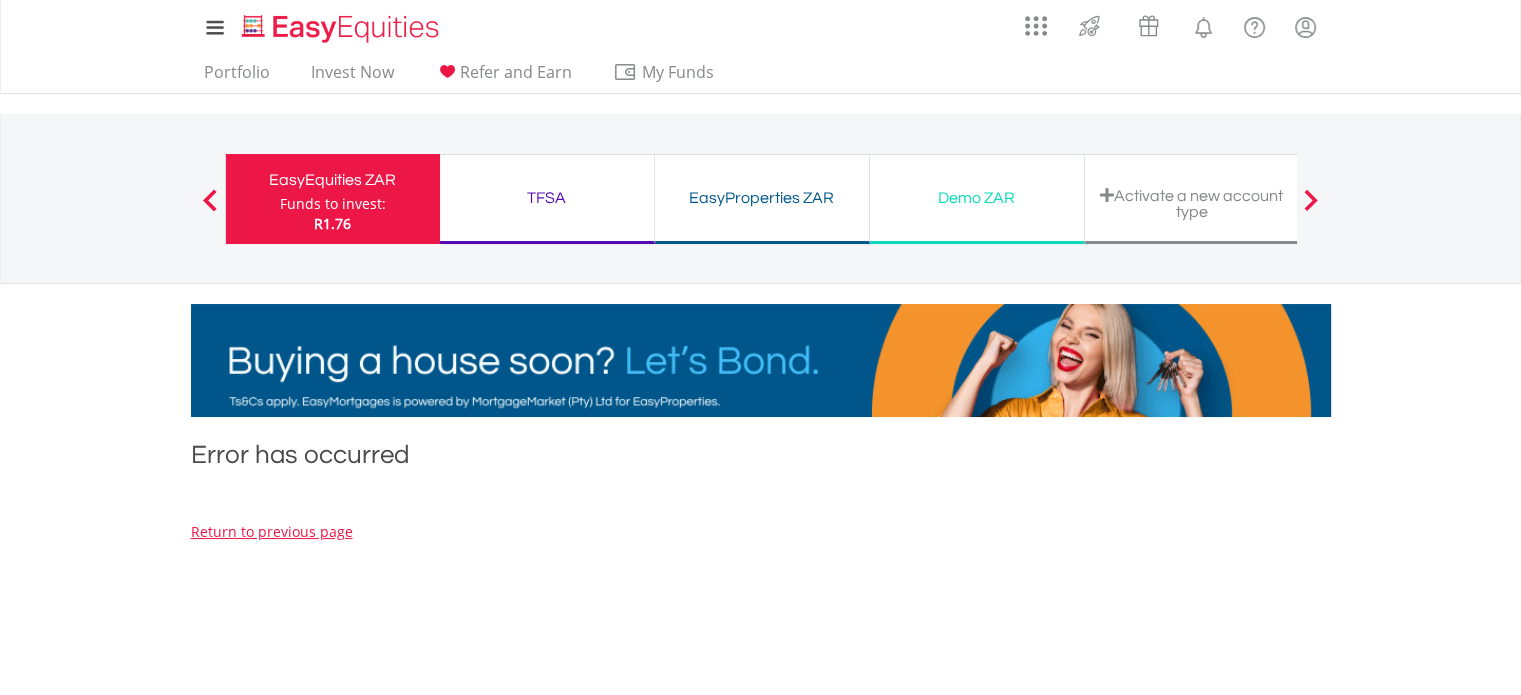 click on "TFSA" at bounding box center (547, 198) 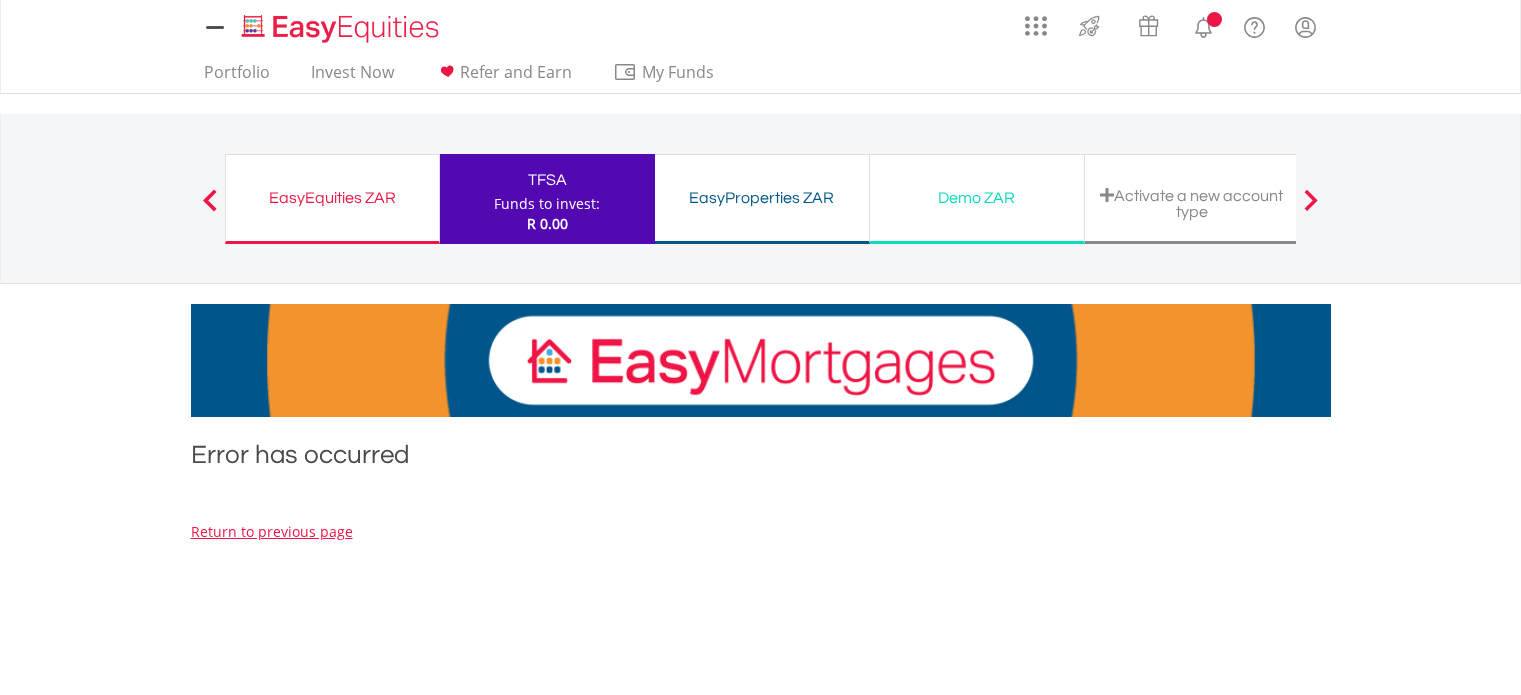 scroll, scrollTop: 0, scrollLeft: 0, axis: both 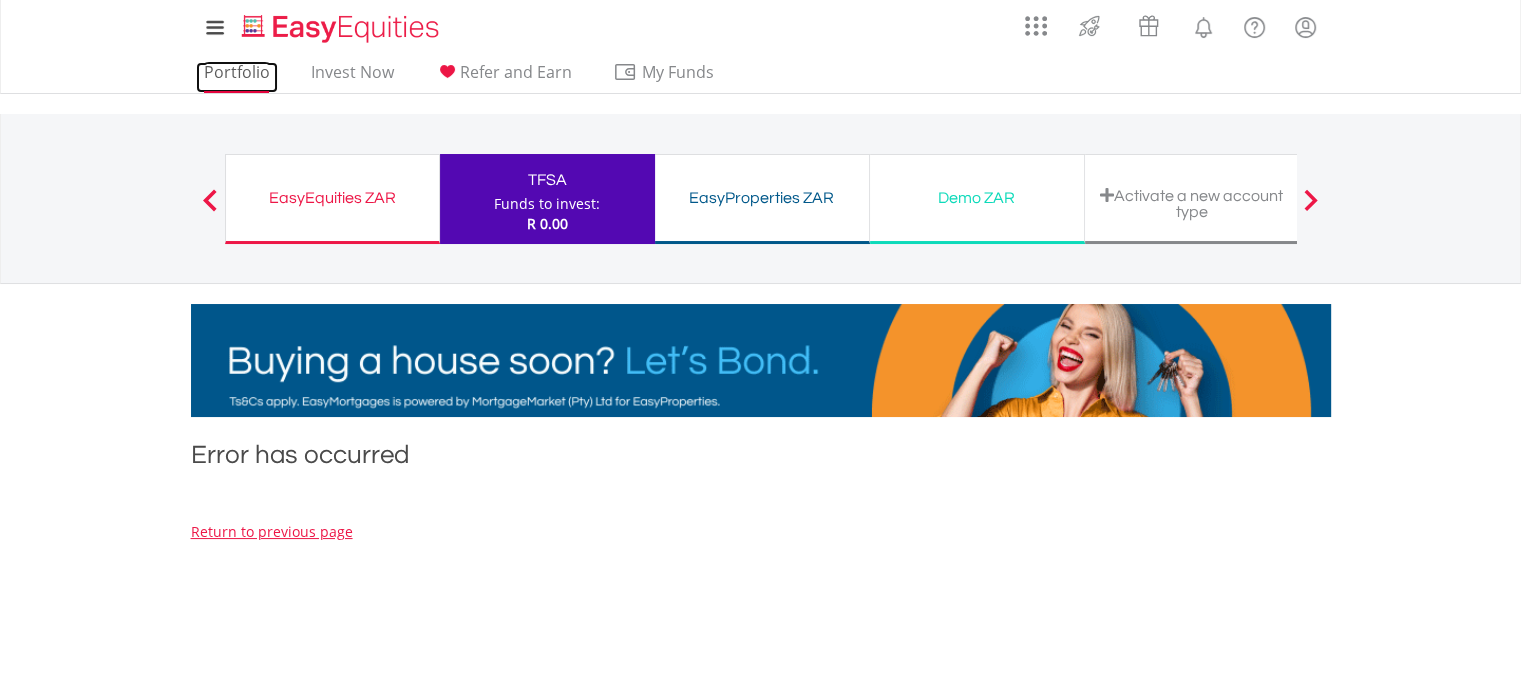 click on "Portfolio" at bounding box center (237, 77) 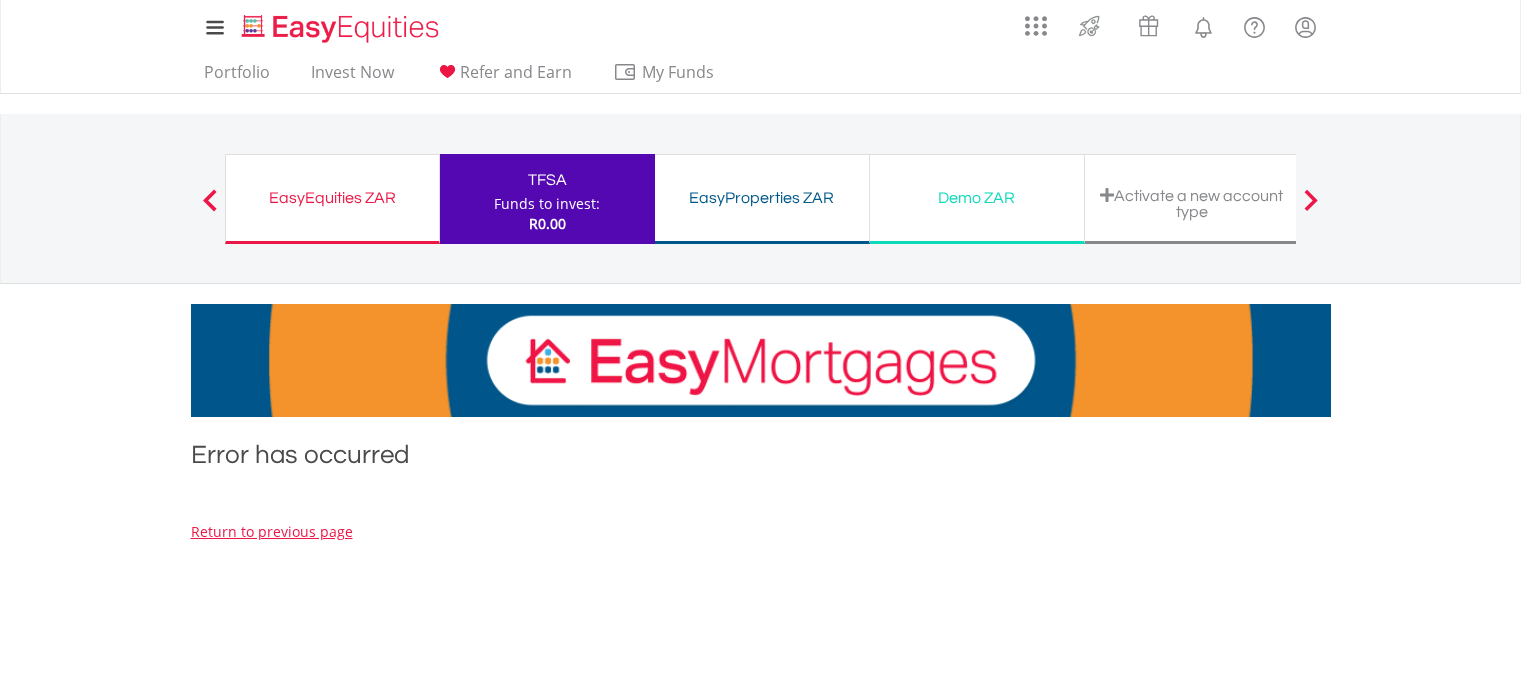 scroll, scrollTop: 0, scrollLeft: 0, axis: both 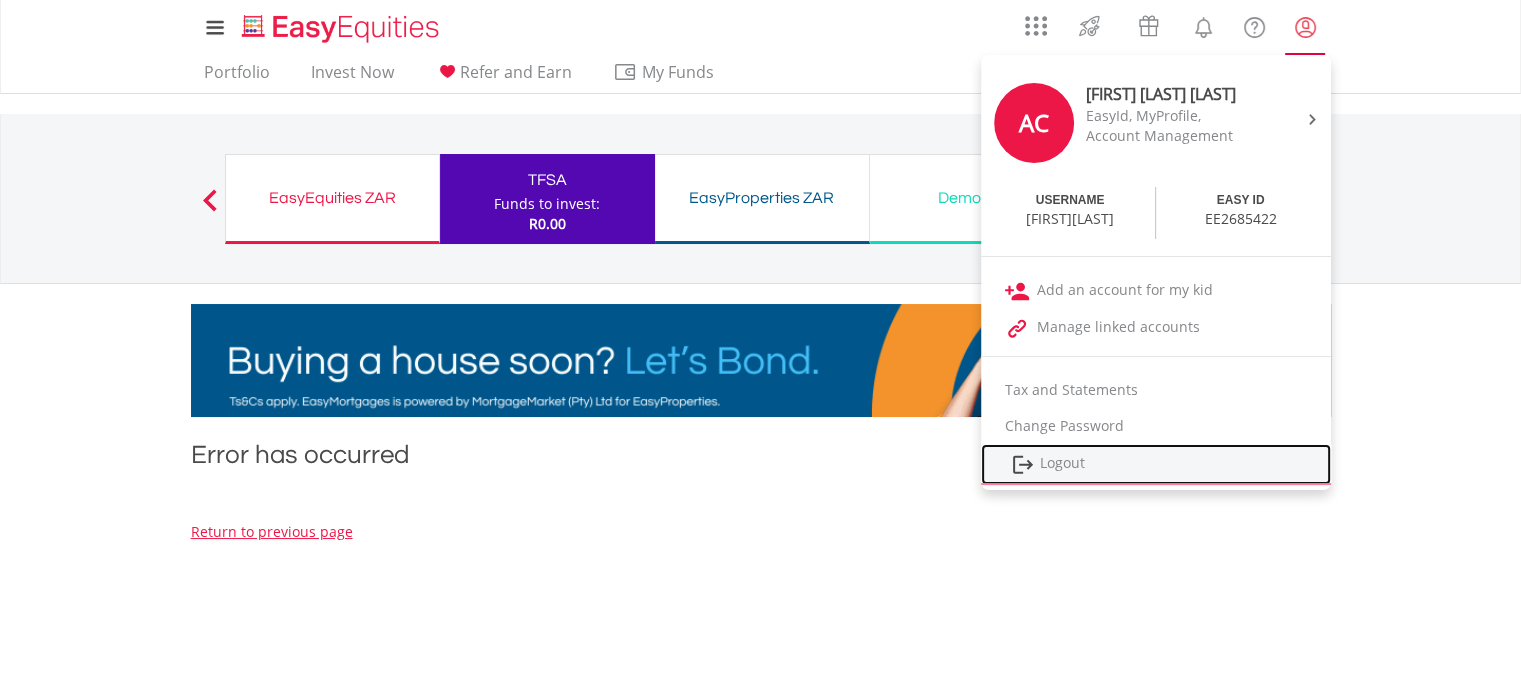 click on "Logout" at bounding box center (1156, 464) 